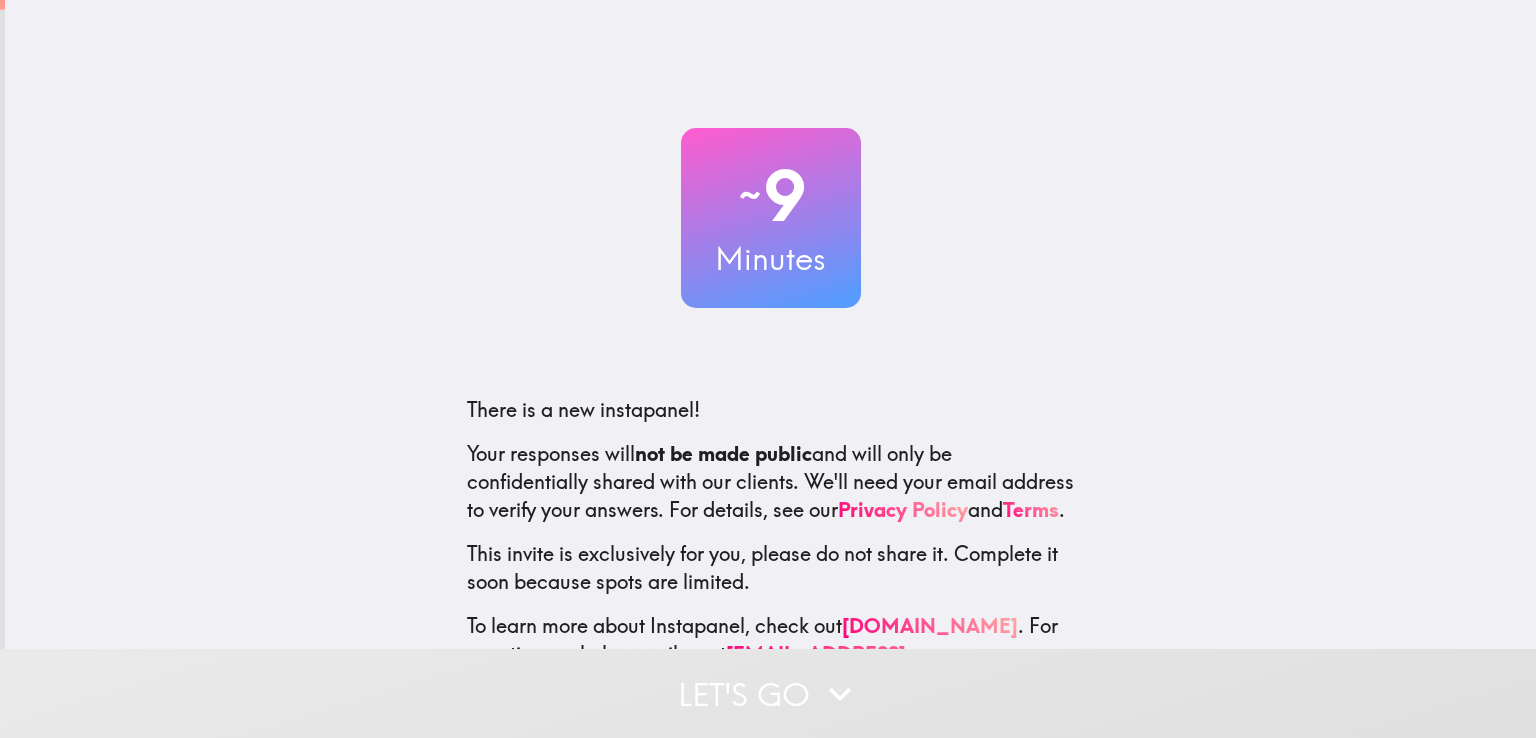 scroll, scrollTop: 0, scrollLeft: 0, axis: both 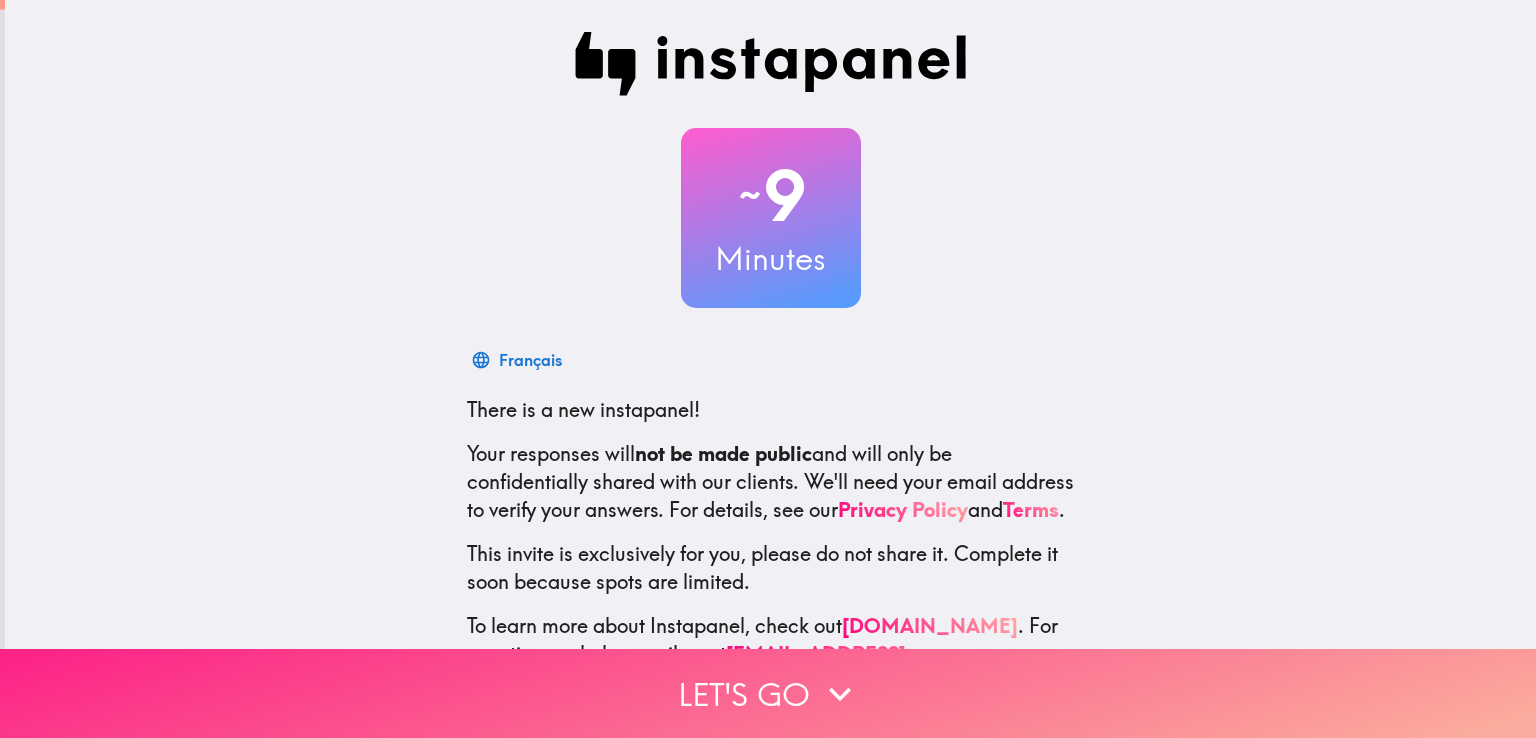 click on "Let's go" at bounding box center (768, 693) 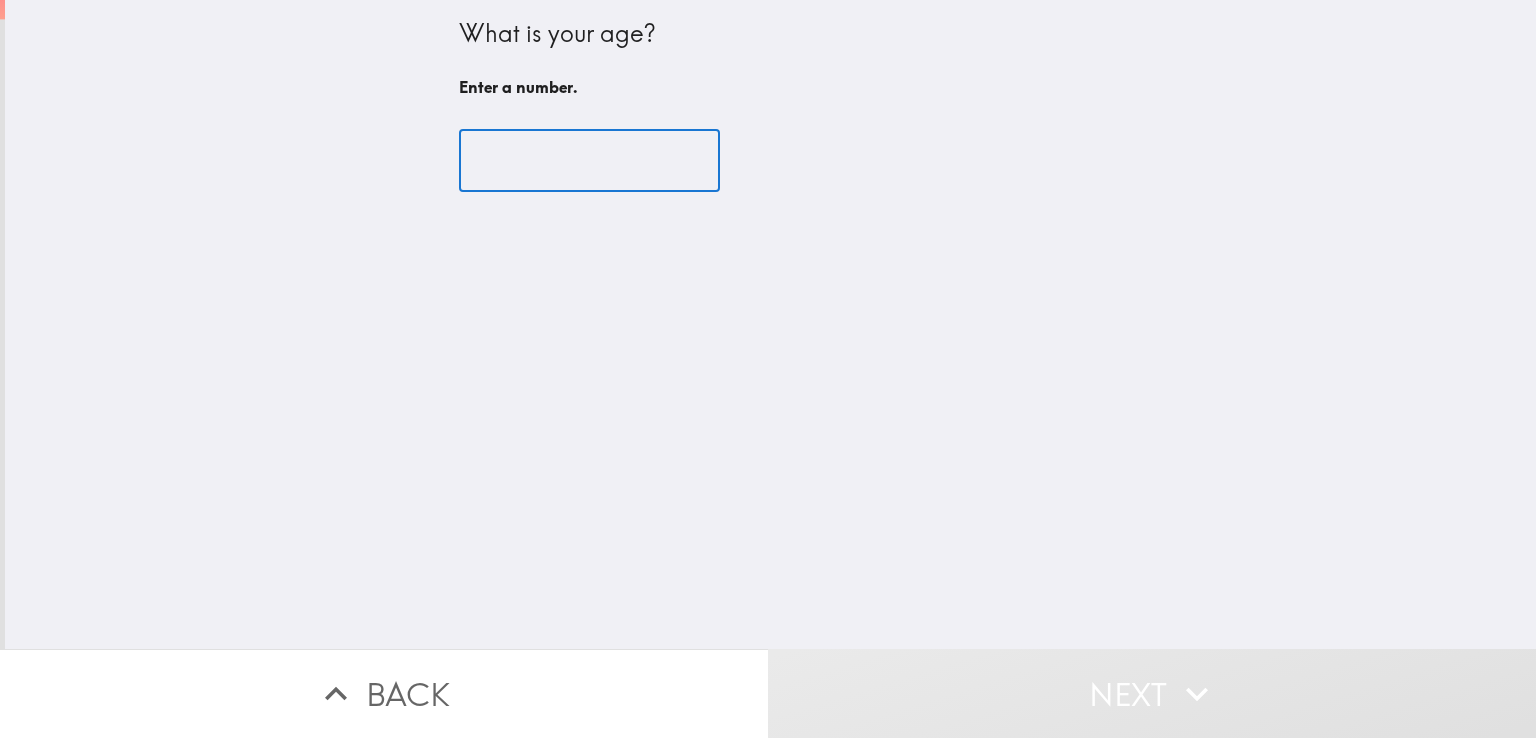 click at bounding box center [589, 161] 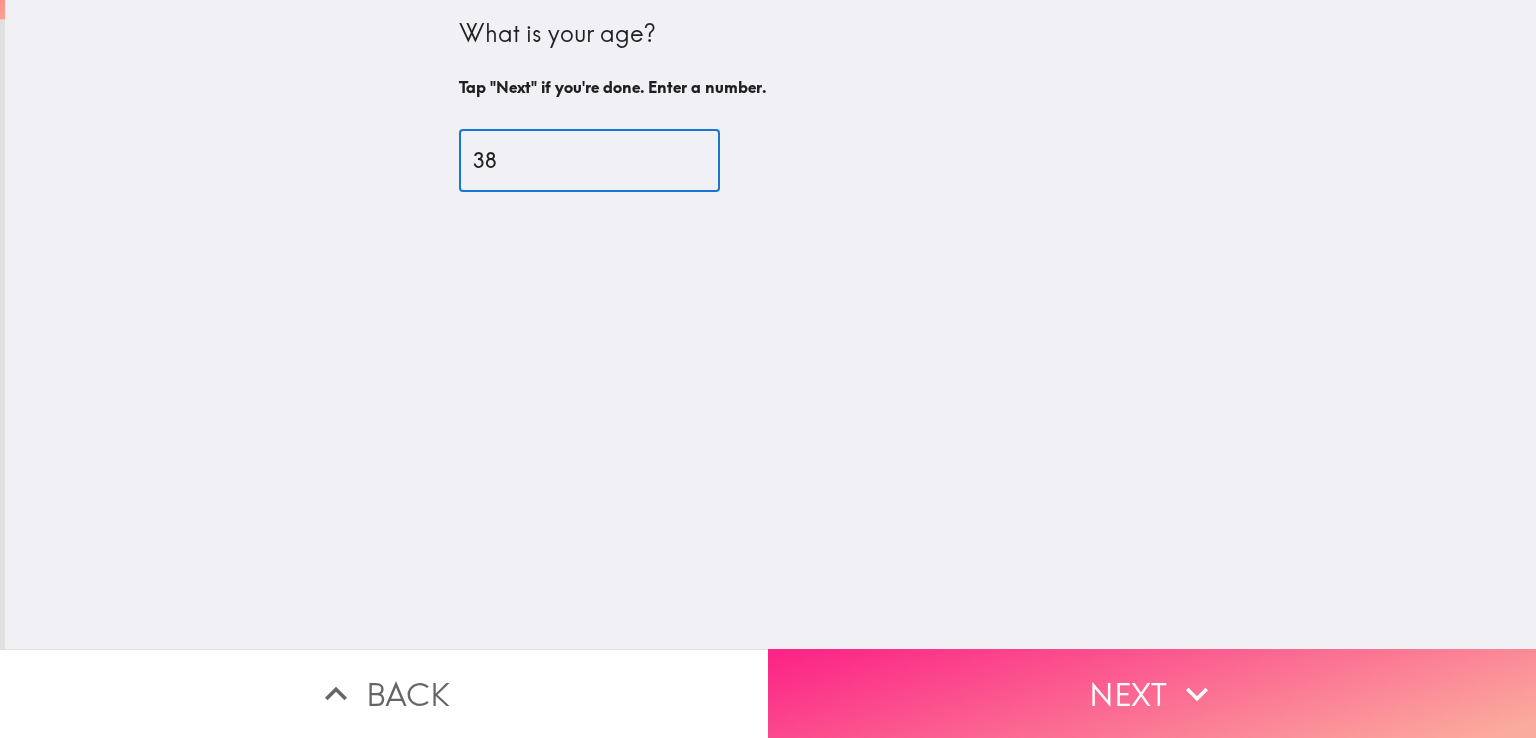 type on "38" 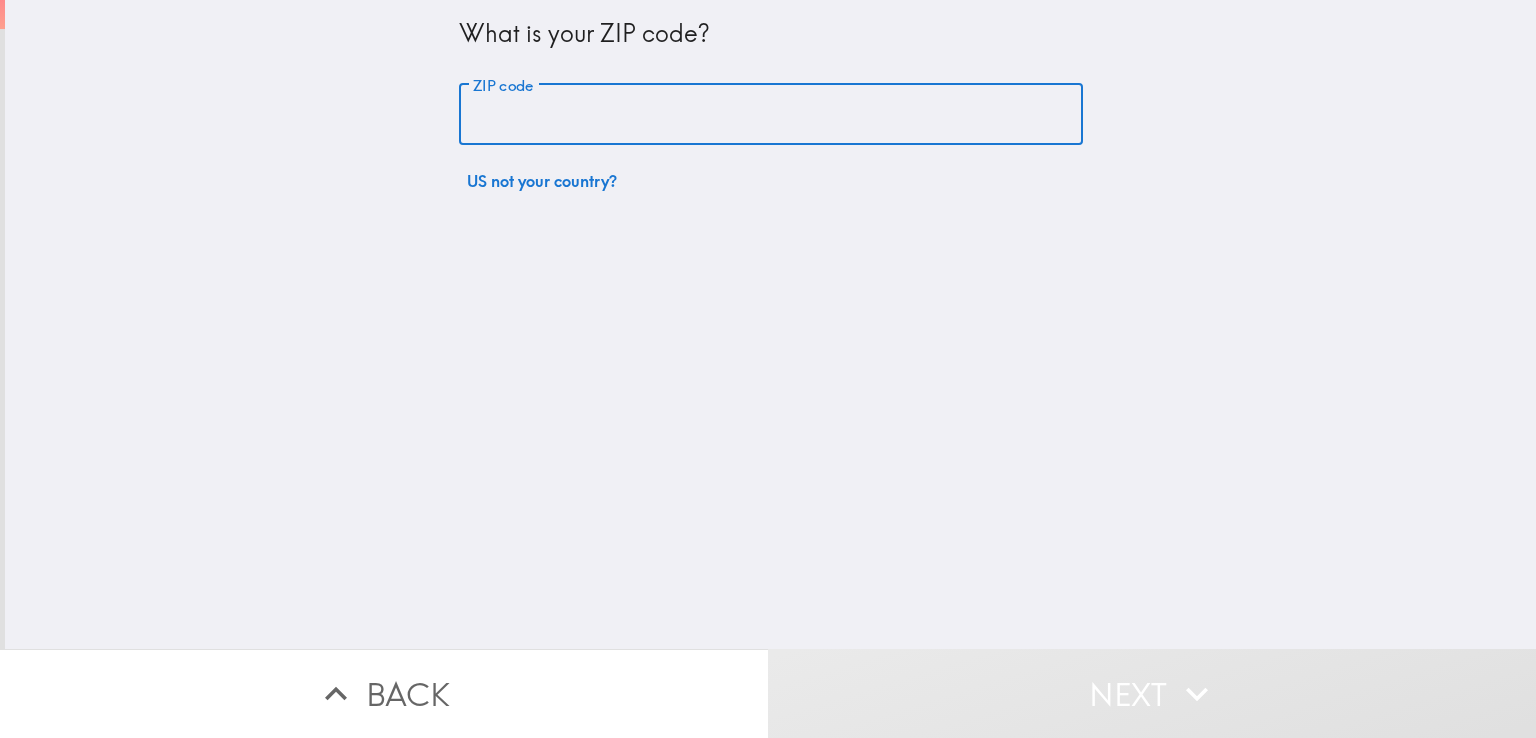 click on "ZIP code" at bounding box center [771, 115] 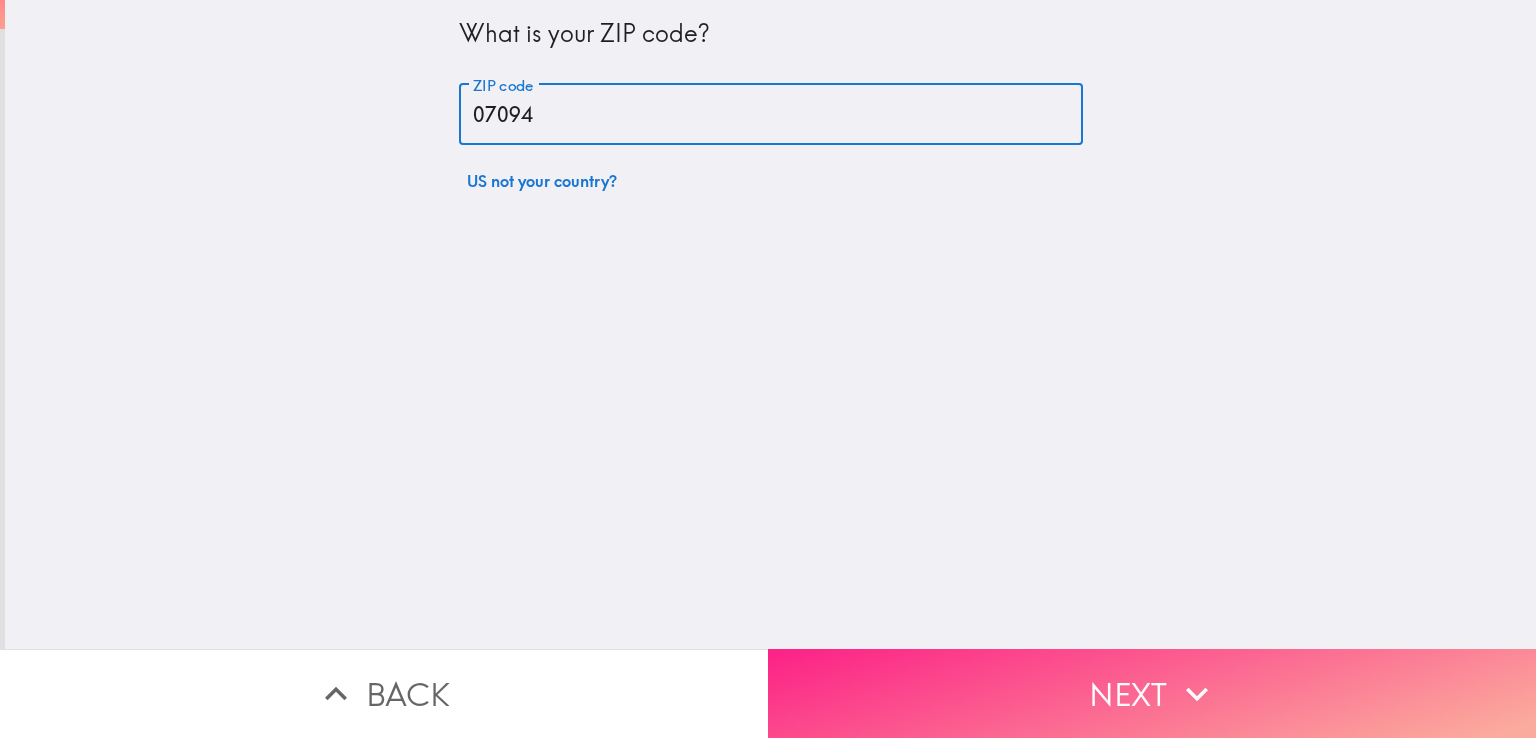 type on "07094" 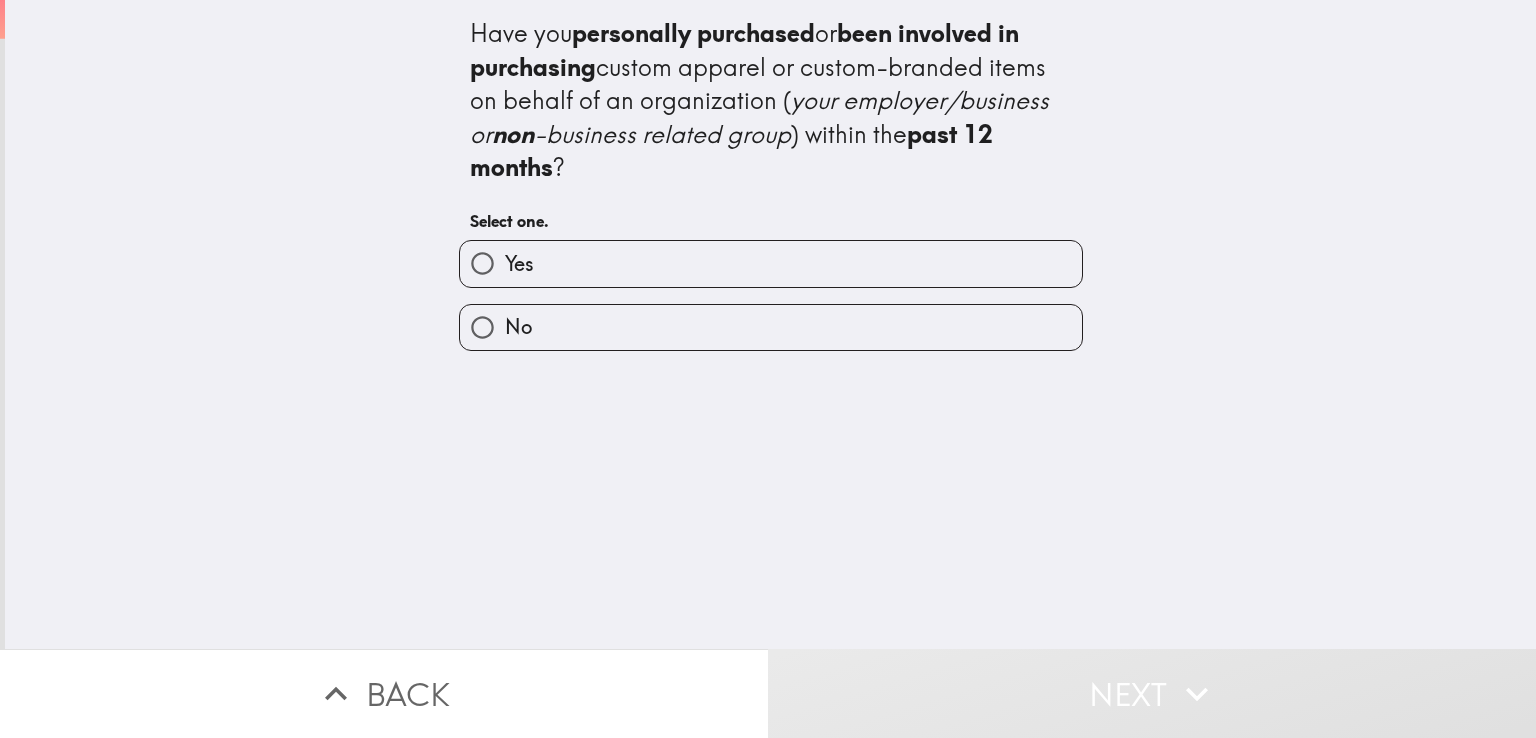 click on "Yes" at bounding box center [771, 263] 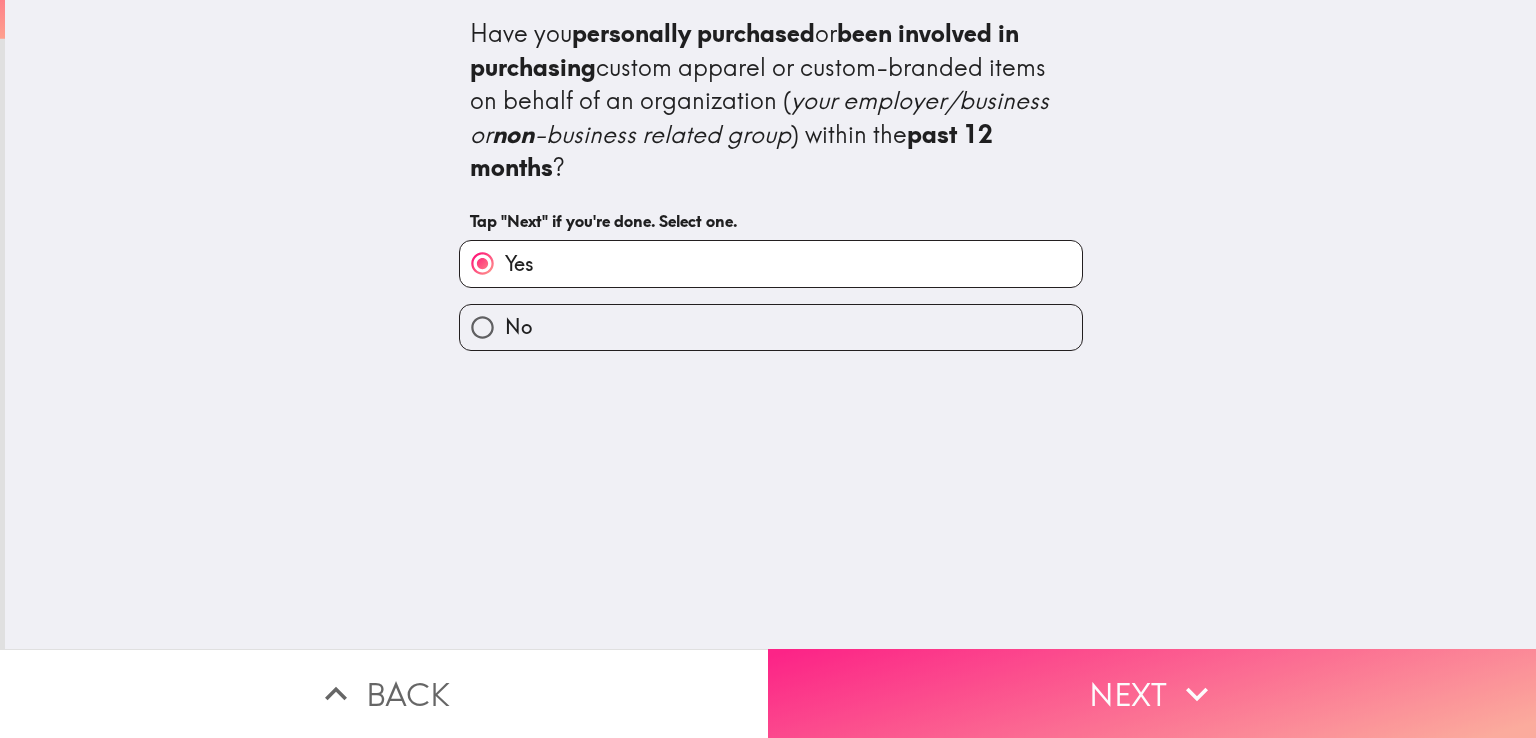 click on "Next" at bounding box center (1152, 693) 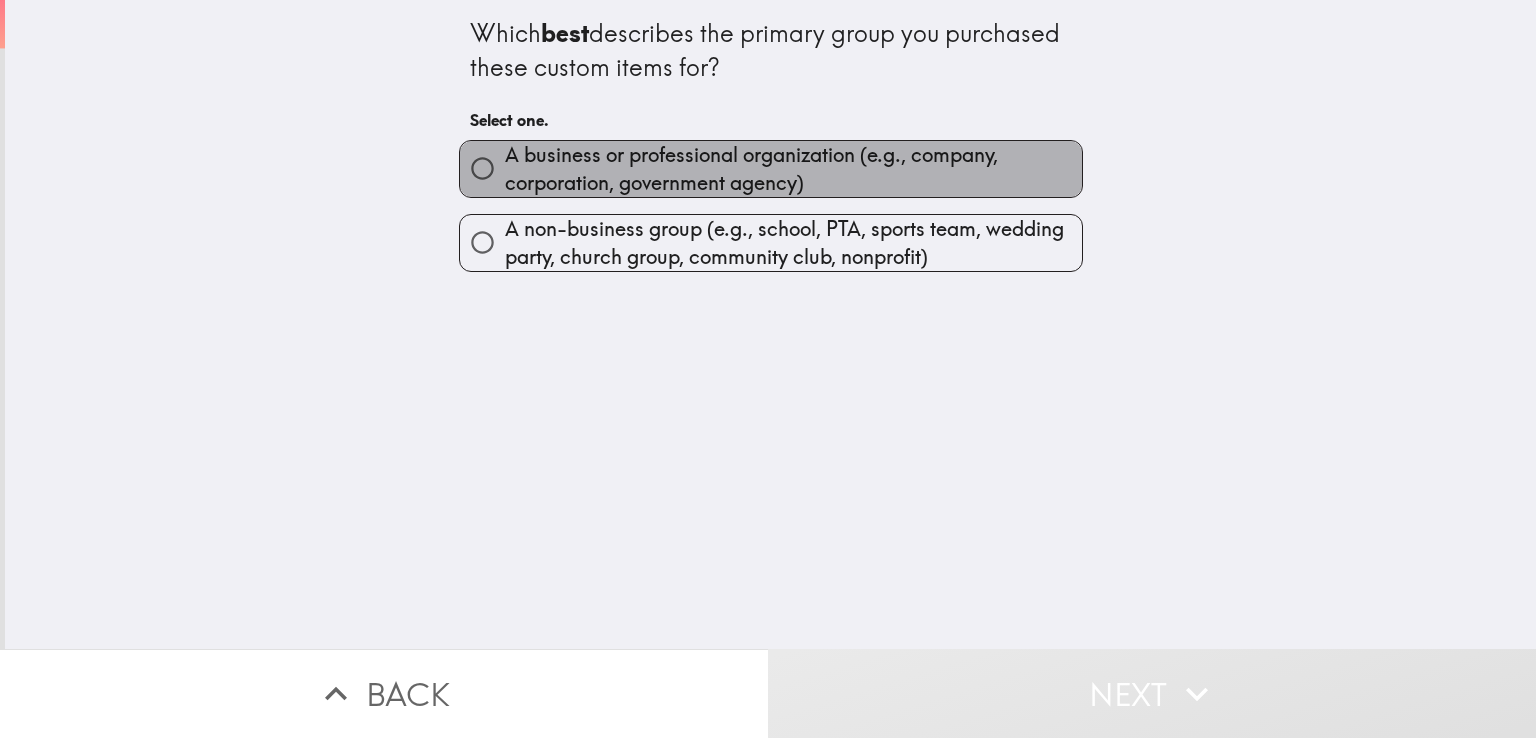 click on "A business or professional organization (e.g., company, corporation, government agency)" at bounding box center (793, 169) 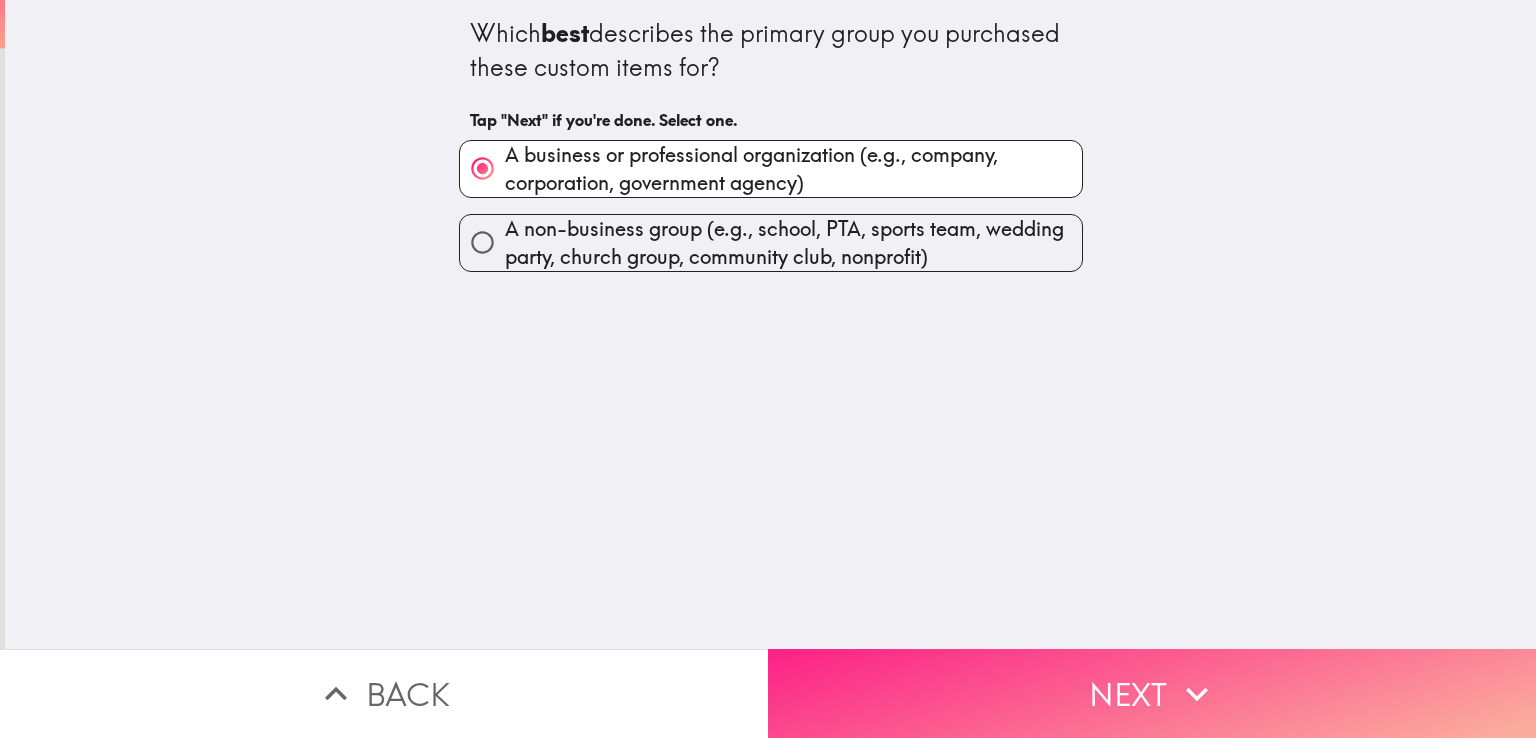 click on "Next" at bounding box center [1152, 693] 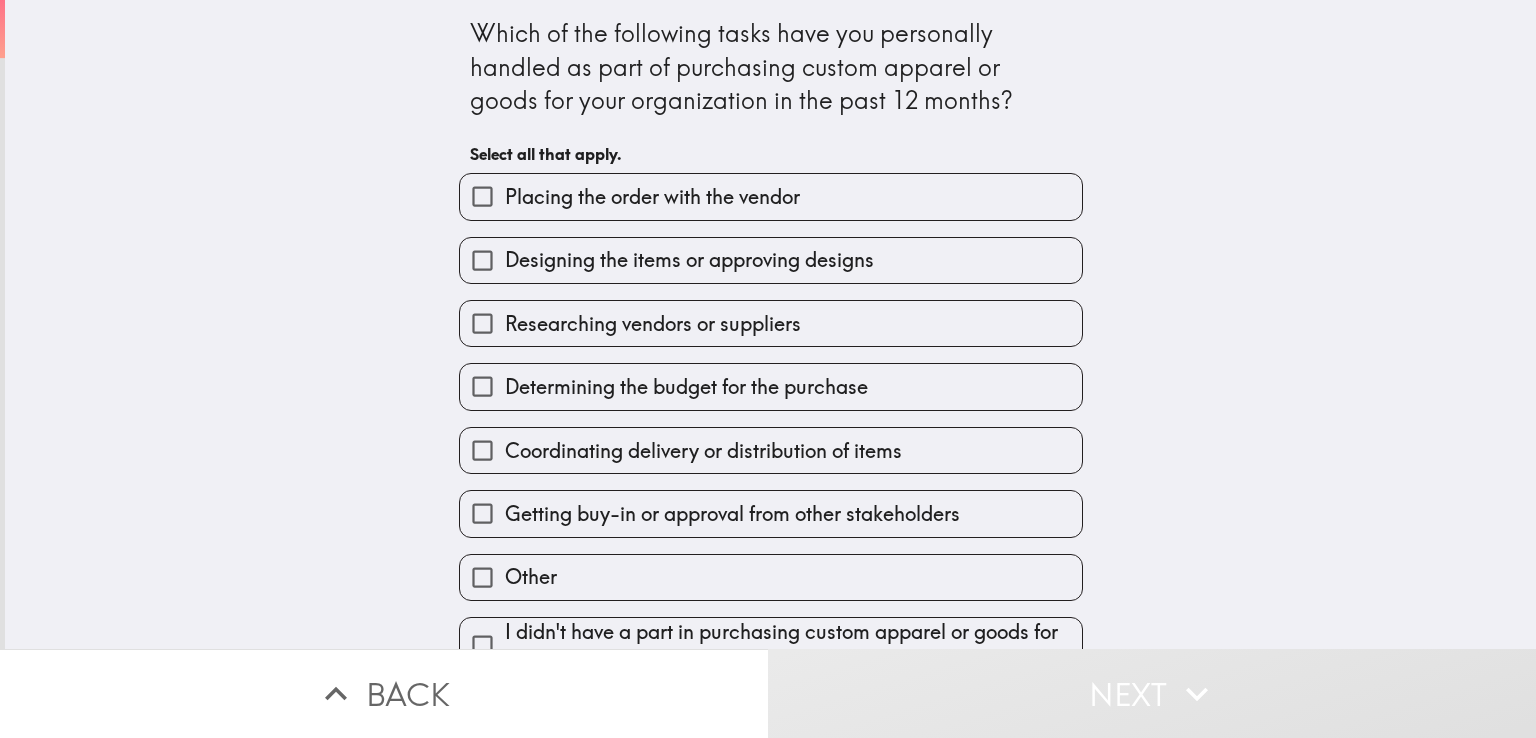 click on "Placing the order with the vendor" at bounding box center (652, 197) 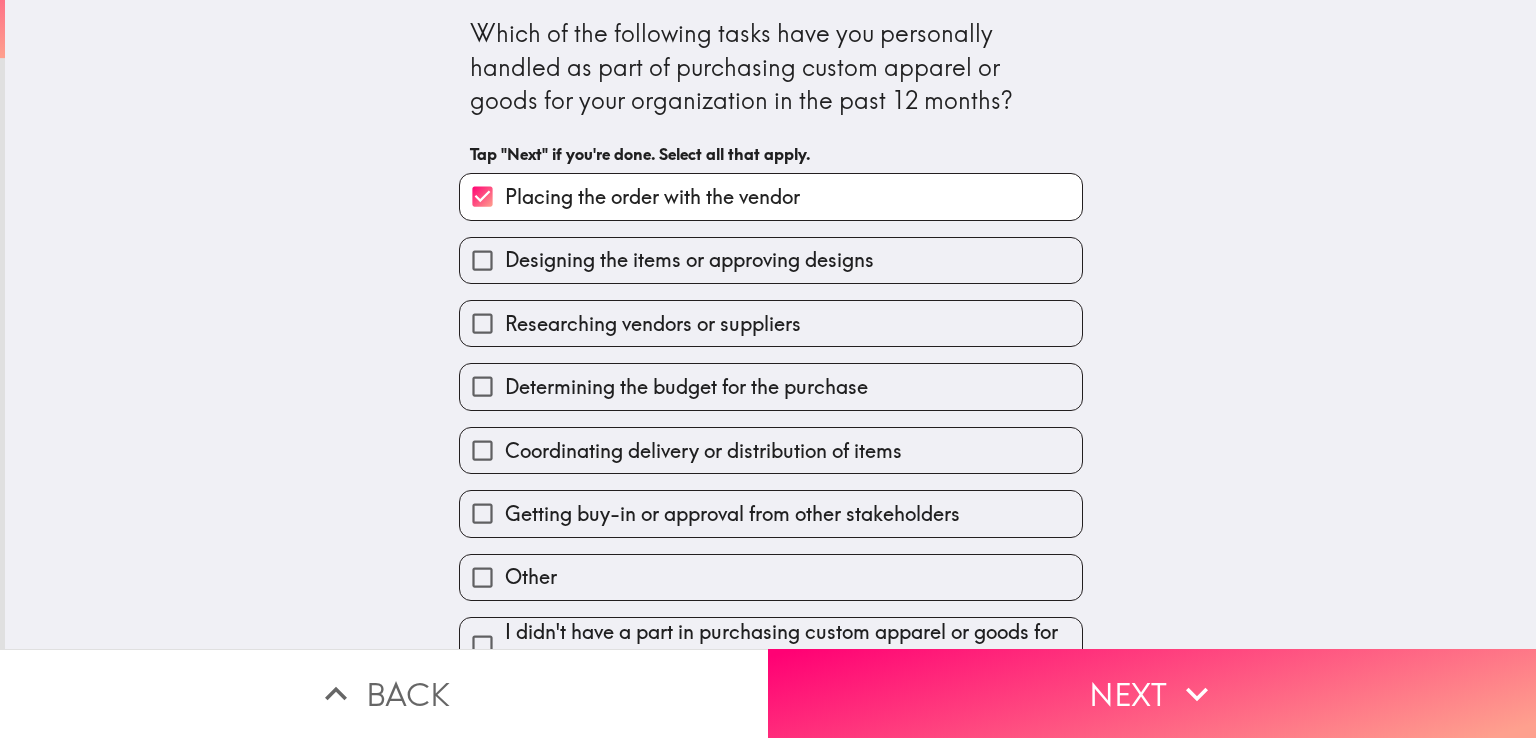 click on "Designing the items or approving designs" at bounding box center [689, 260] 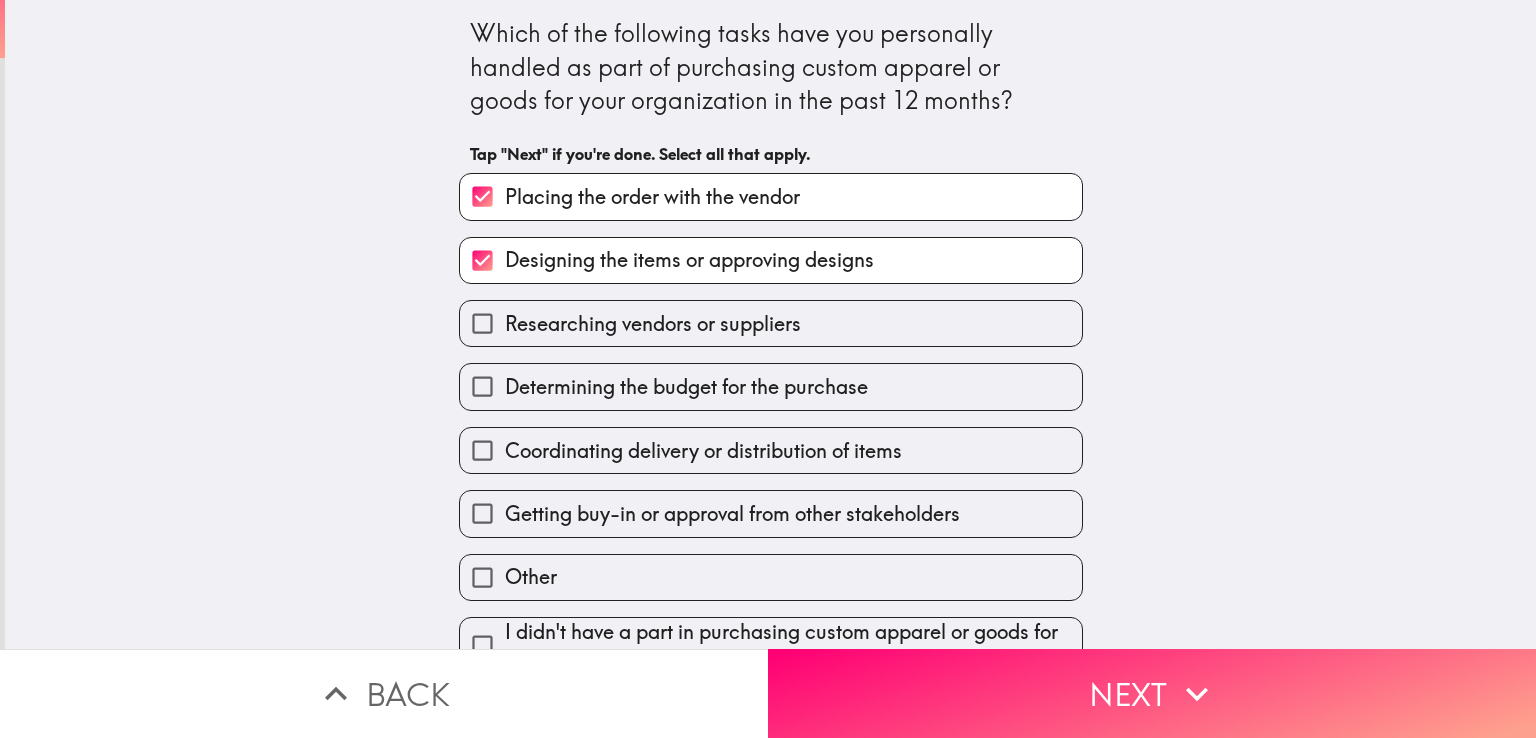 click on "Researching vendors or suppliers" at bounding box center [653, 324] 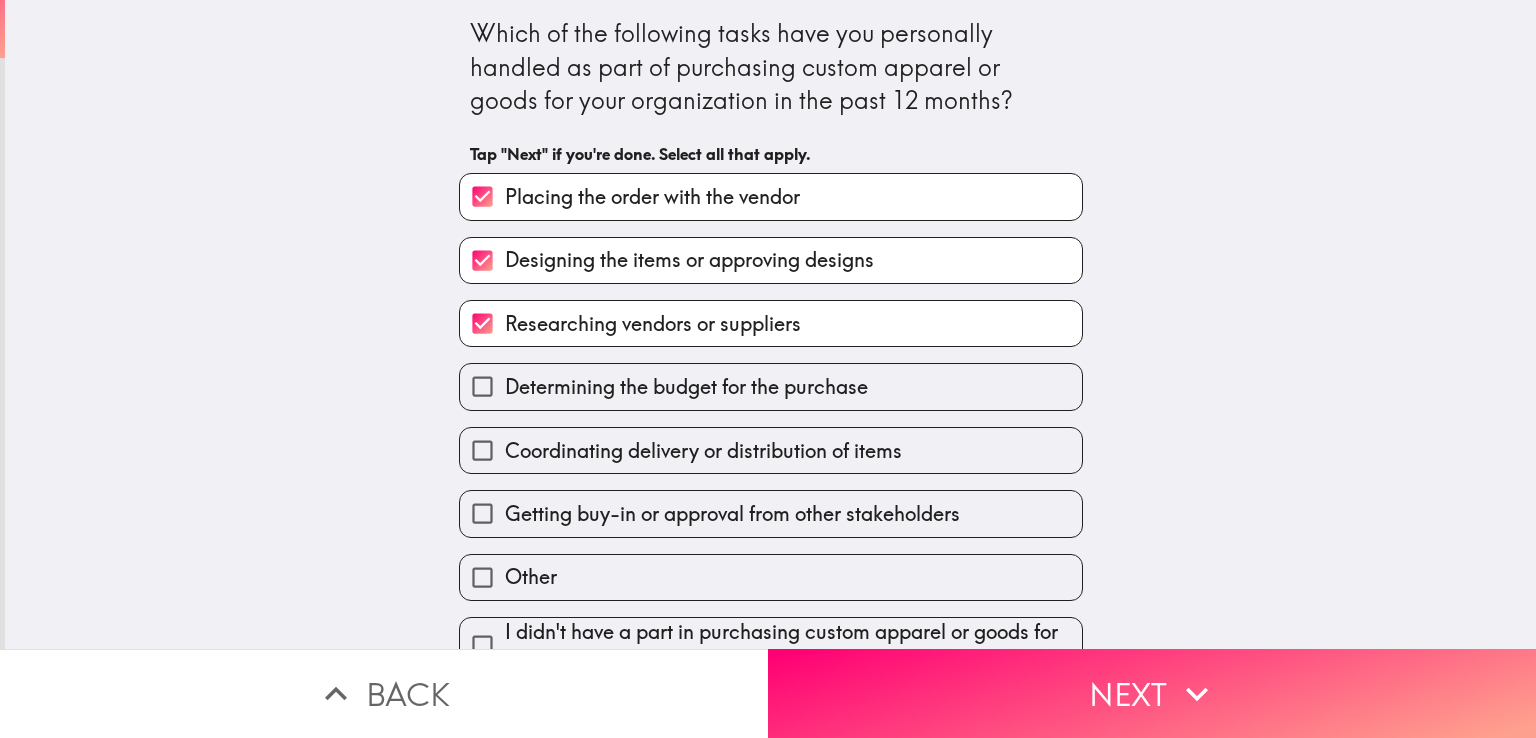 click on "Coordinating delivery or distribution of items" at bounding box center [771, 450] 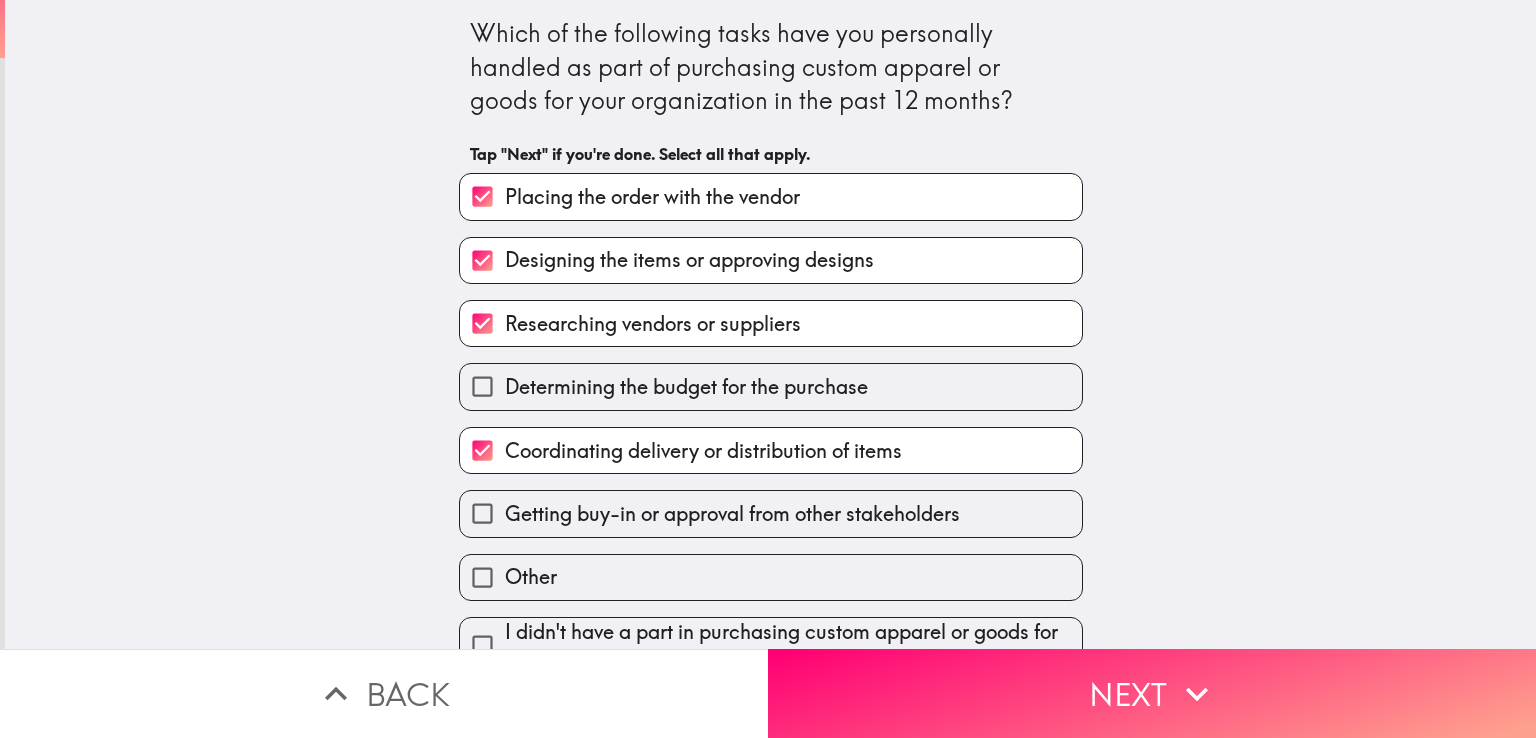 click on "Getting buy-in or approval from other stakeholders" at bounding box center (732, 514) 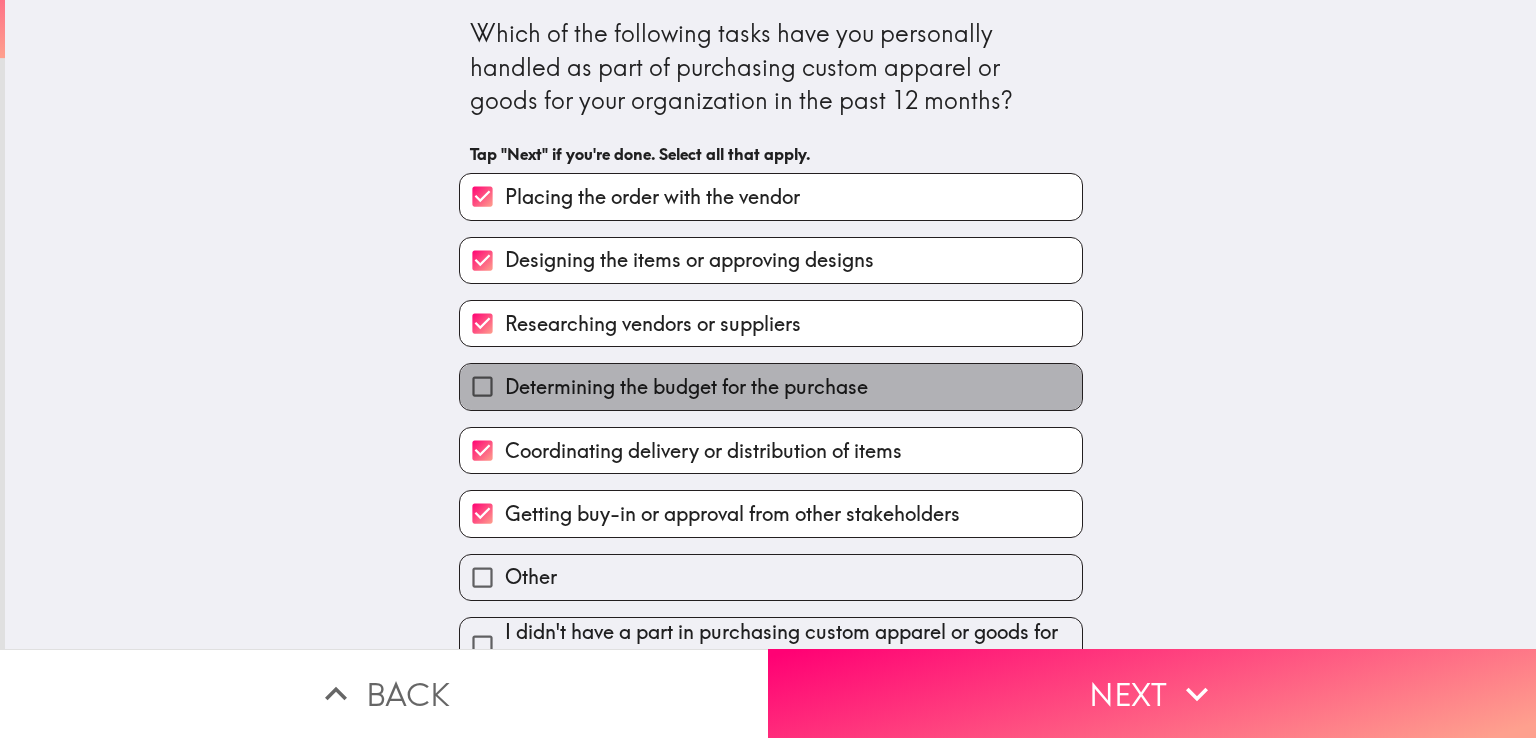 click on "Determining the budget for the purchase" at bounding box center [686, 387] 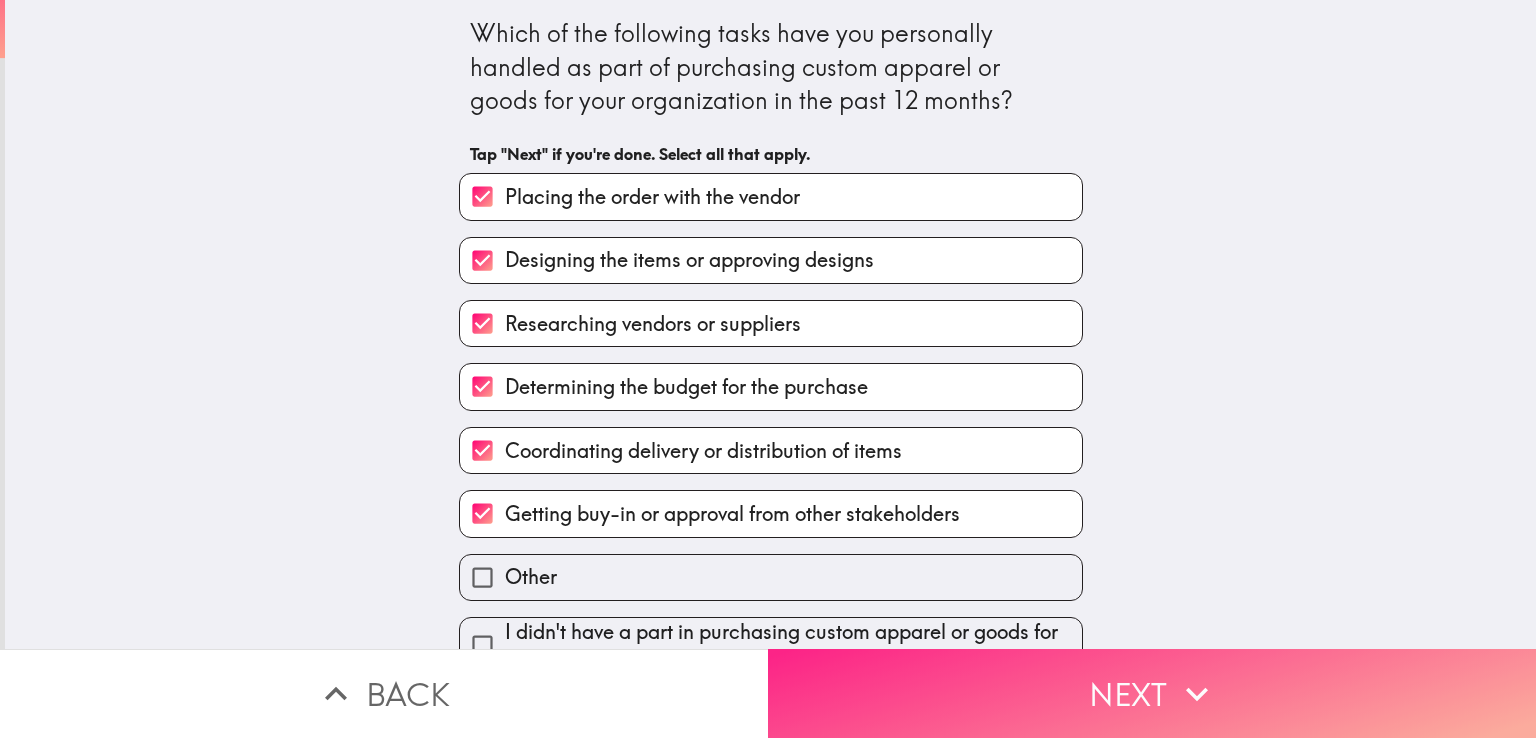 click on "Next" at bounding box center (1152, 693) 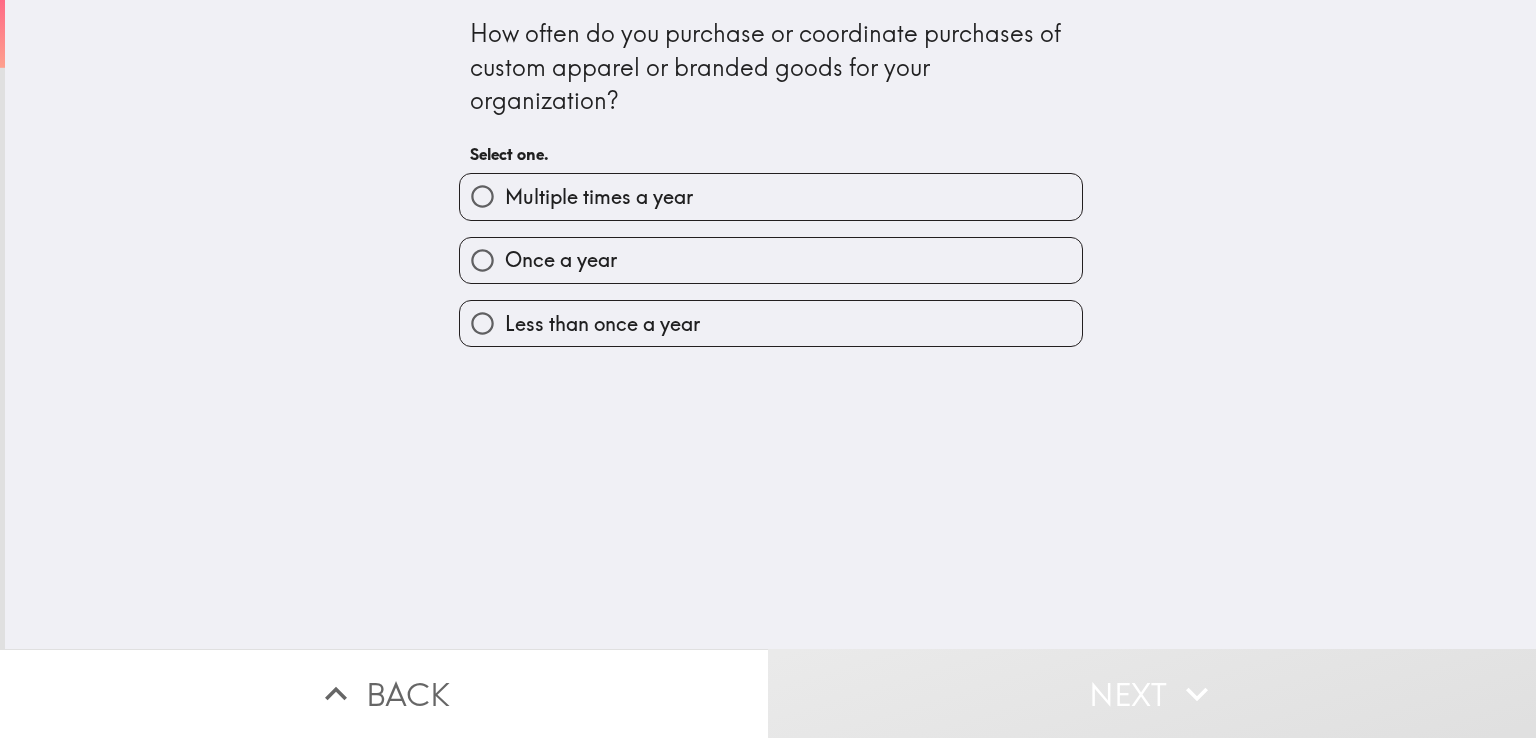 click on "Multiple times a year" at bounding box center (599, 197) 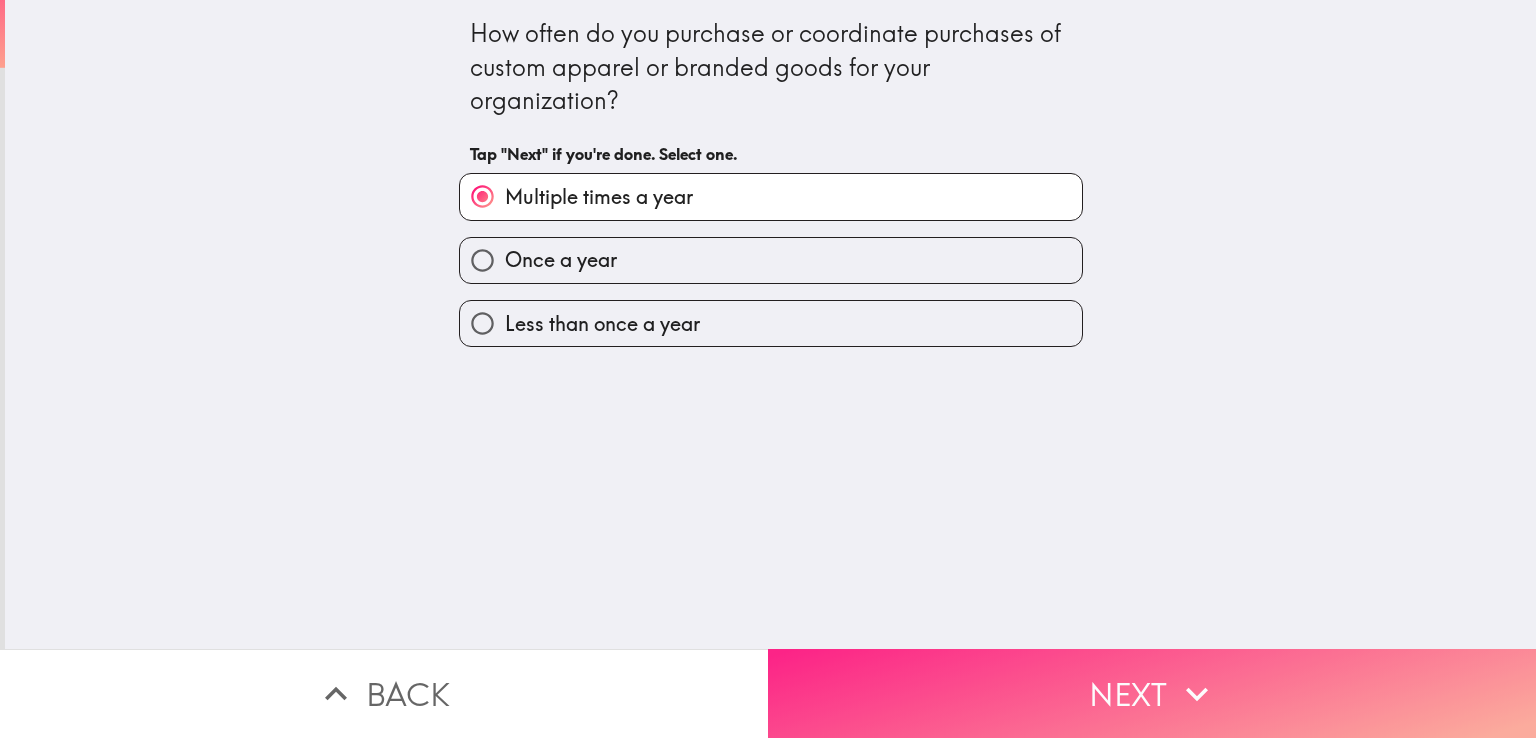 click on "Next" at bounding box center (1152, 693) 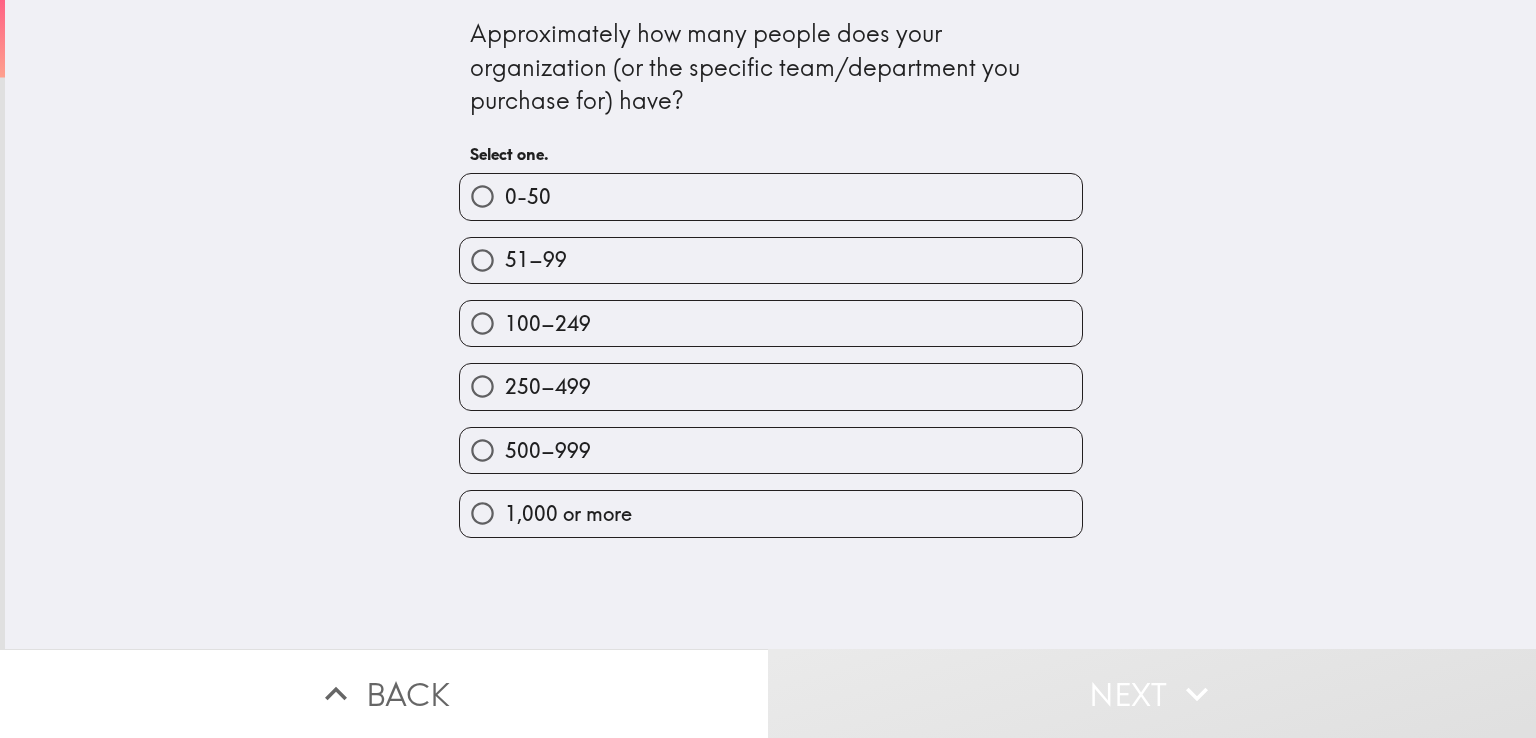 click on "500–999" at bounding box center [771, 450] 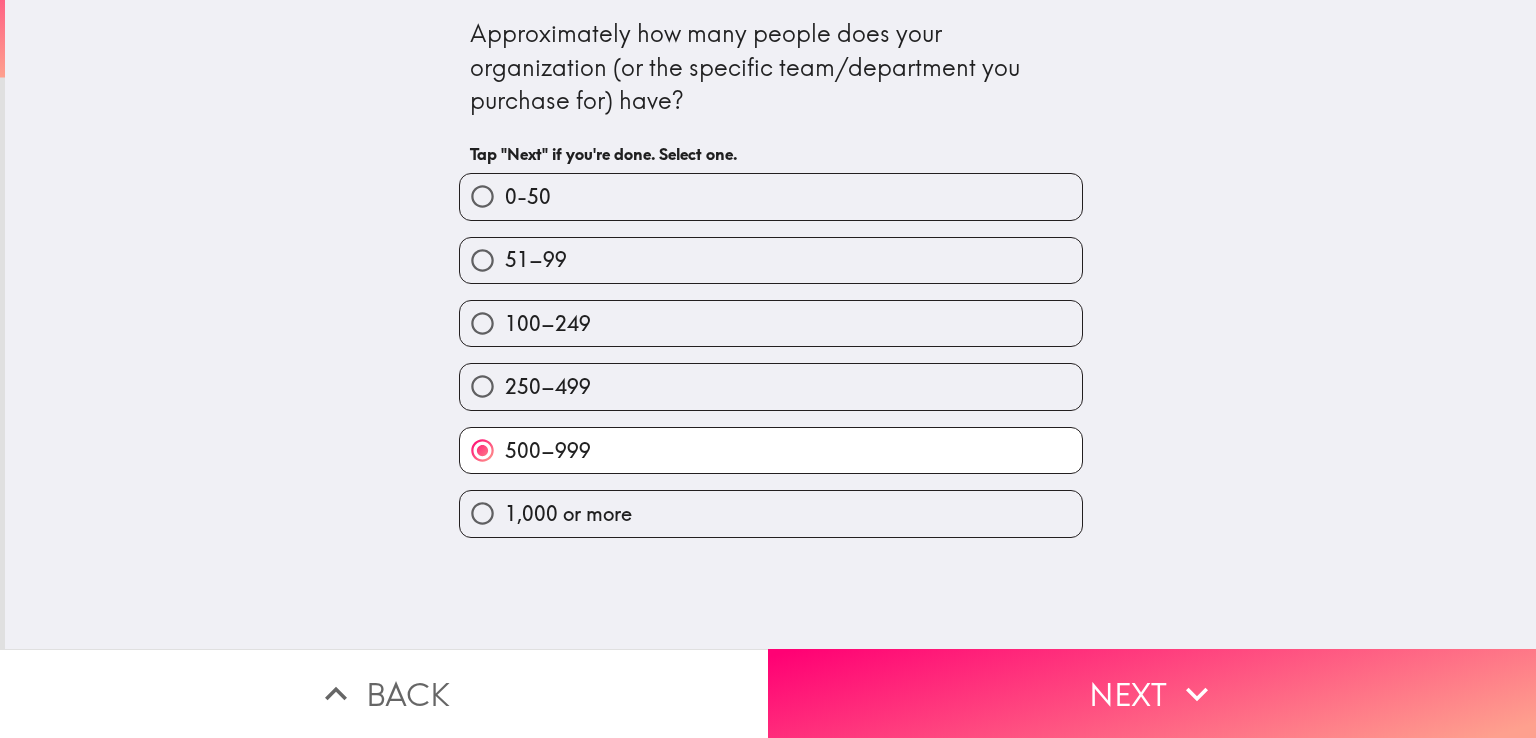 click on "Next" at bounding box center (1152, 693) 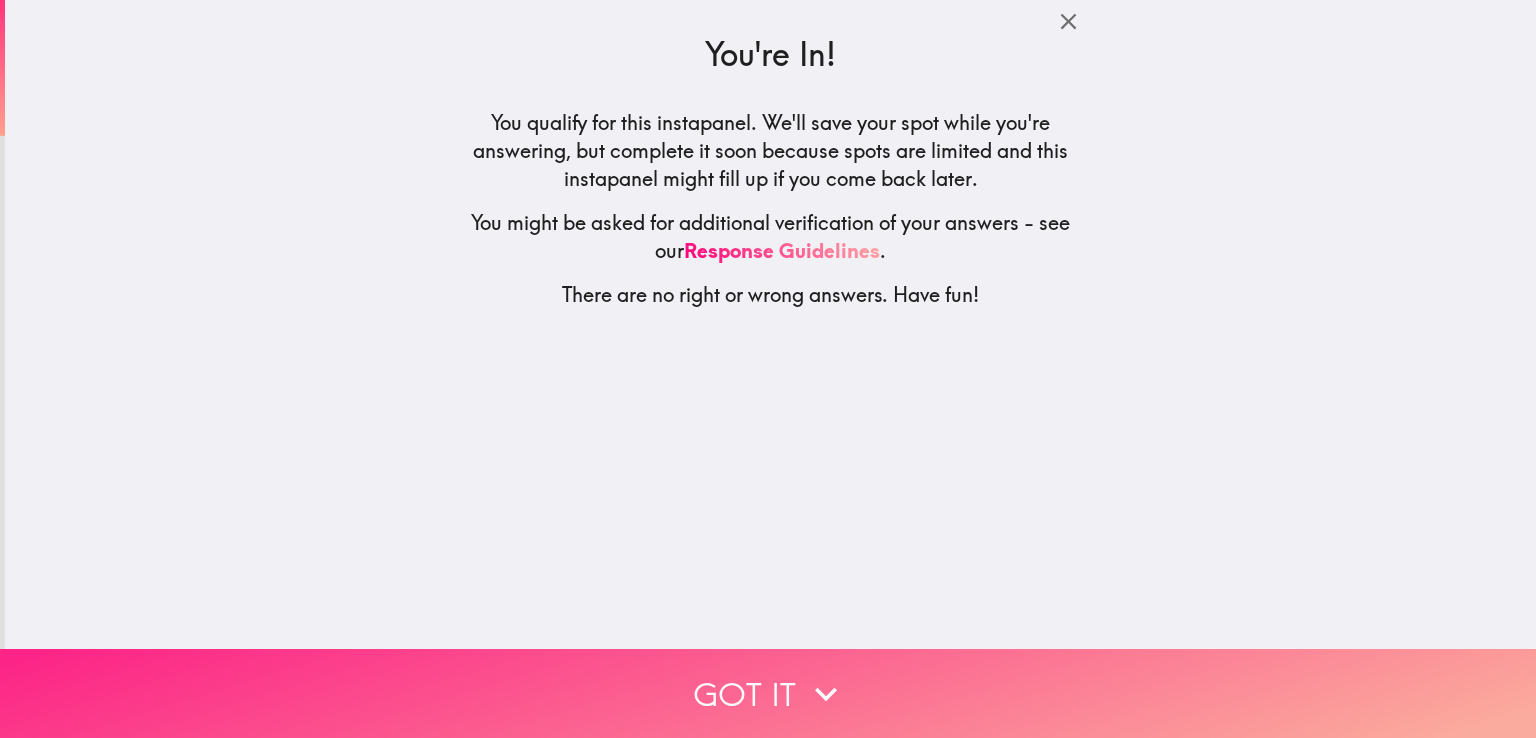 click on "Got it" at bounding box center (768, 693) 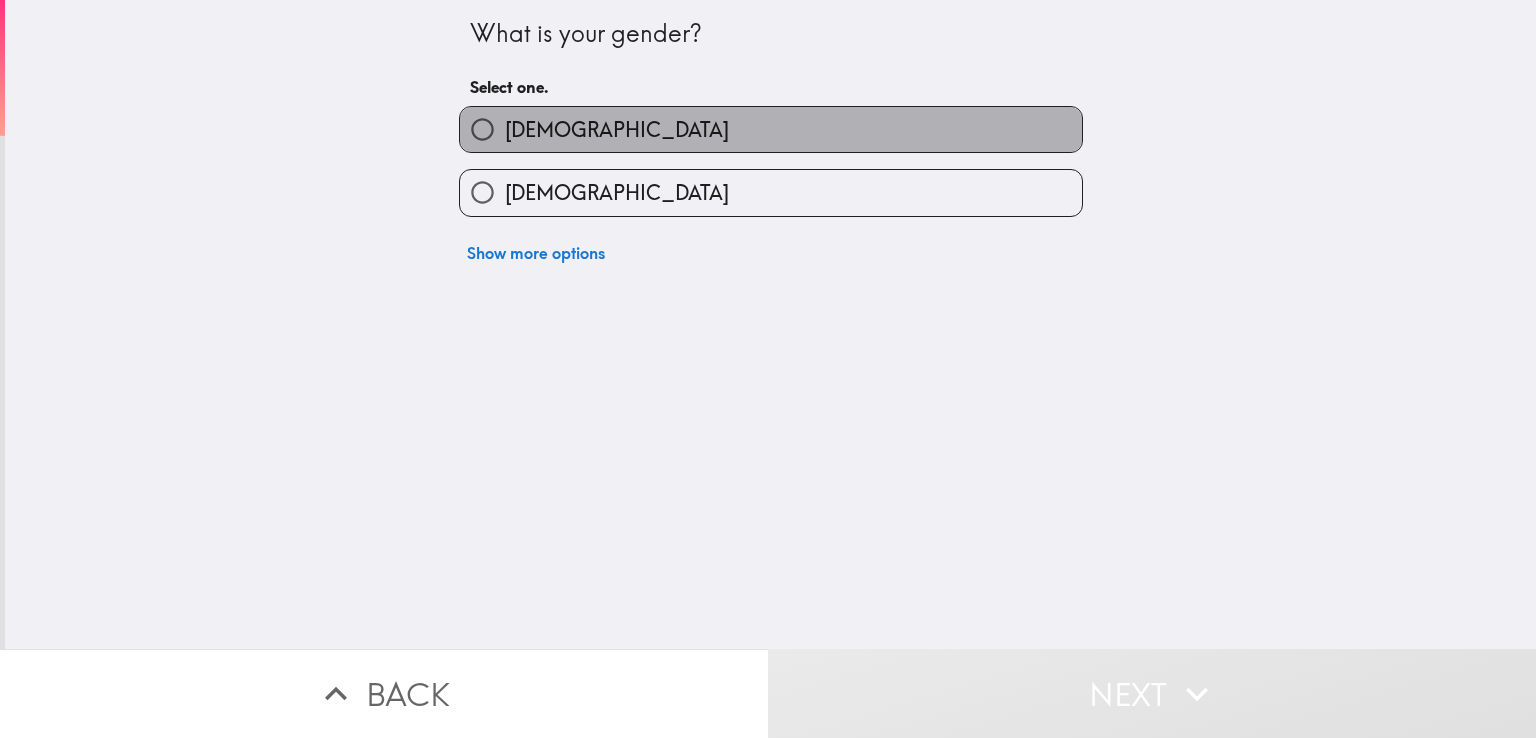 click on "[DEMOGRAPHIC_DATA]" at bounding box center (771, 129) 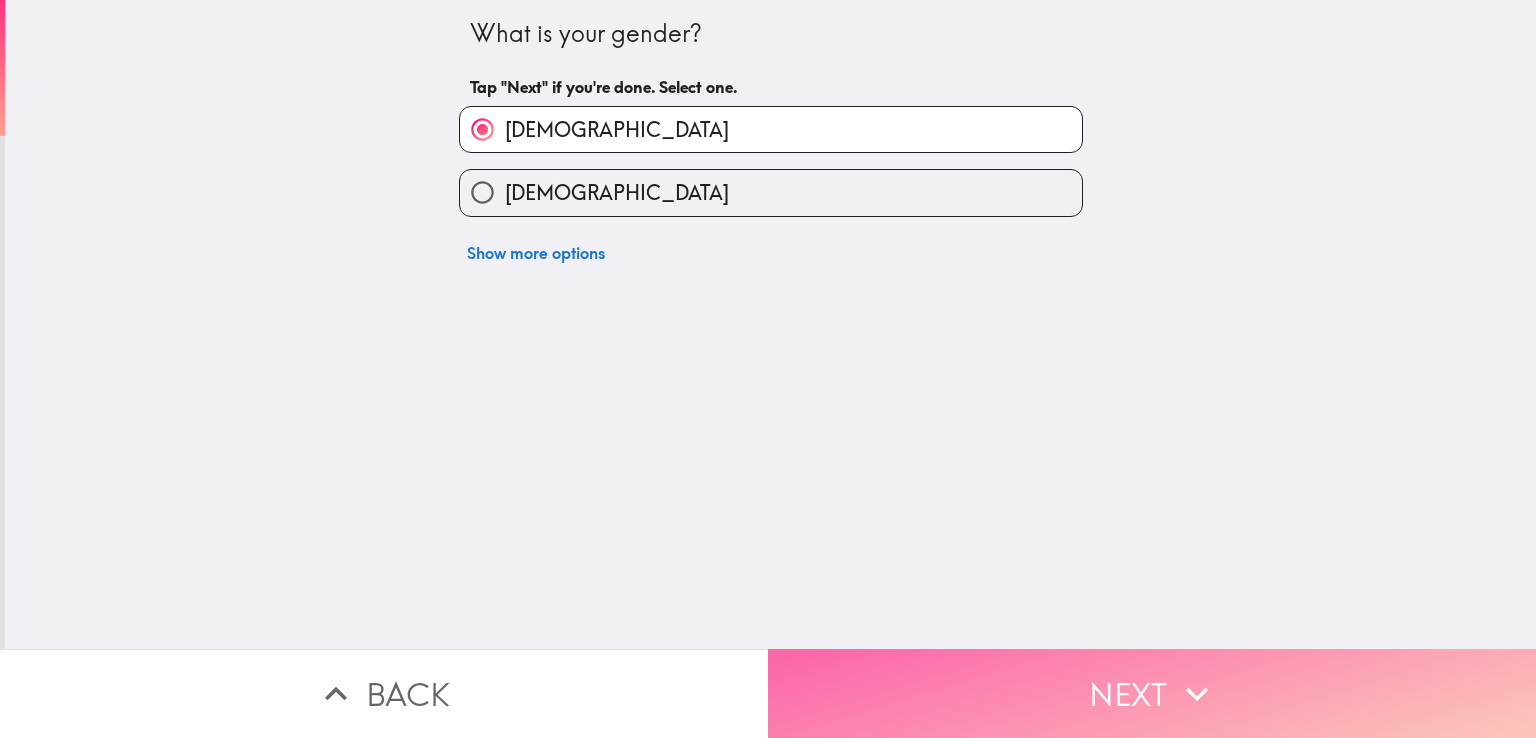 click on "Next" at bounding box center [1152, 693] 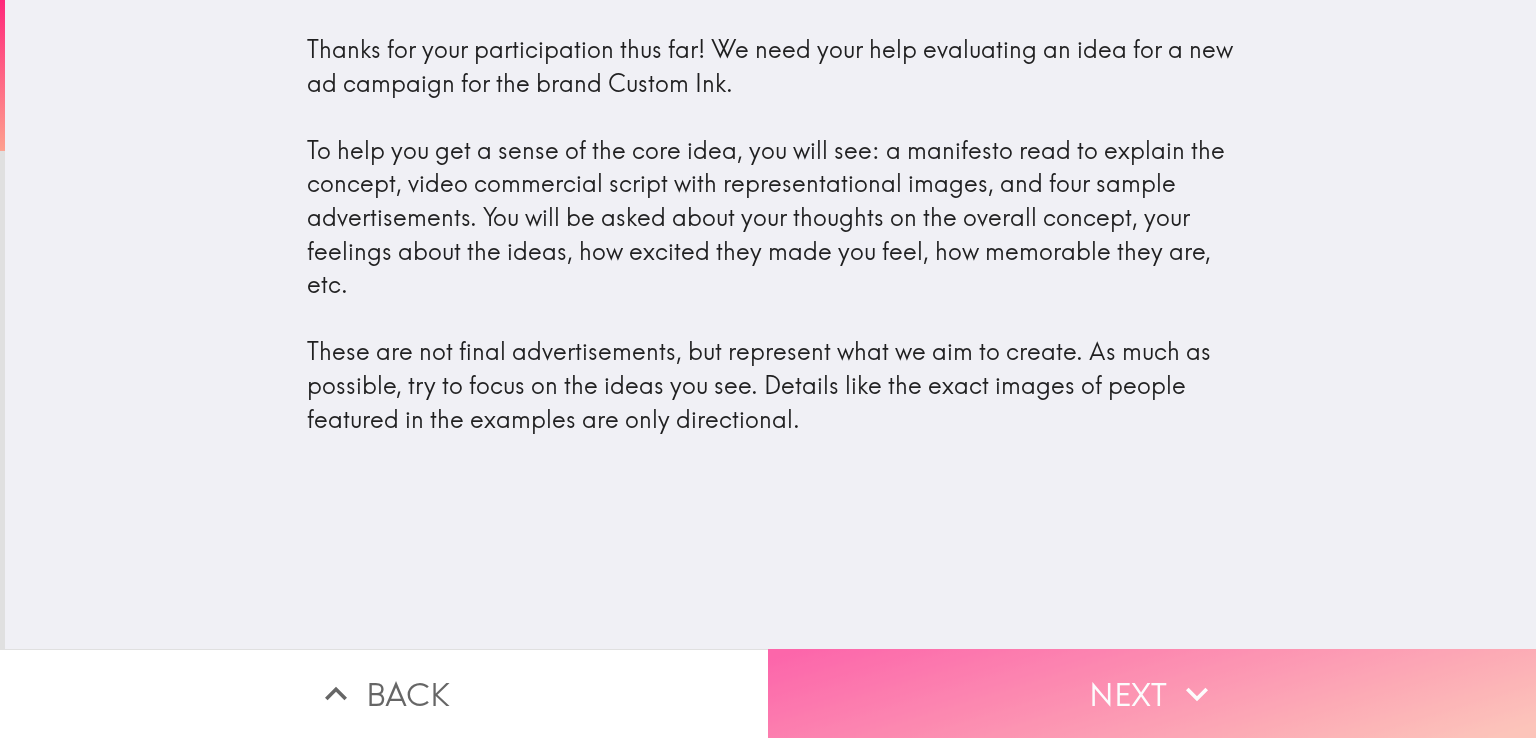 click on "Next" at bounding box center (1152, 693) 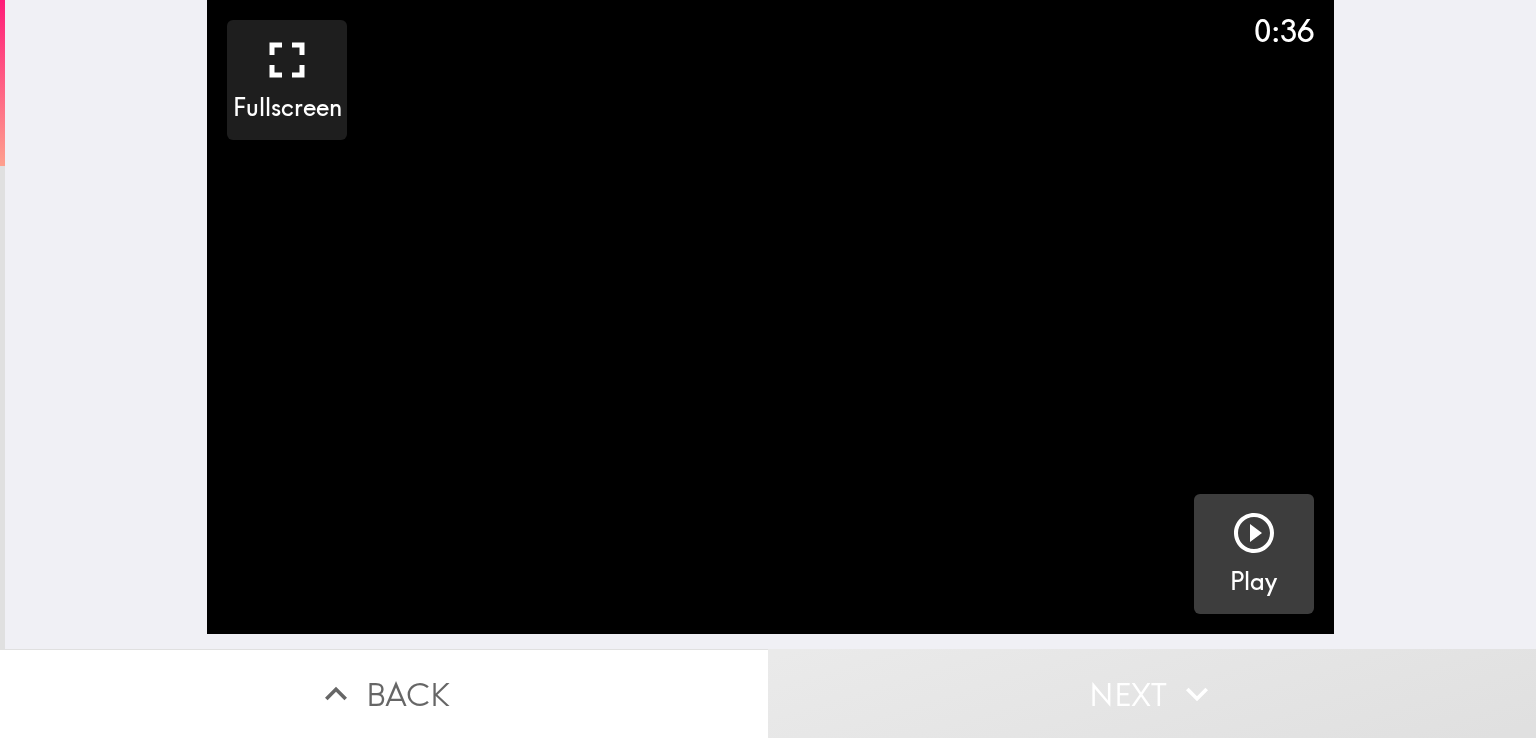 click 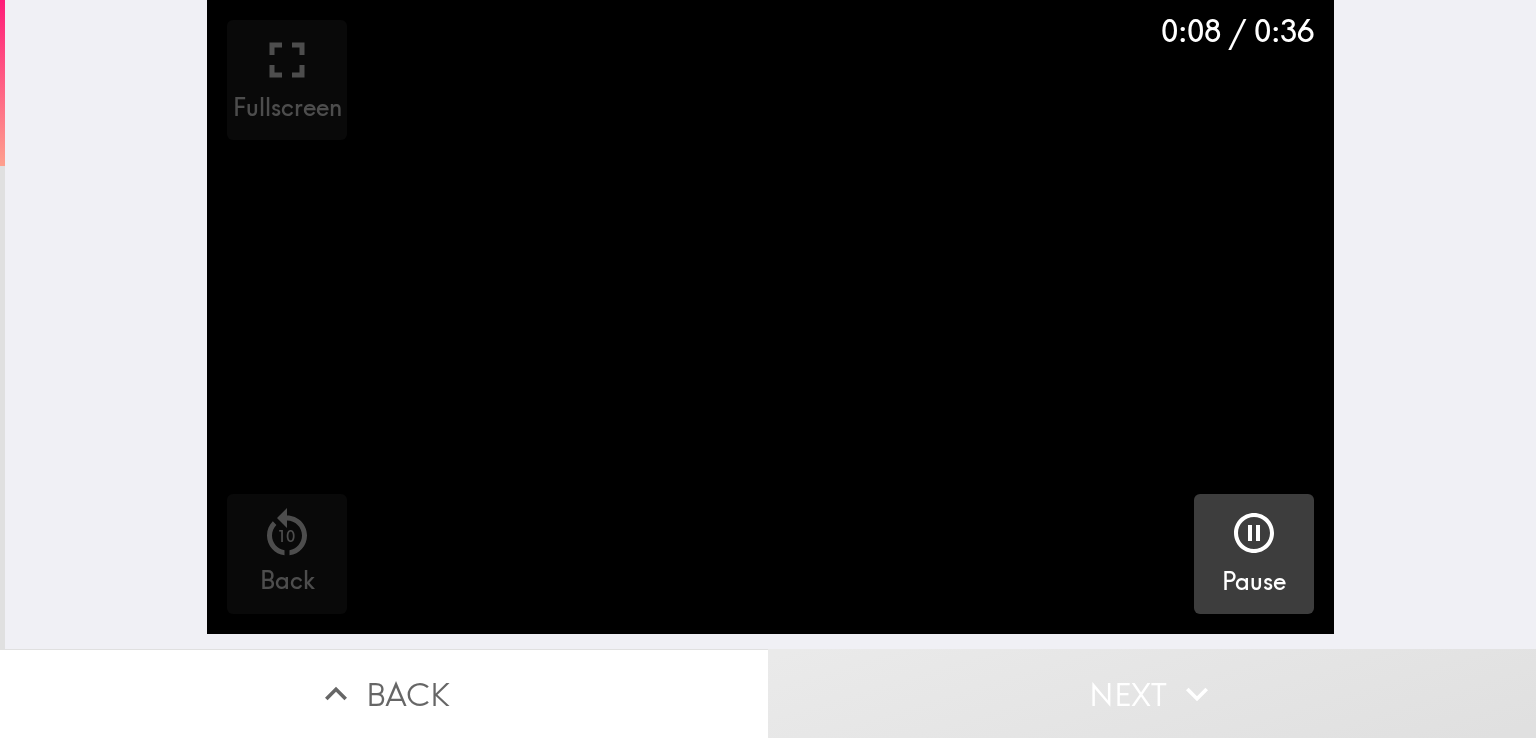 type 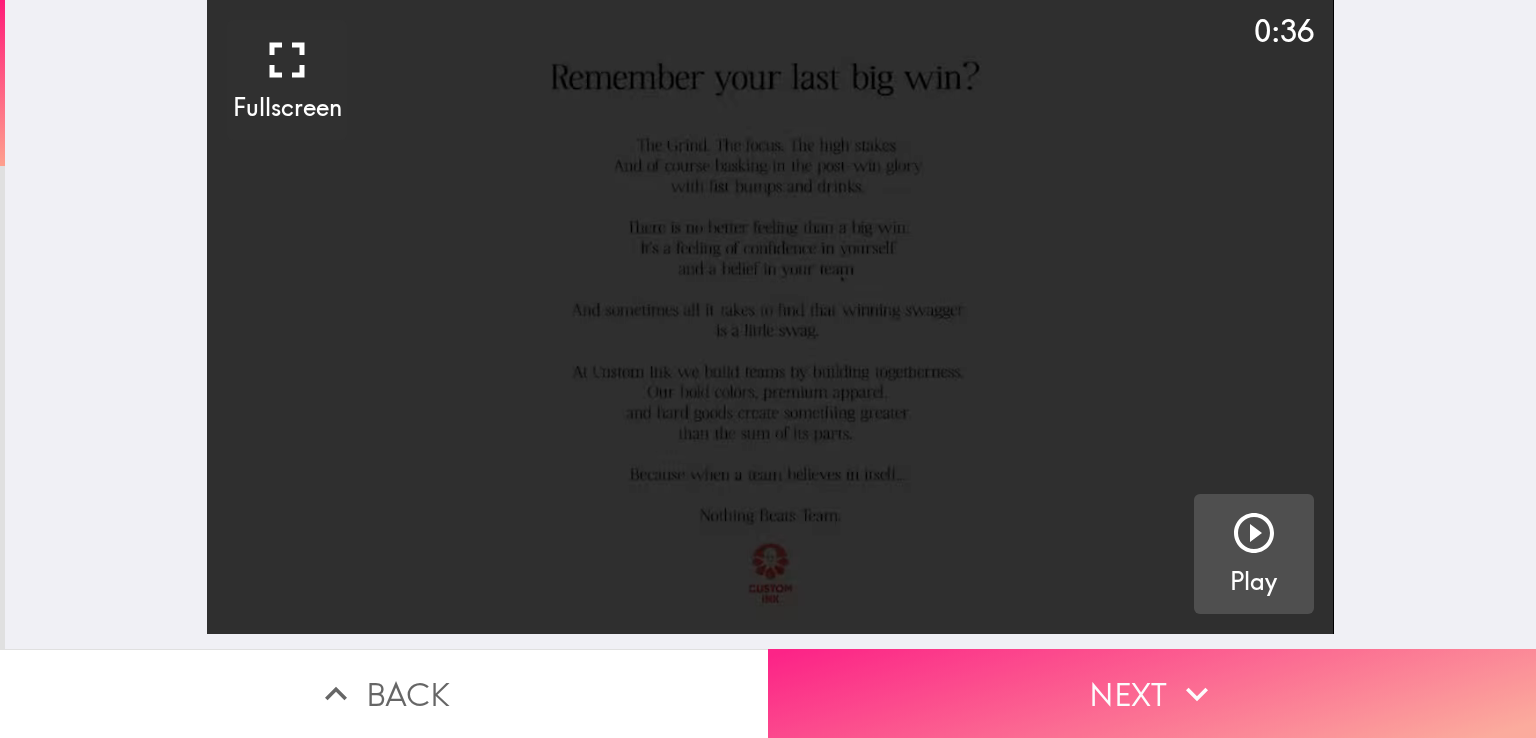 click on "Next" at bounding box center [1152, 693] 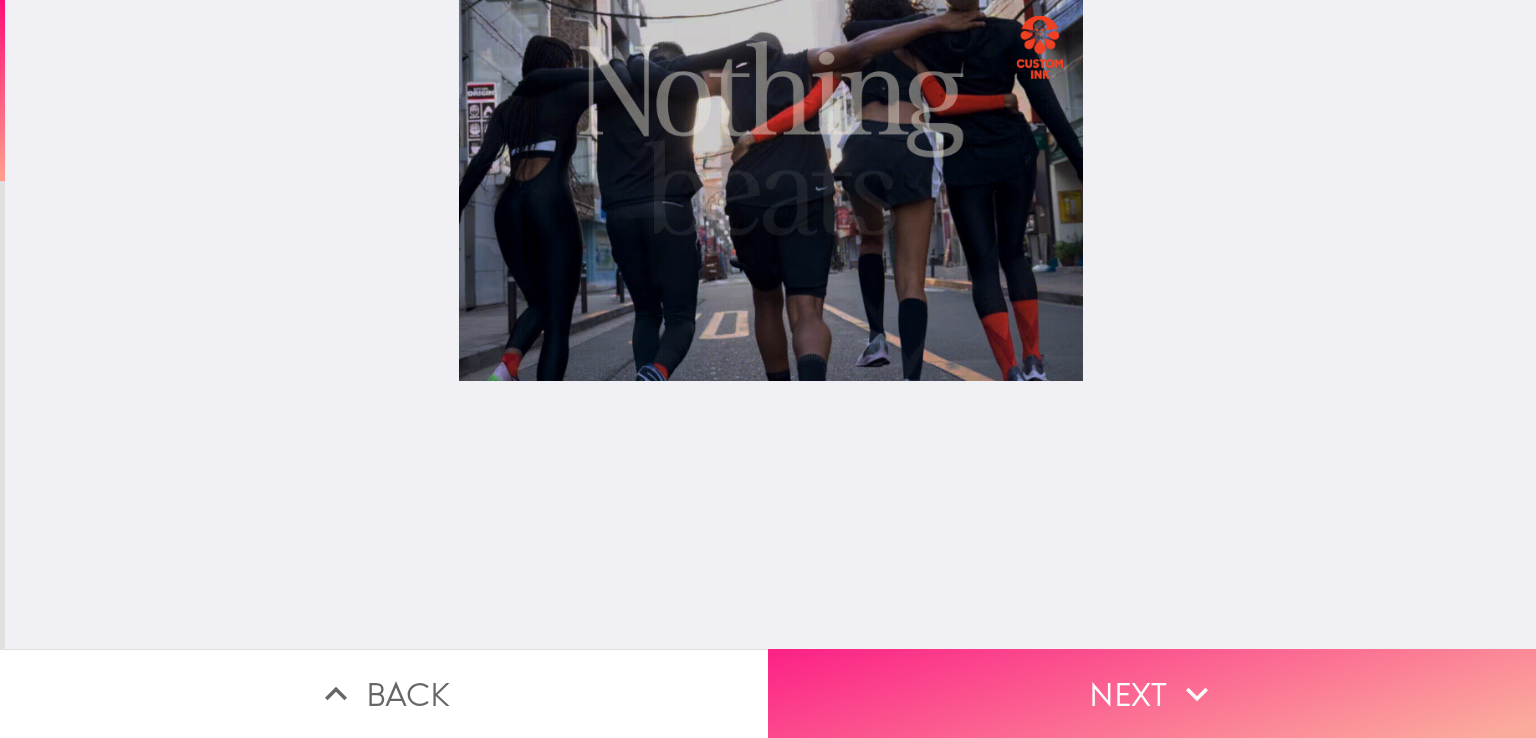 click on "Next" at bounding box center [1152, 693] 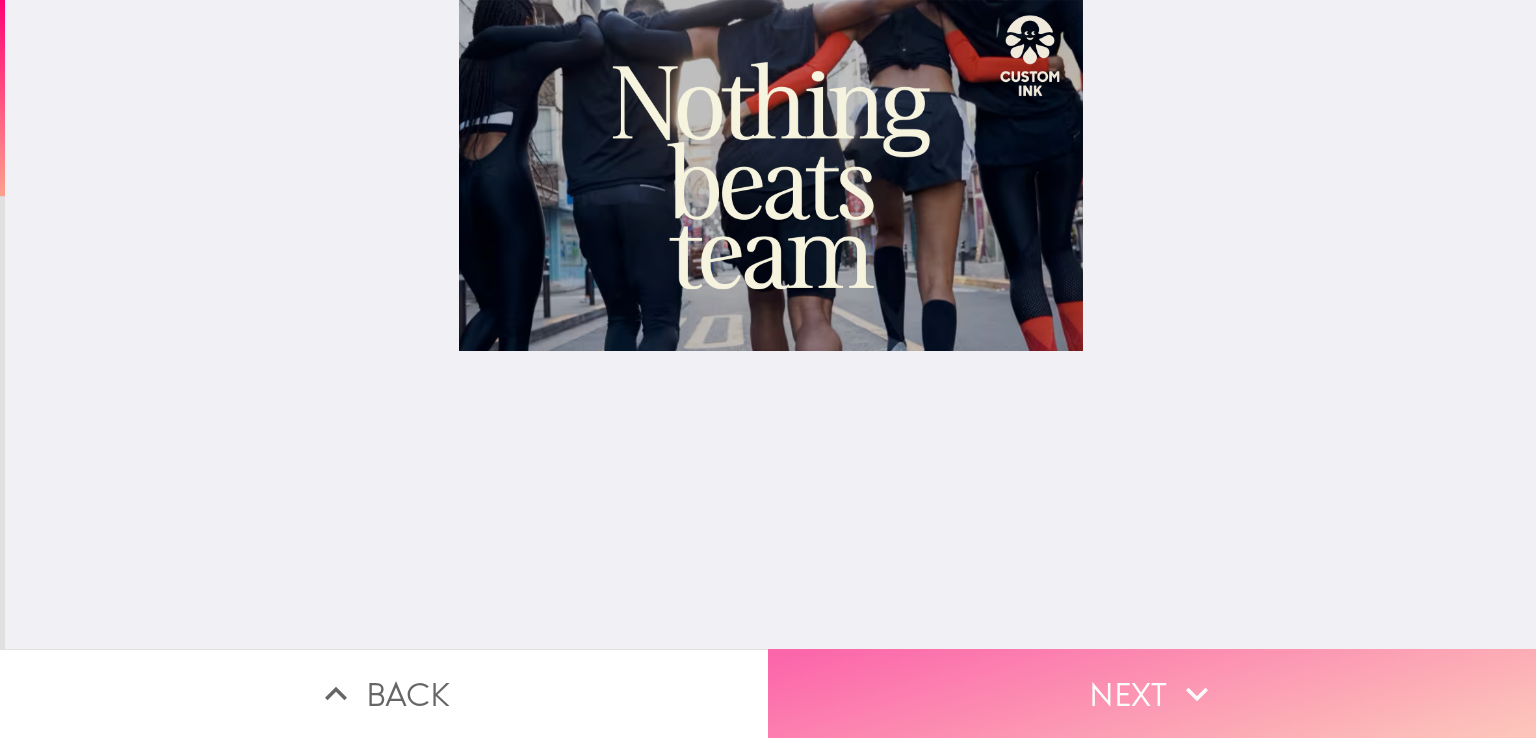 click on "Next" at bounding box center (1152, 693) 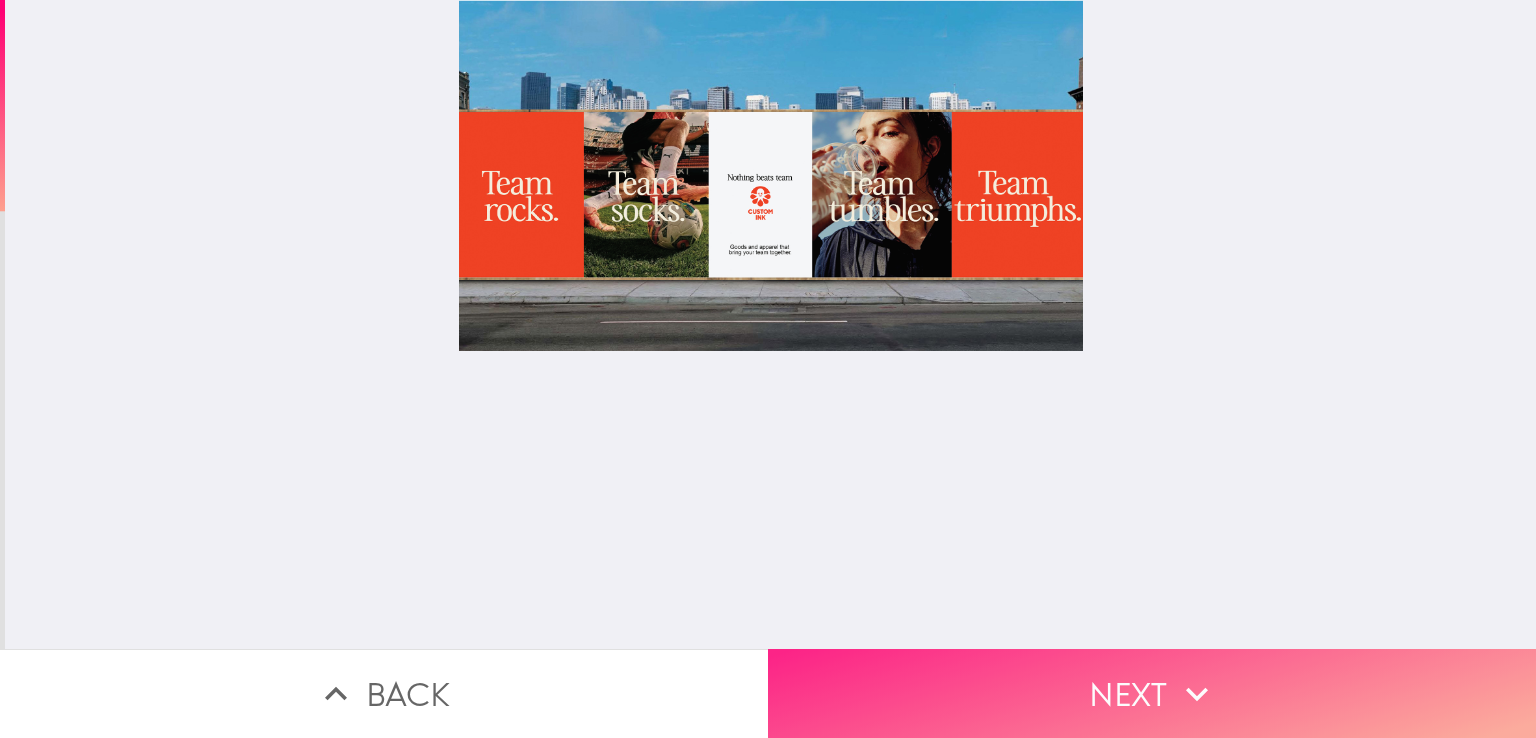 click on "Next" at bounding box center [1152, 693] 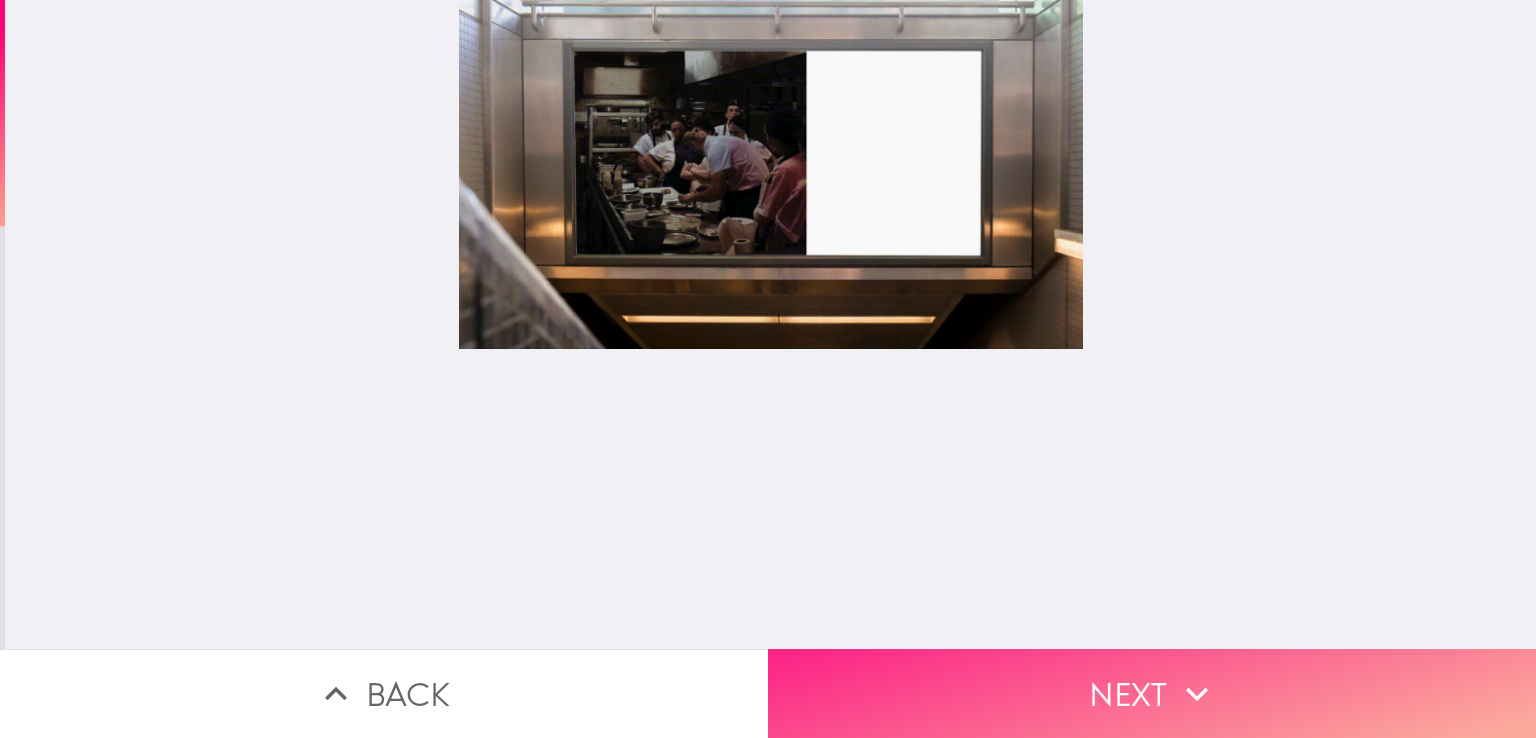 click on "Next" at bounding box center (1152, 693) 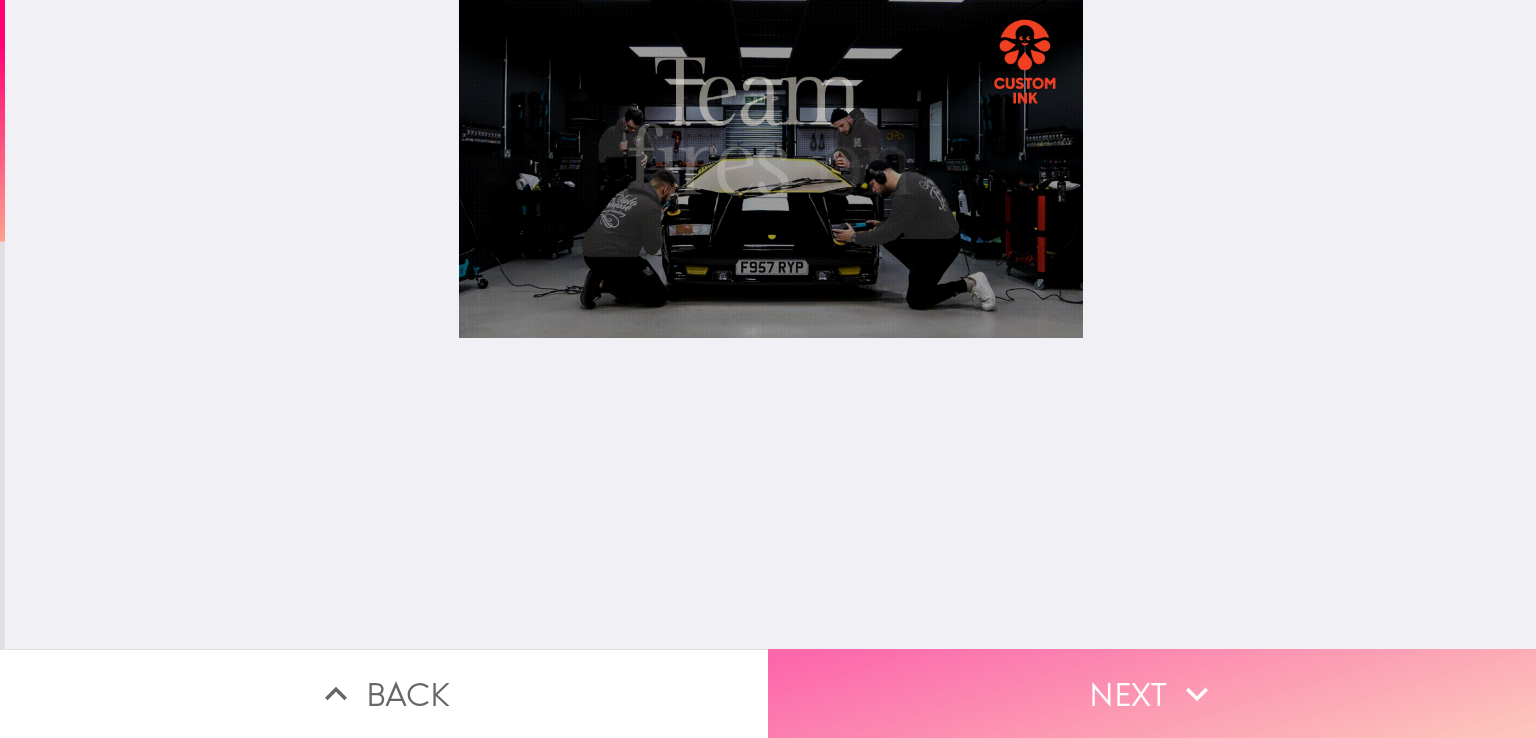 click on "Next" at bounding box center [1152, 693] 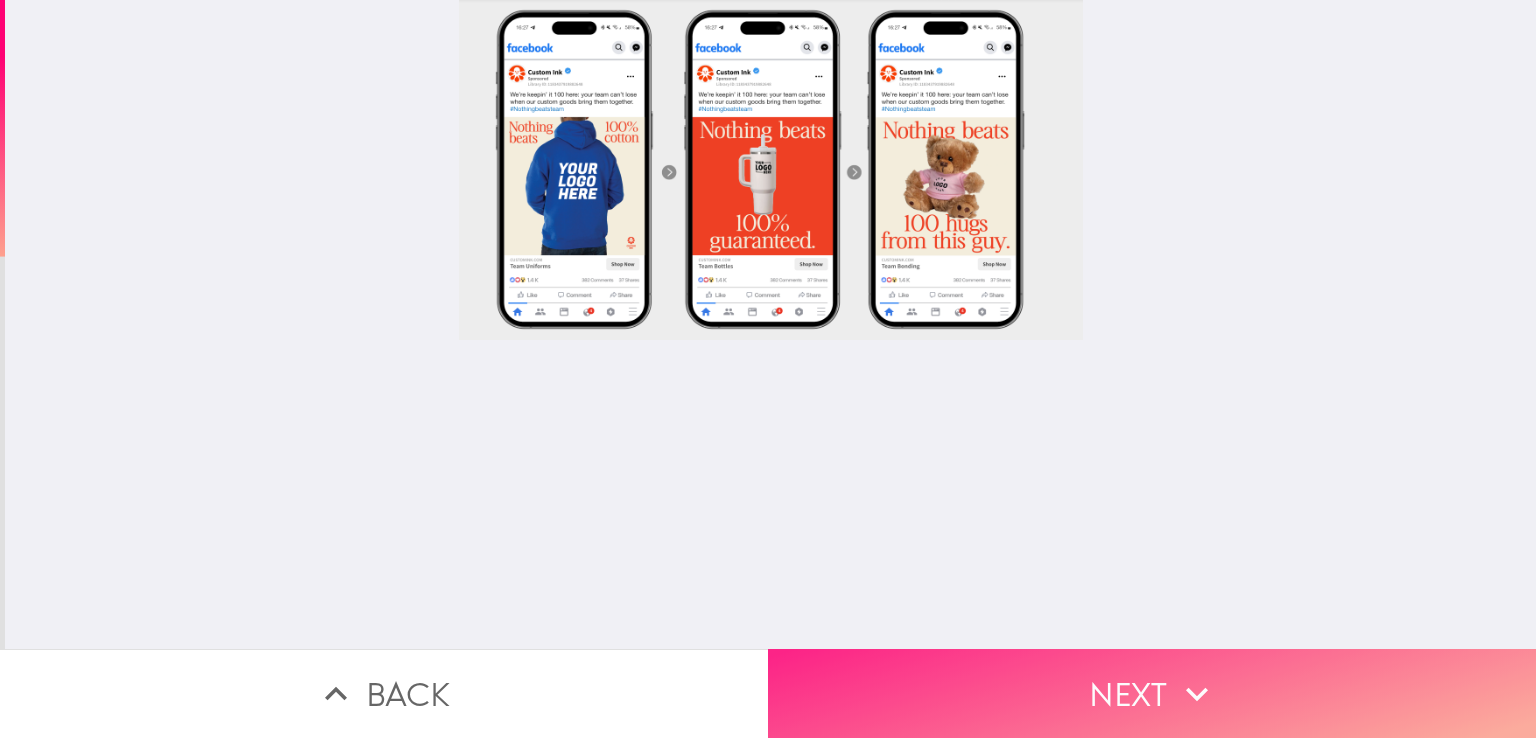 click on "Next" at bounding box center [1152, 693] 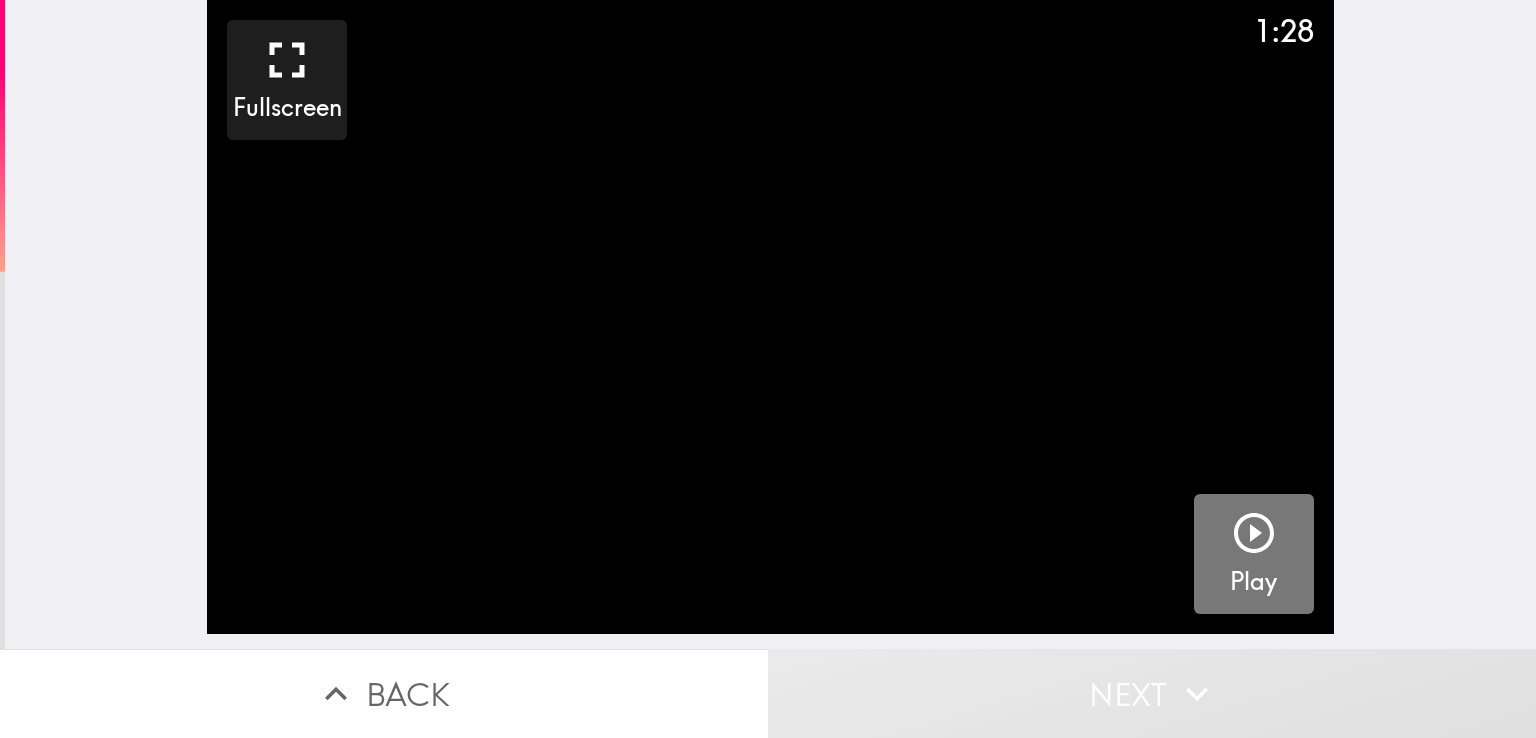 click 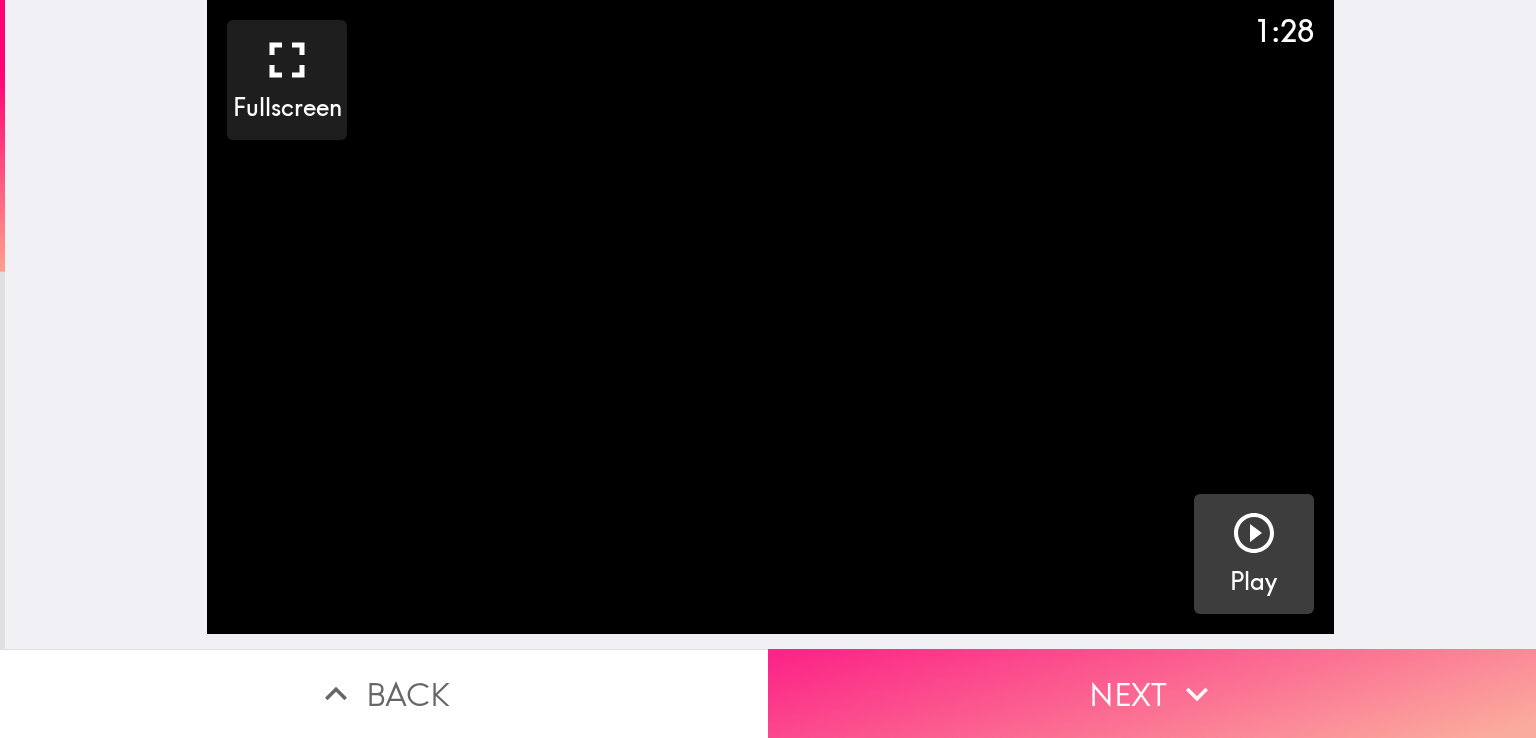 click on "Next" at bounding box center [1152, 693] 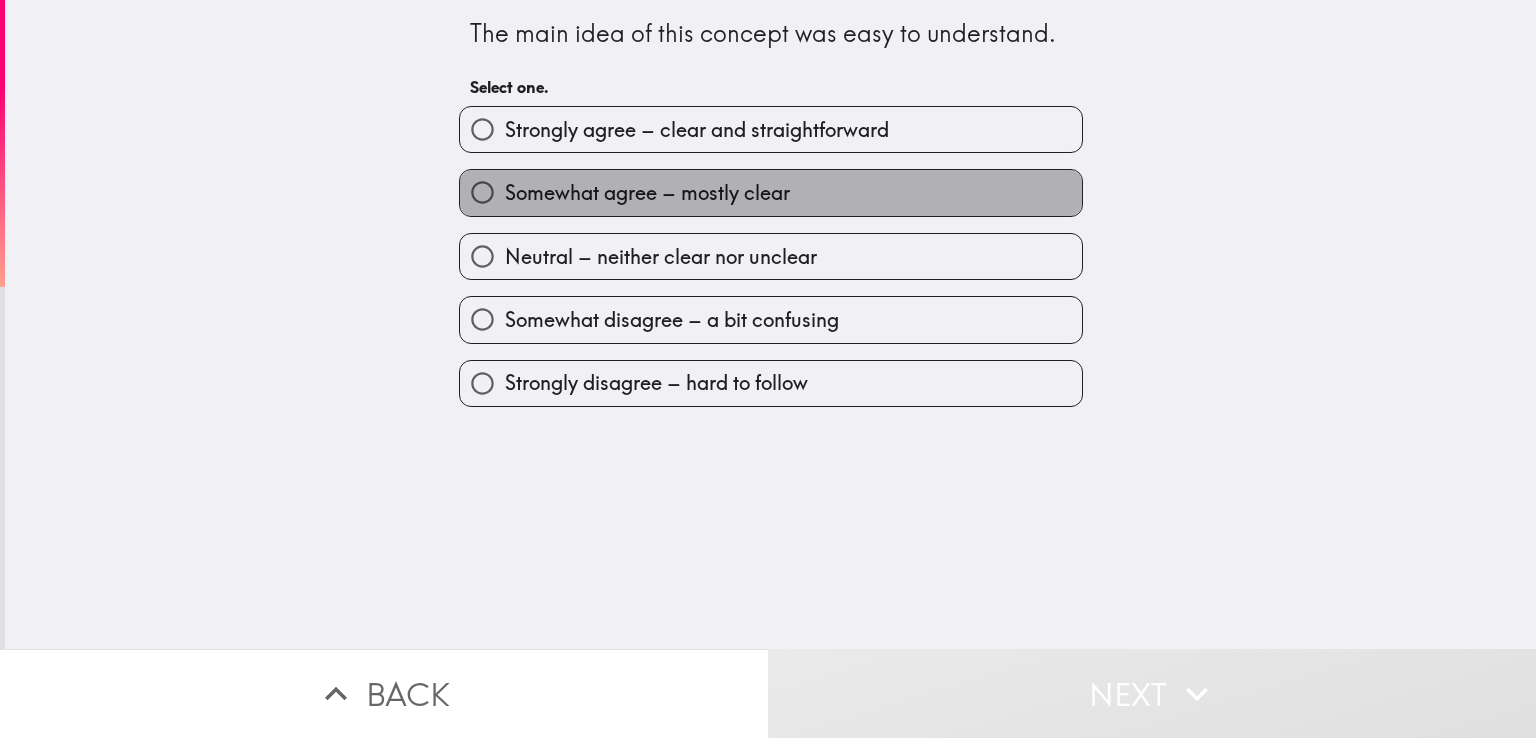 click on "Somewhat agree – mostly clear" at bounding box center (771, 192) 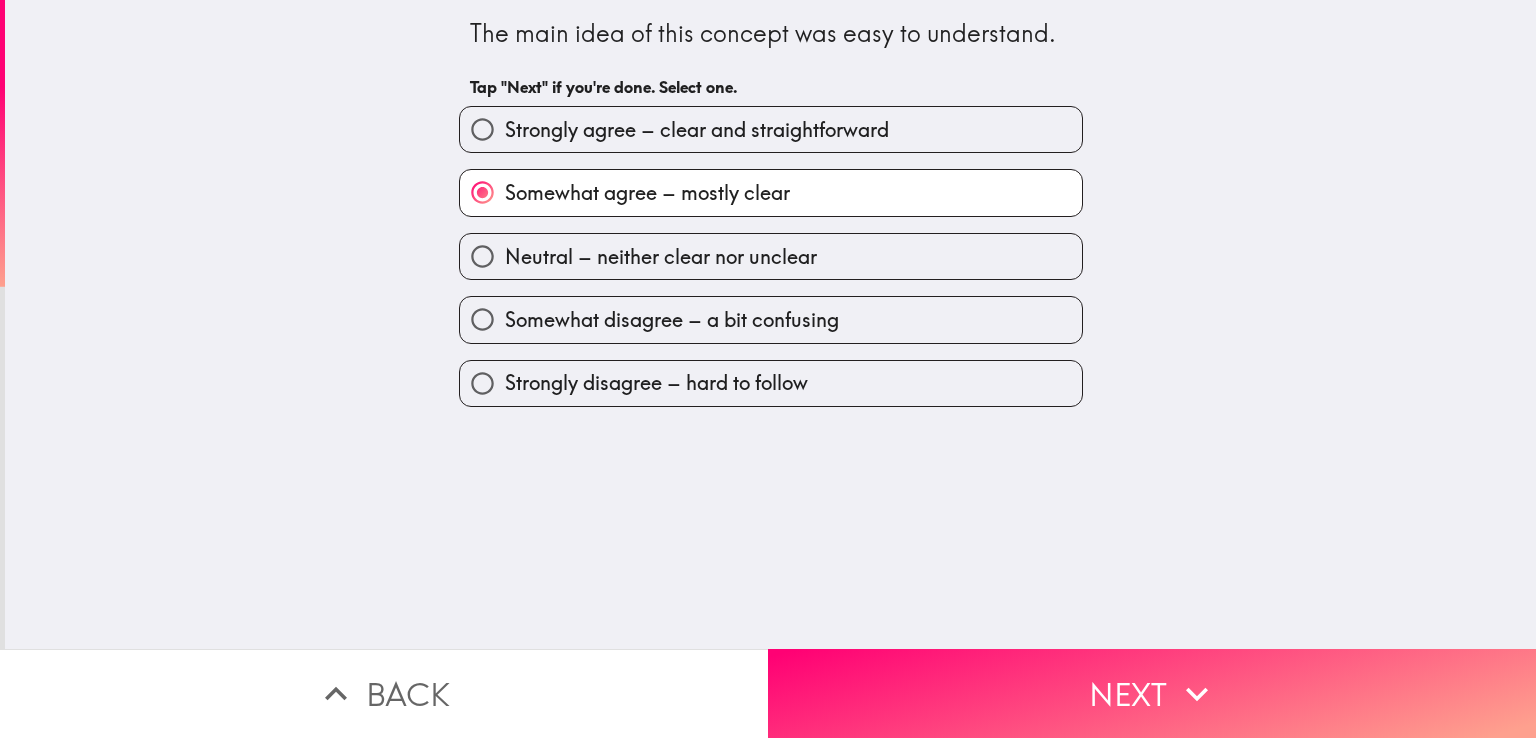 click on "Strongly agree – clear and straightforward" at bounding box center (697, 130) 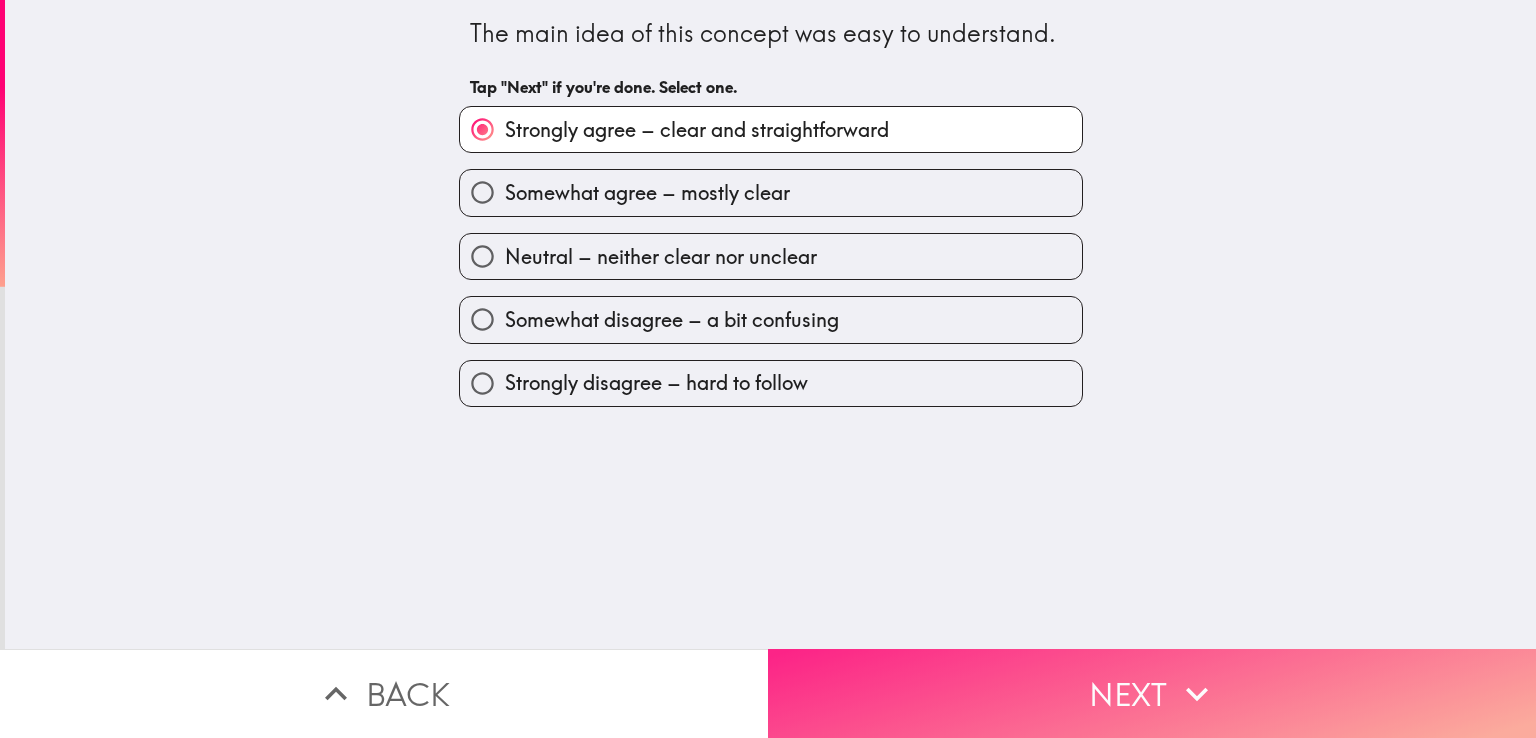 click on "Next" at bounding box center (1152, 693) 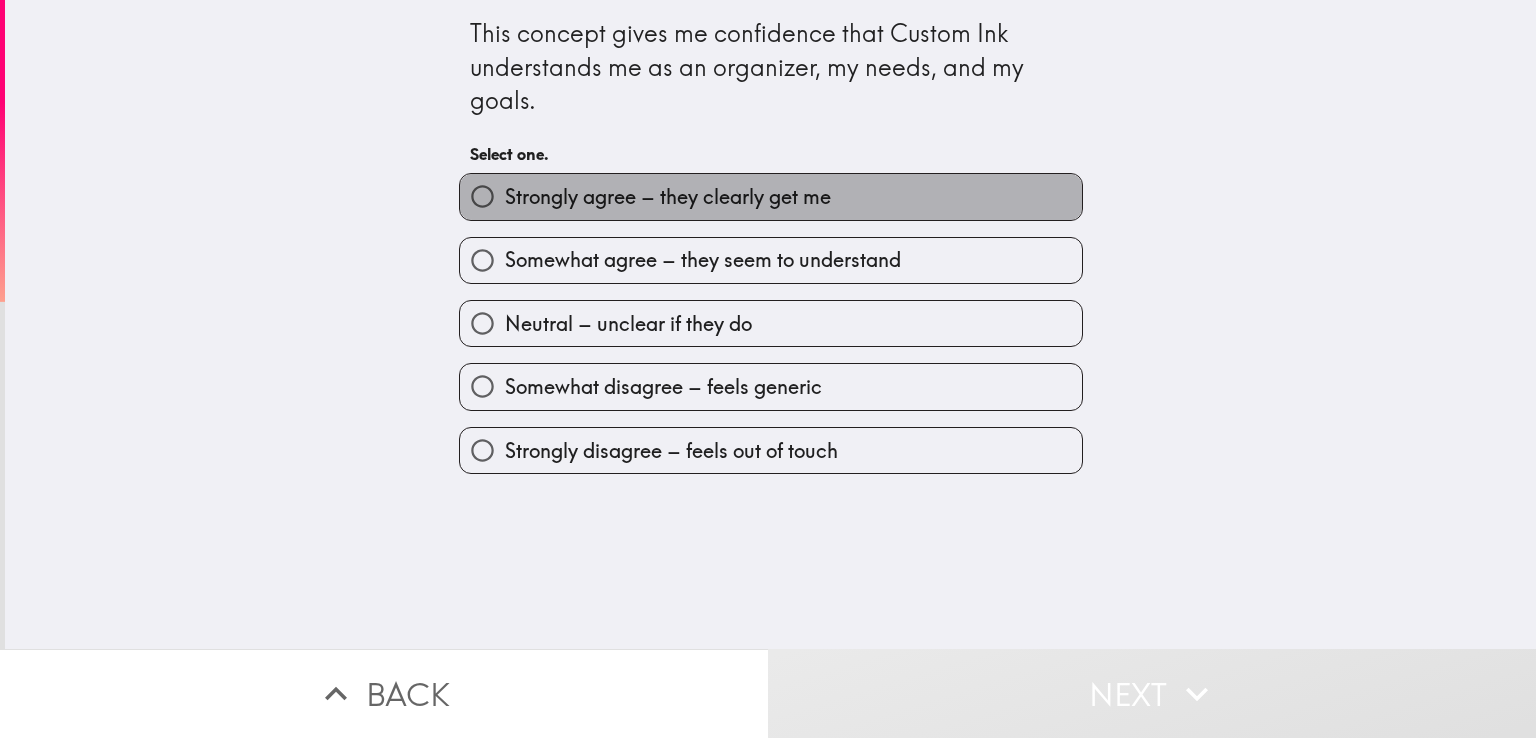 click on "Strongly agree – they clearly get me" at bounding box center [668, 197] 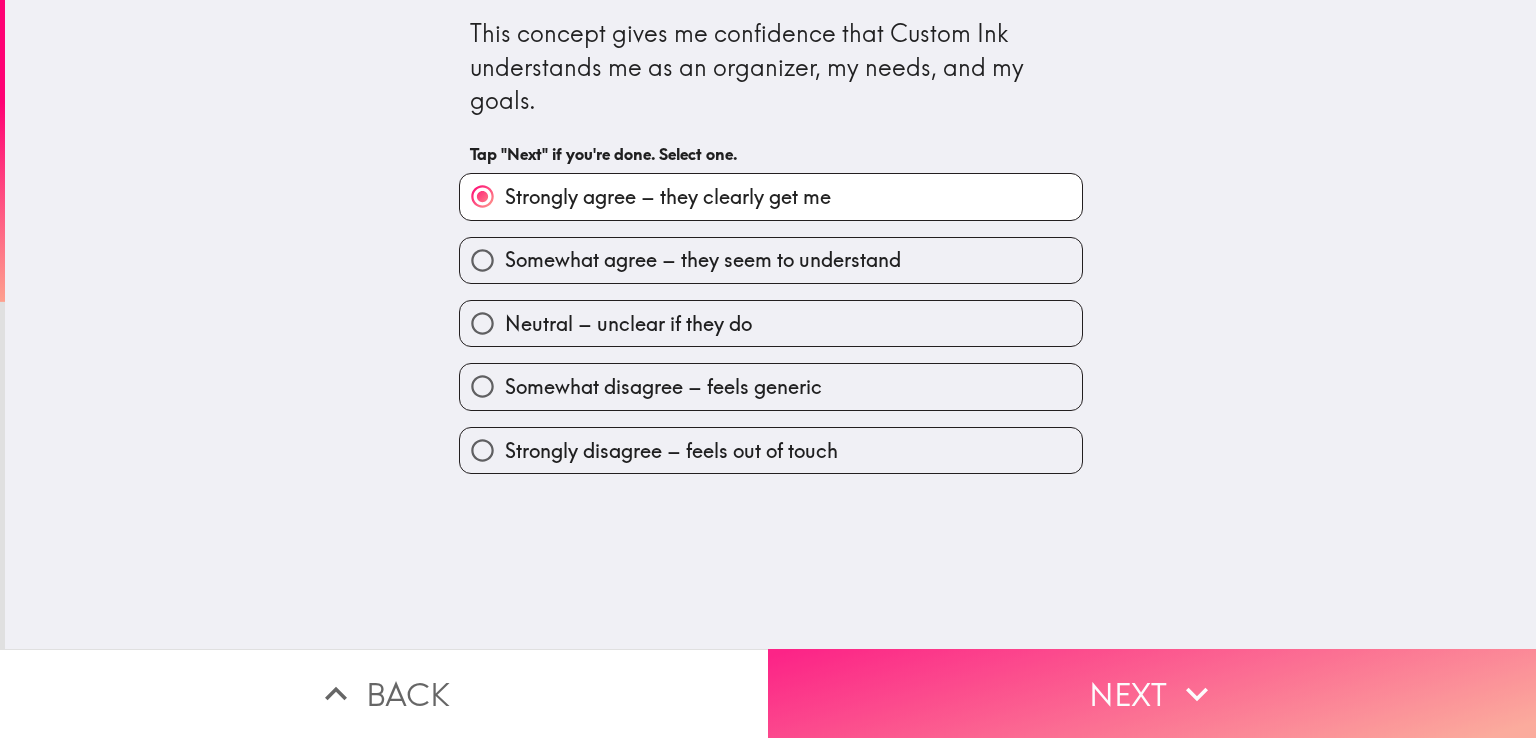 click on "Next" at bounding box center (1152, 693) 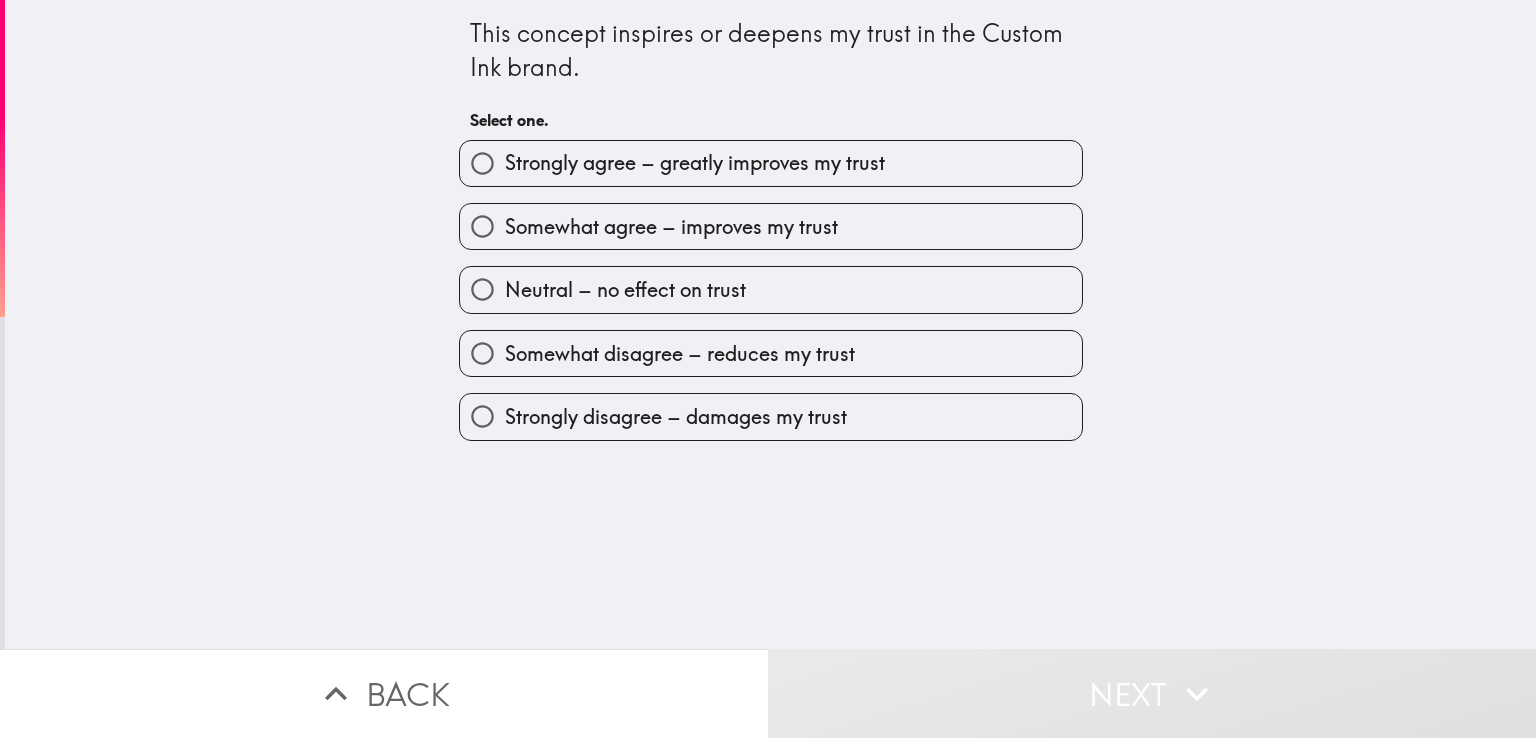 click on "Strongly agree – greatly improves my trust" at bounding box center [695, 163] 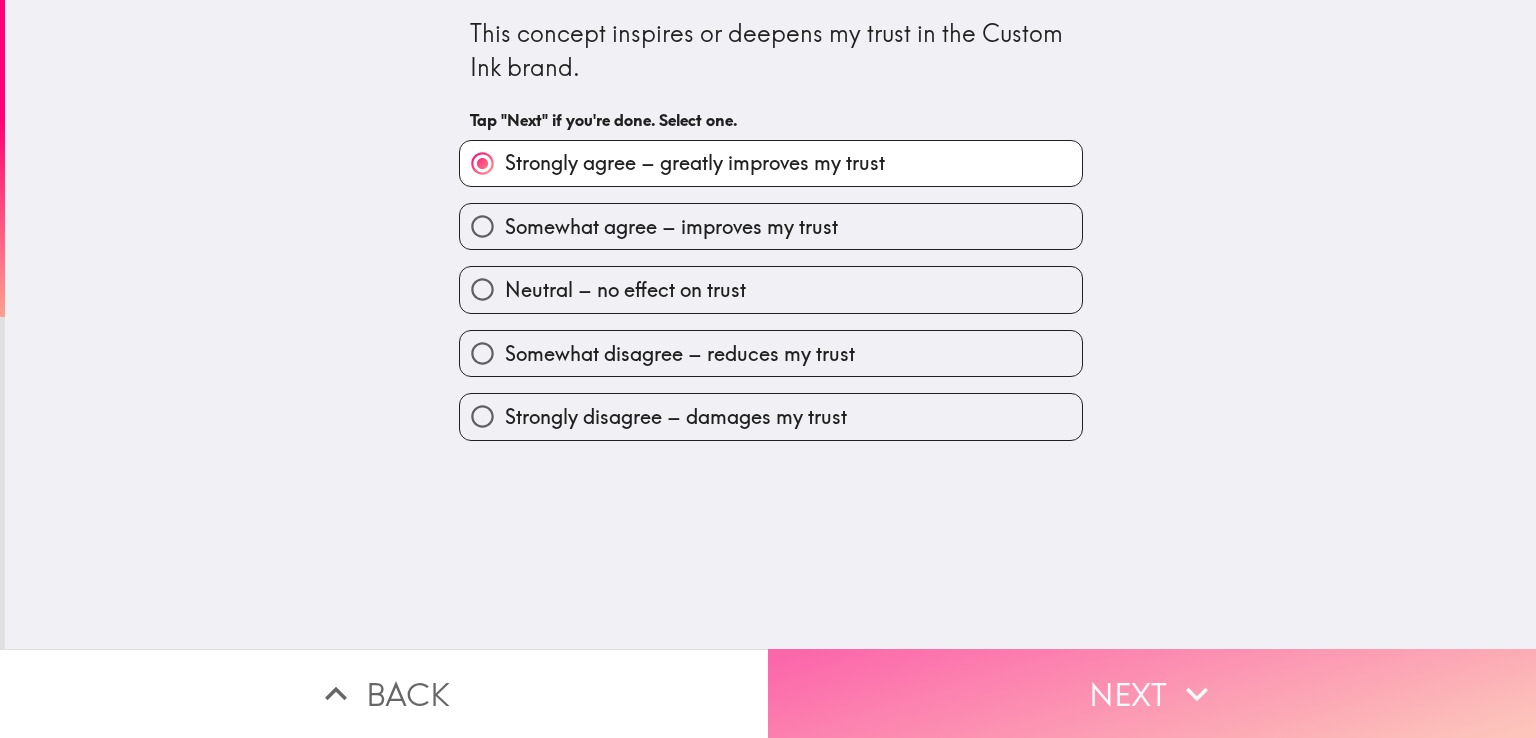 click on "Next" at bounding box center (1152, 693) 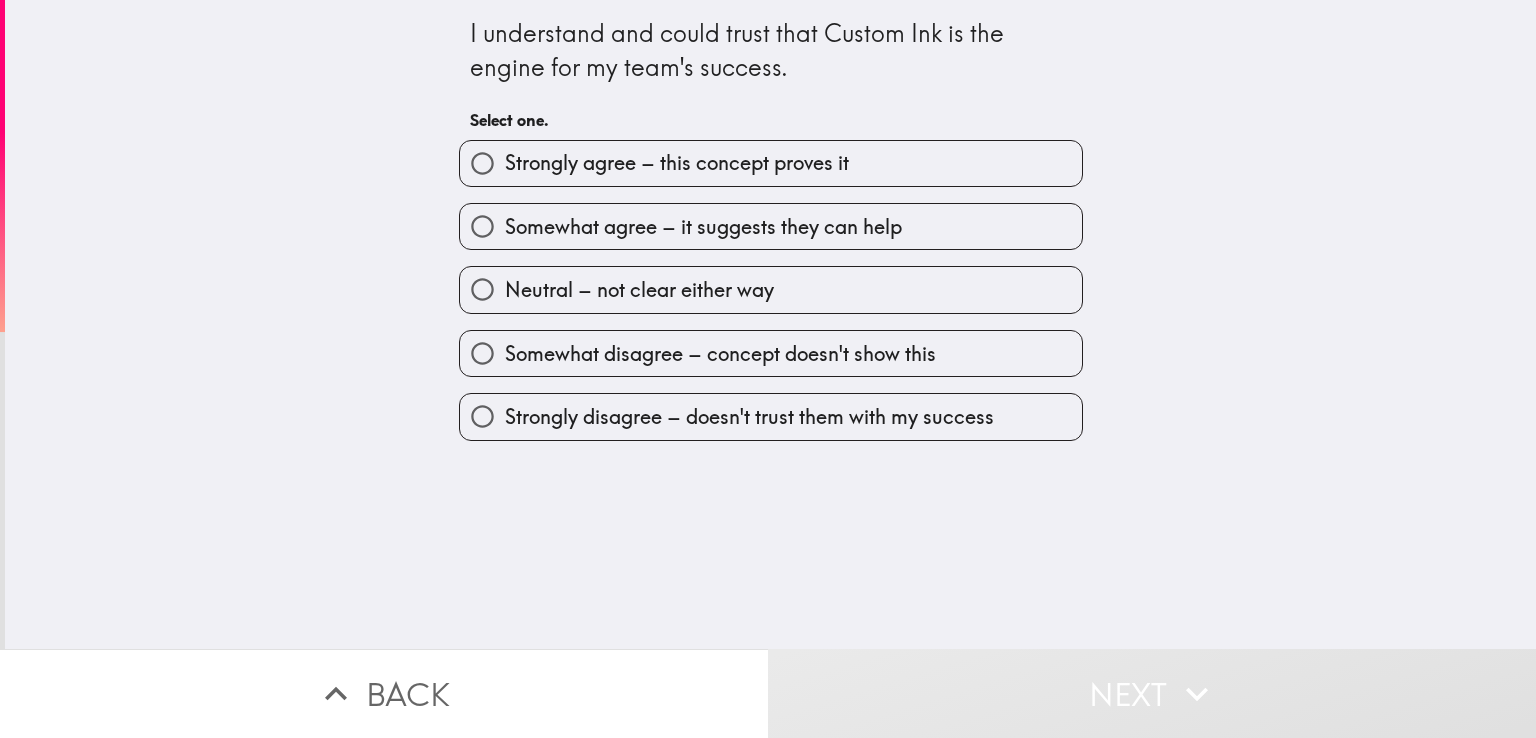 click on "Strongly agree – this concept proves it" at bounding box center (677, 163) 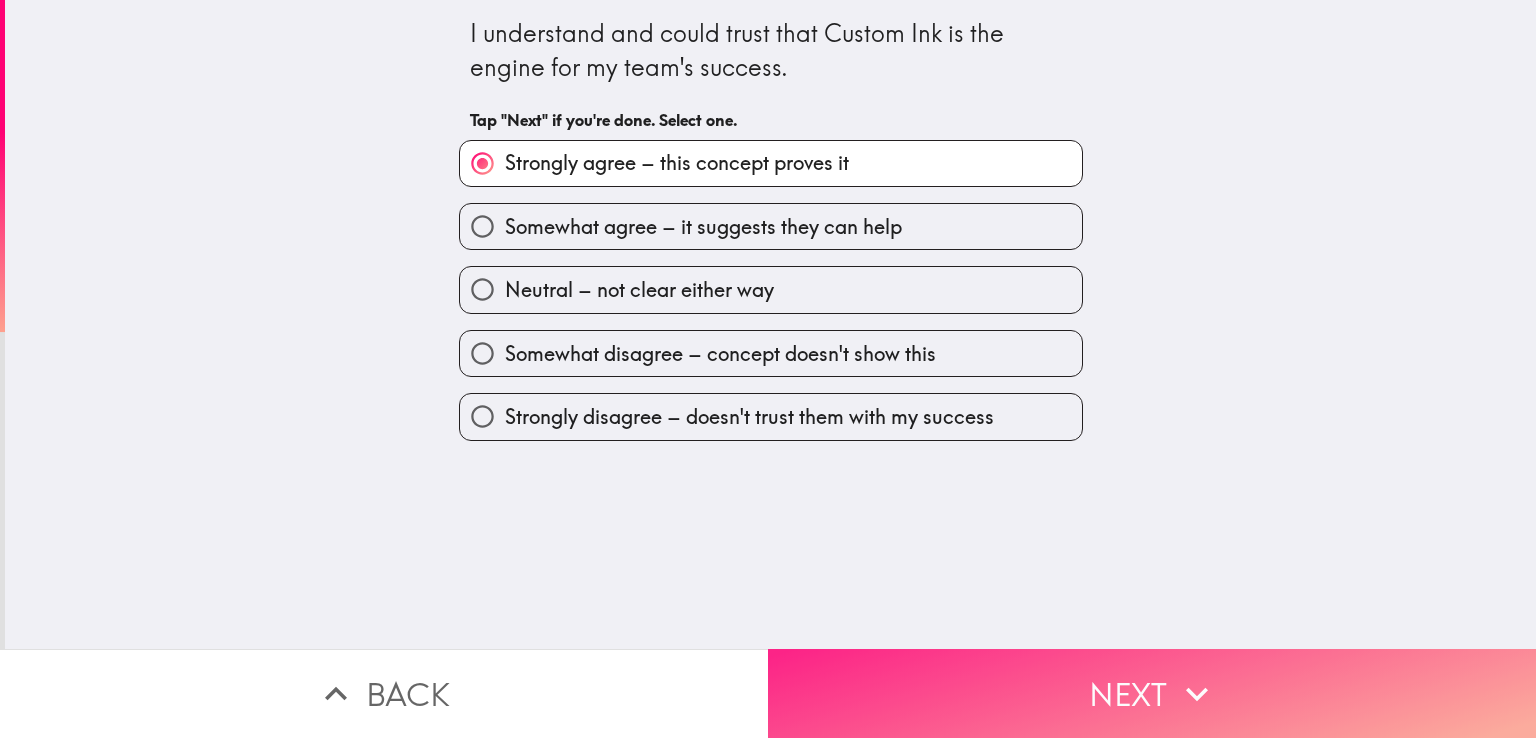 click on "Next" at bounding box center (1152, 693) 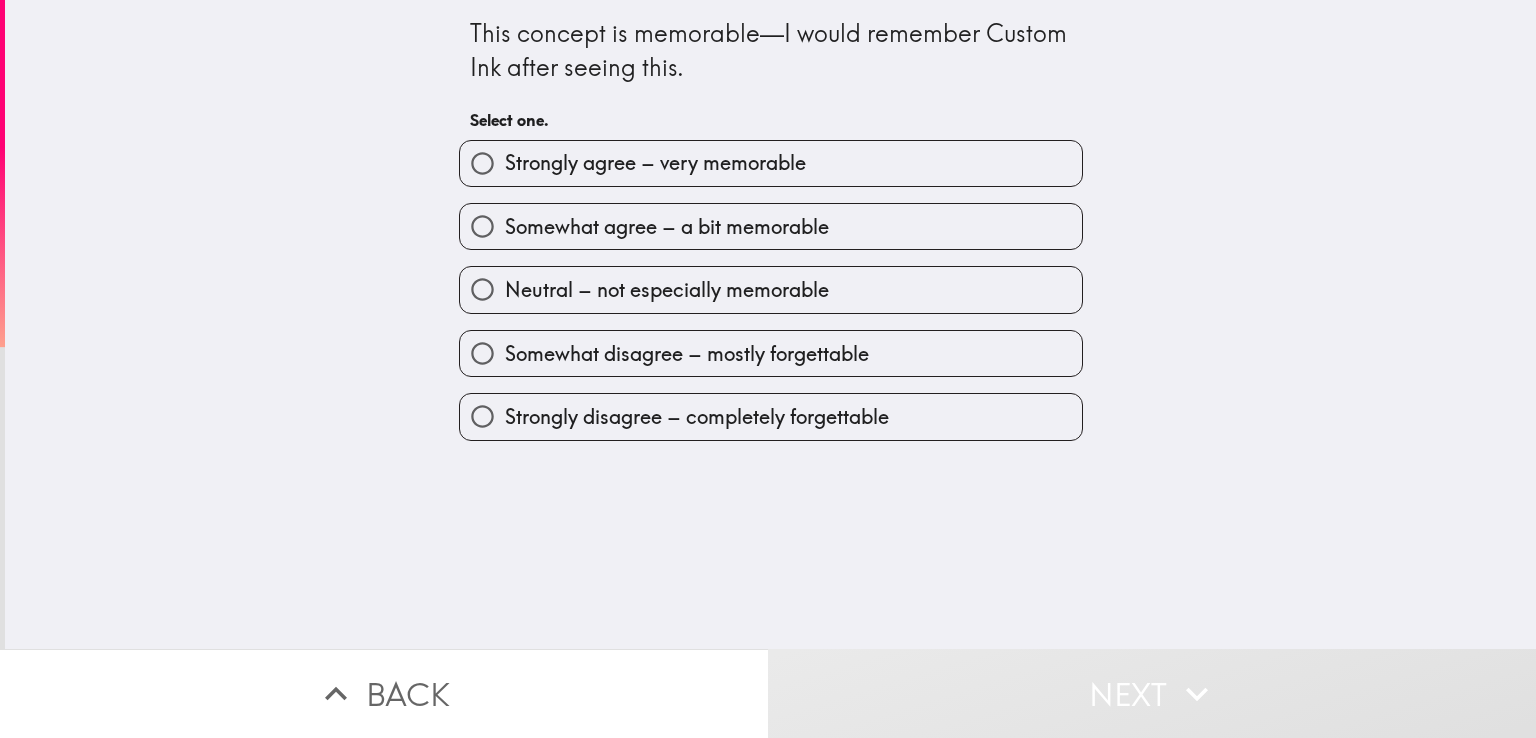 click on "Strongly agree – very memorable" at bounding box center (655, 163) 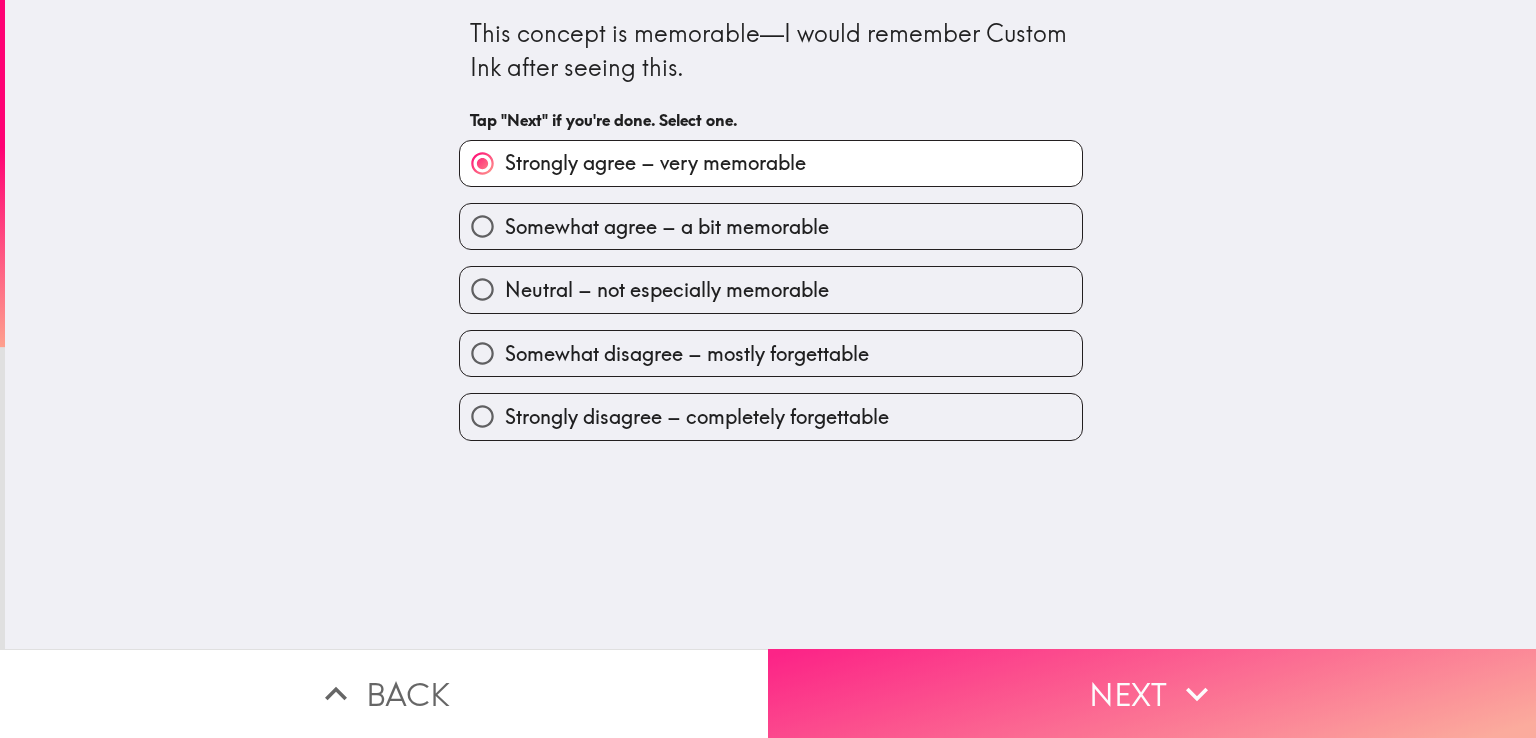 click on "Next" at bounding box center (1152, 693) 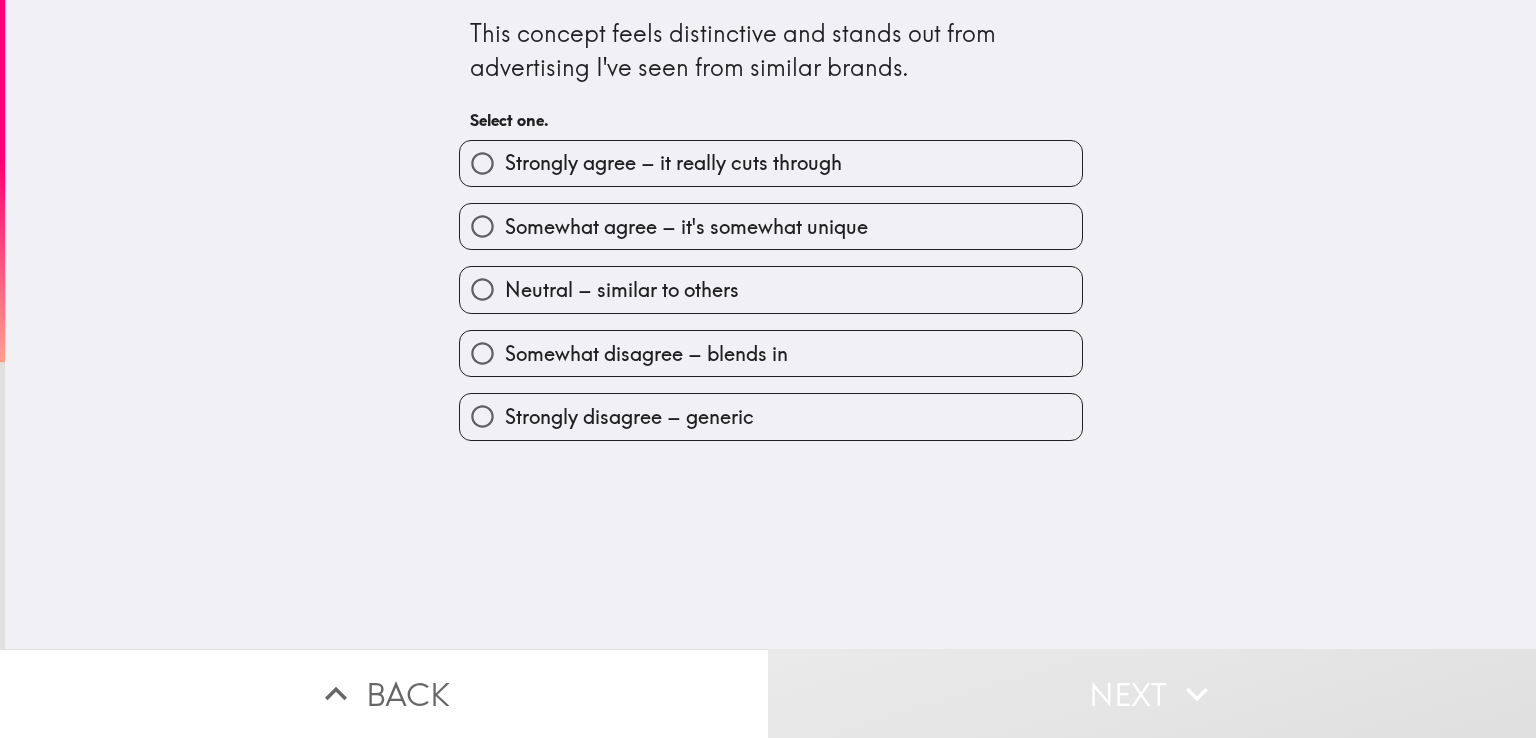 click on "Strongly agree – it really cuts through" at bounding box center [673, 163] 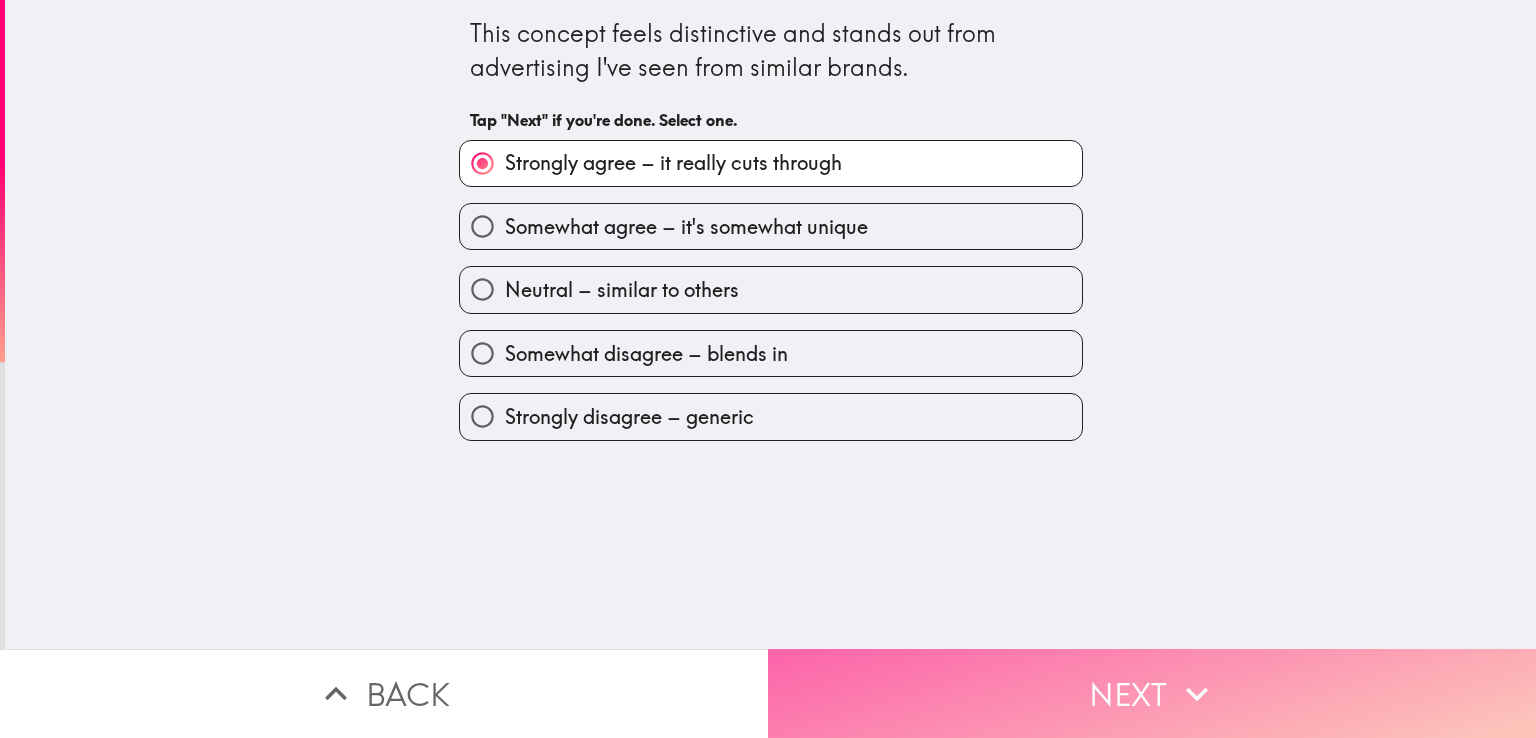 click on "Next" at bounding box center (1152, 693) 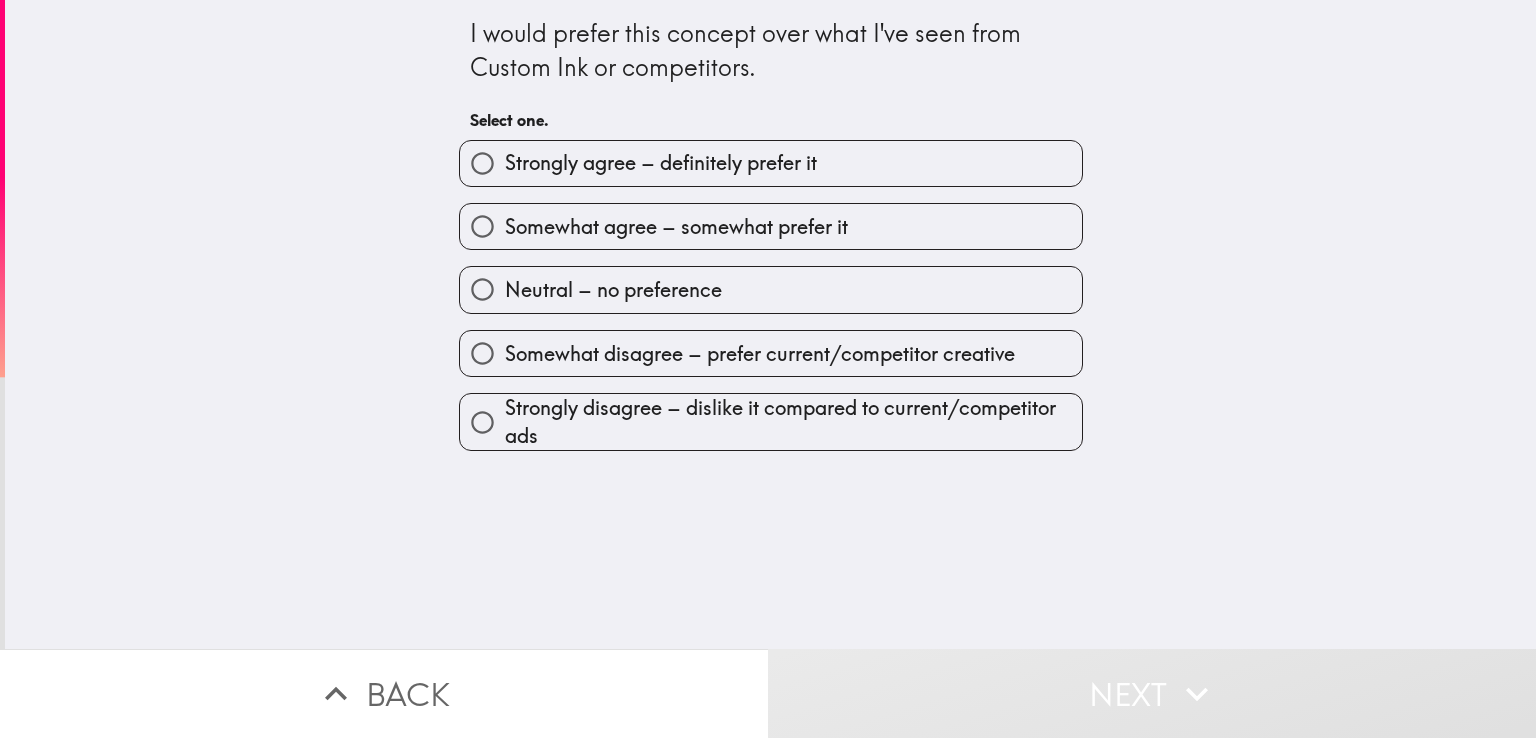 click on "Strongly agree – definitely prefer it" at bounding box center [661, 163] 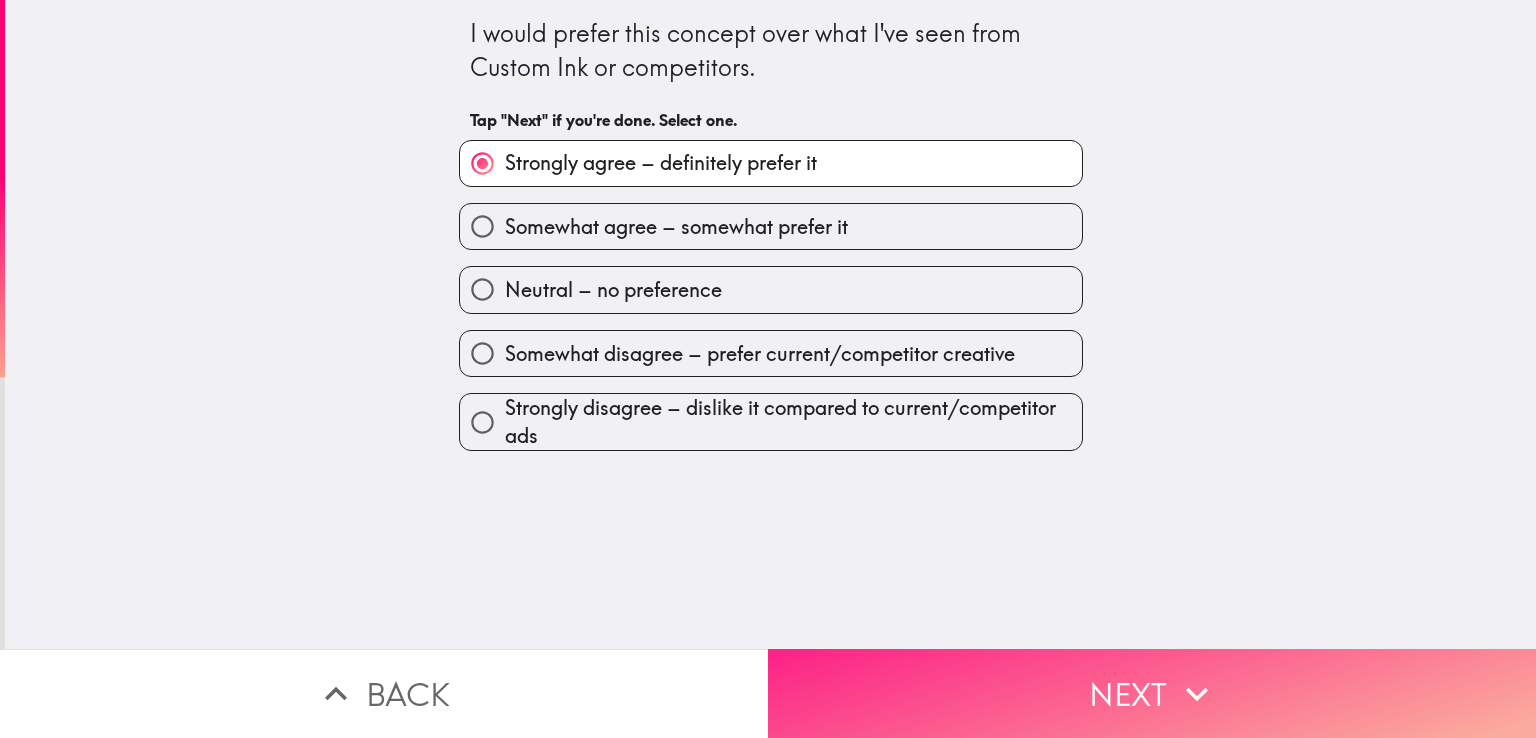 click on "Next" at bounding box center [1152, 693] 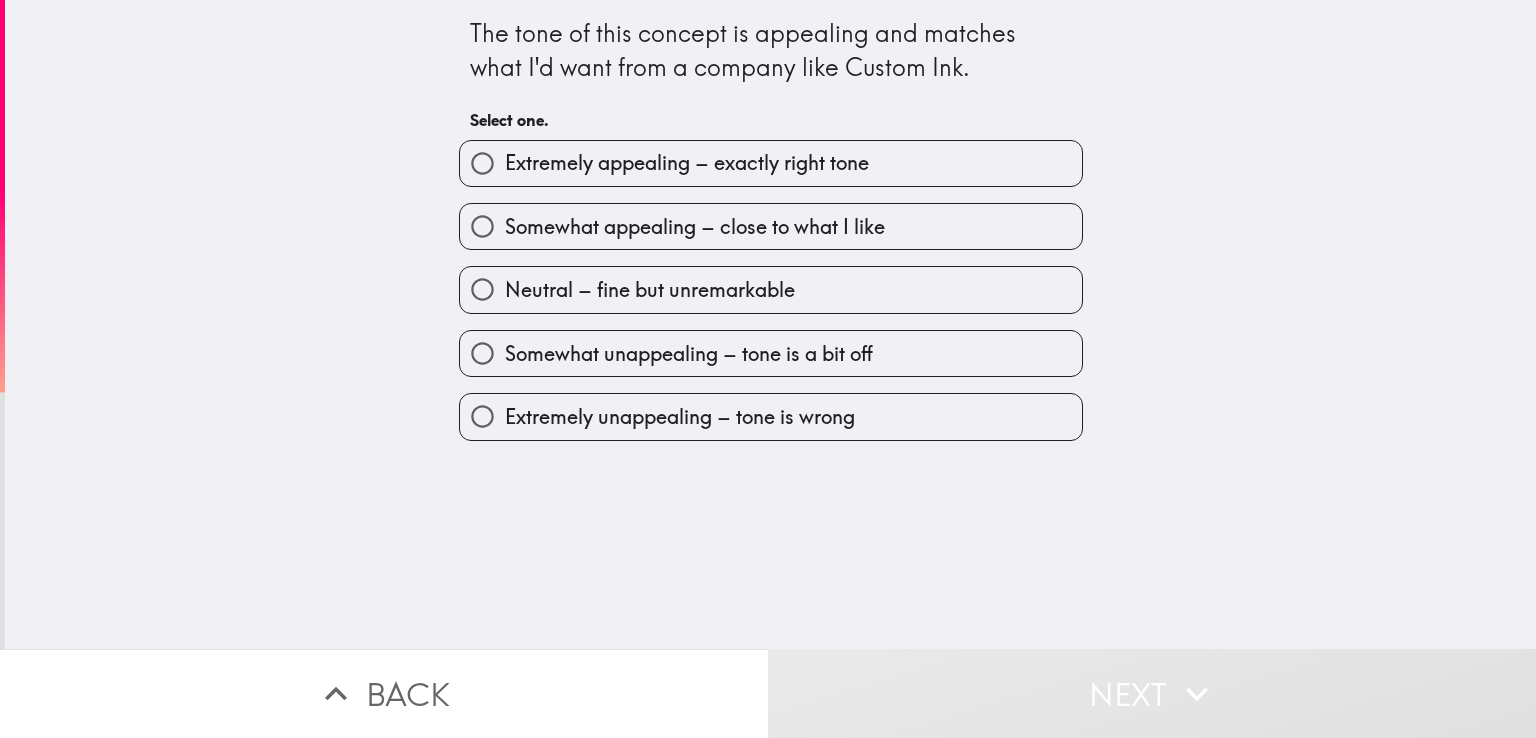 click on "Somewhat appealing – close to what I like" at bounding box center (771, 226) 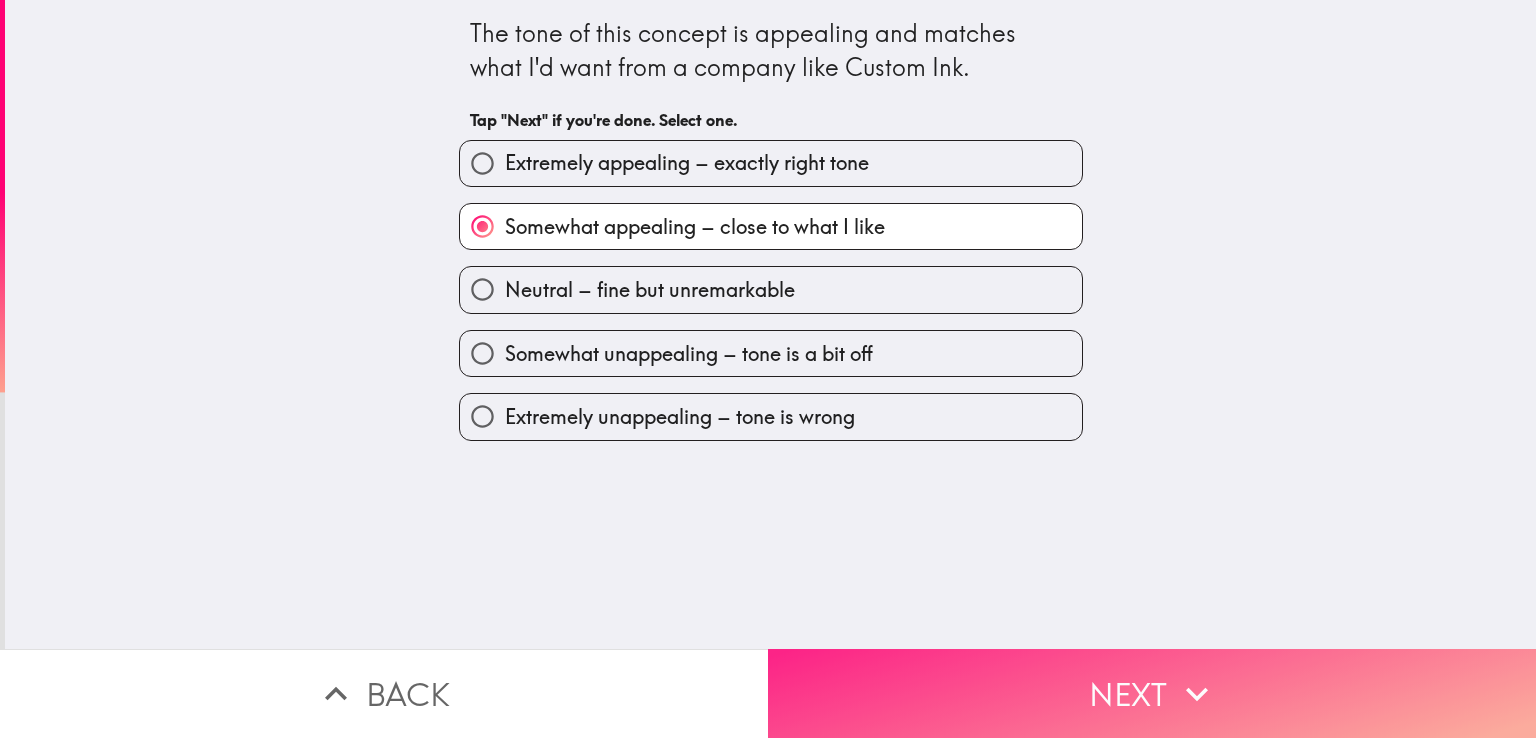click on "Next" at bounding box center [1152, 693] 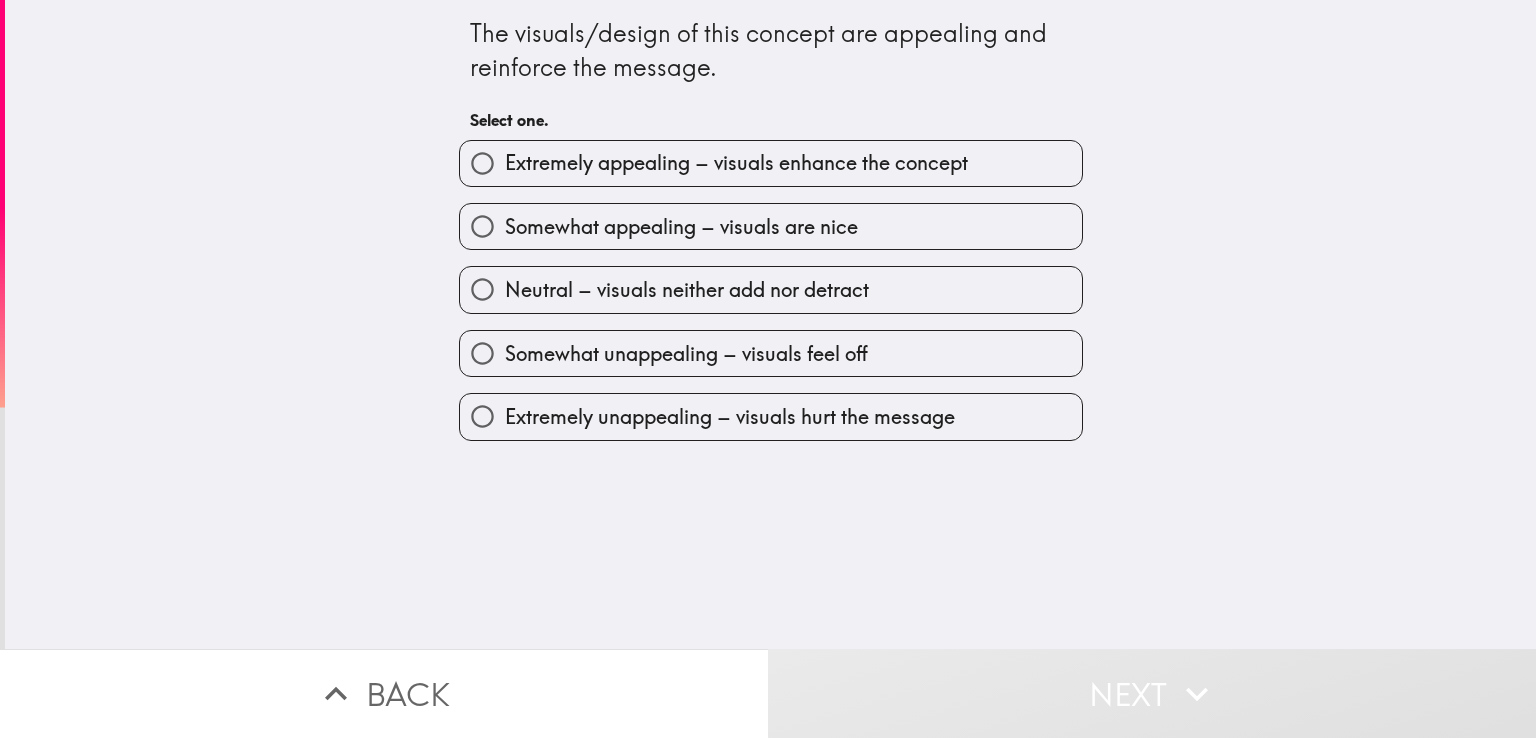 click on "Extremely appealing – visuals enhance the concept" at bounding box center (736, 163) 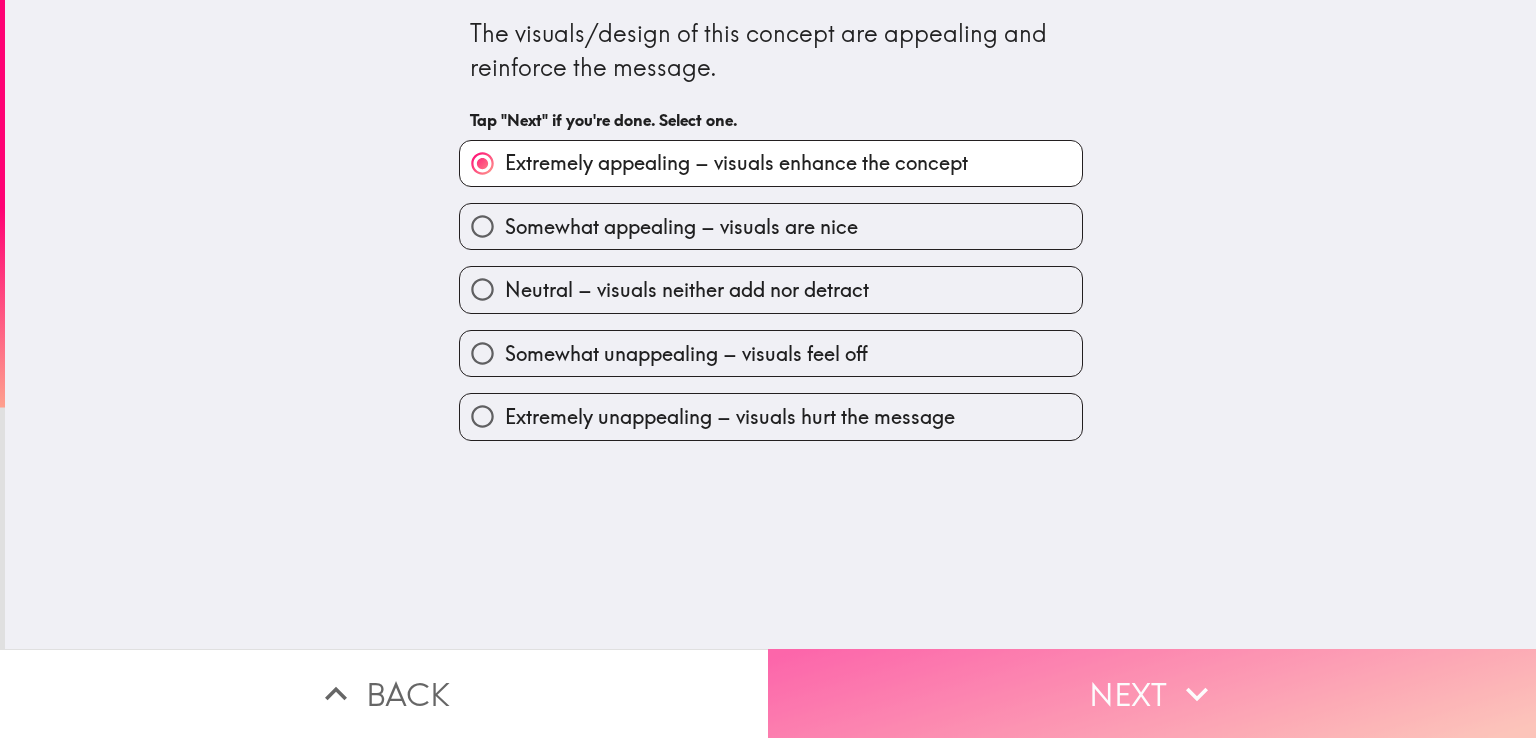 click on "Next" at bounding box center (1152, 693) 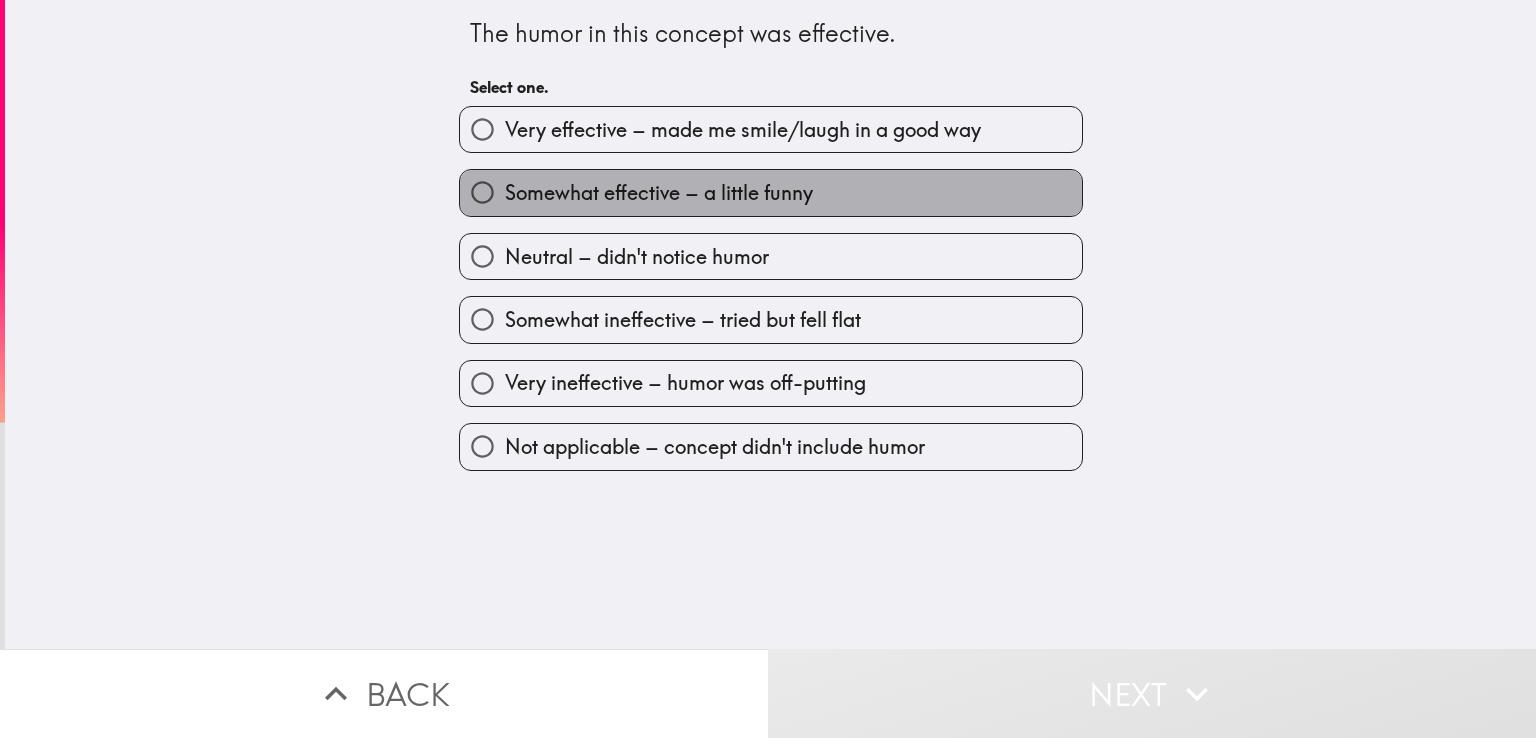 click on "Somewhat effective – a little funny" at bounding box center (771, 192) 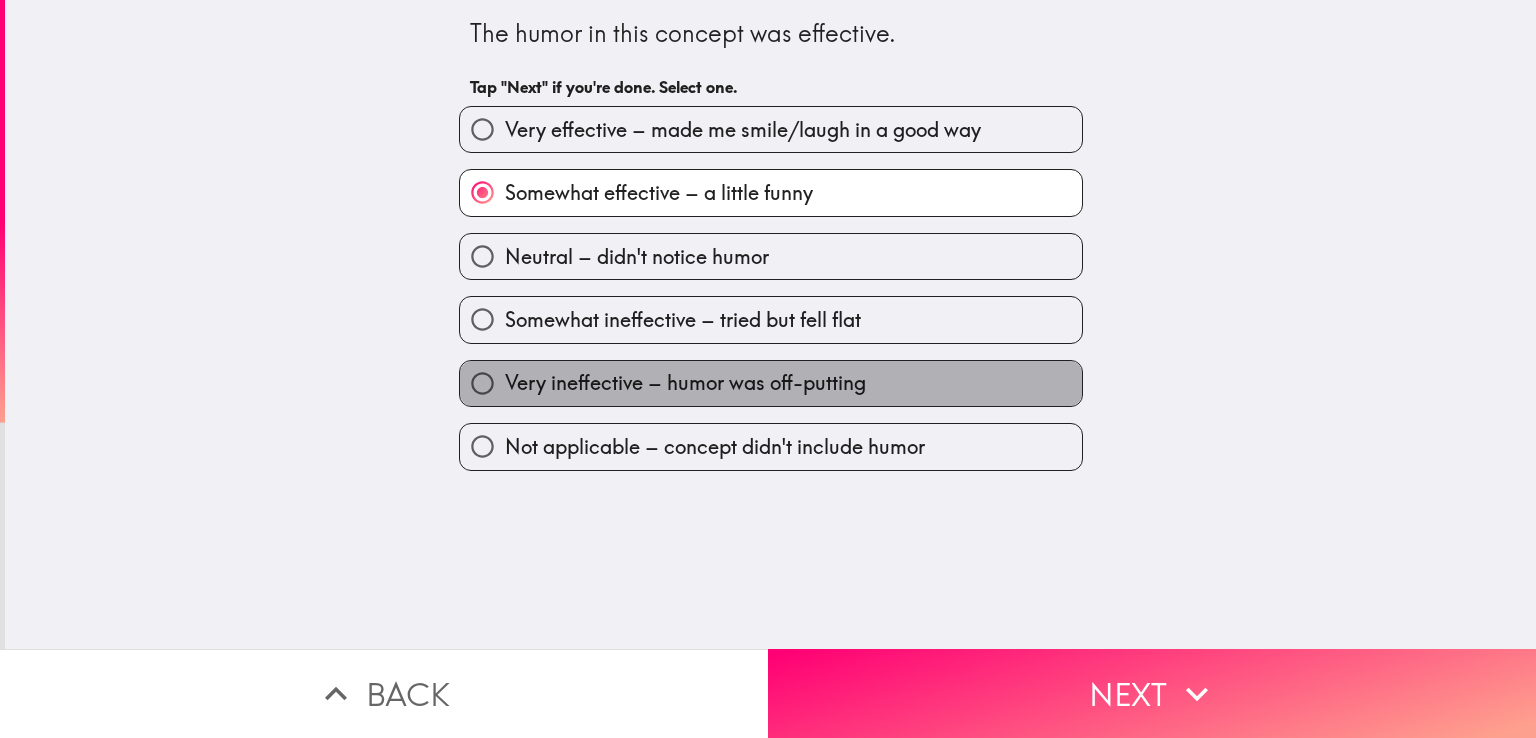 click on "Very ineffective – humor was off-putting" at bounding box center [685, 383] 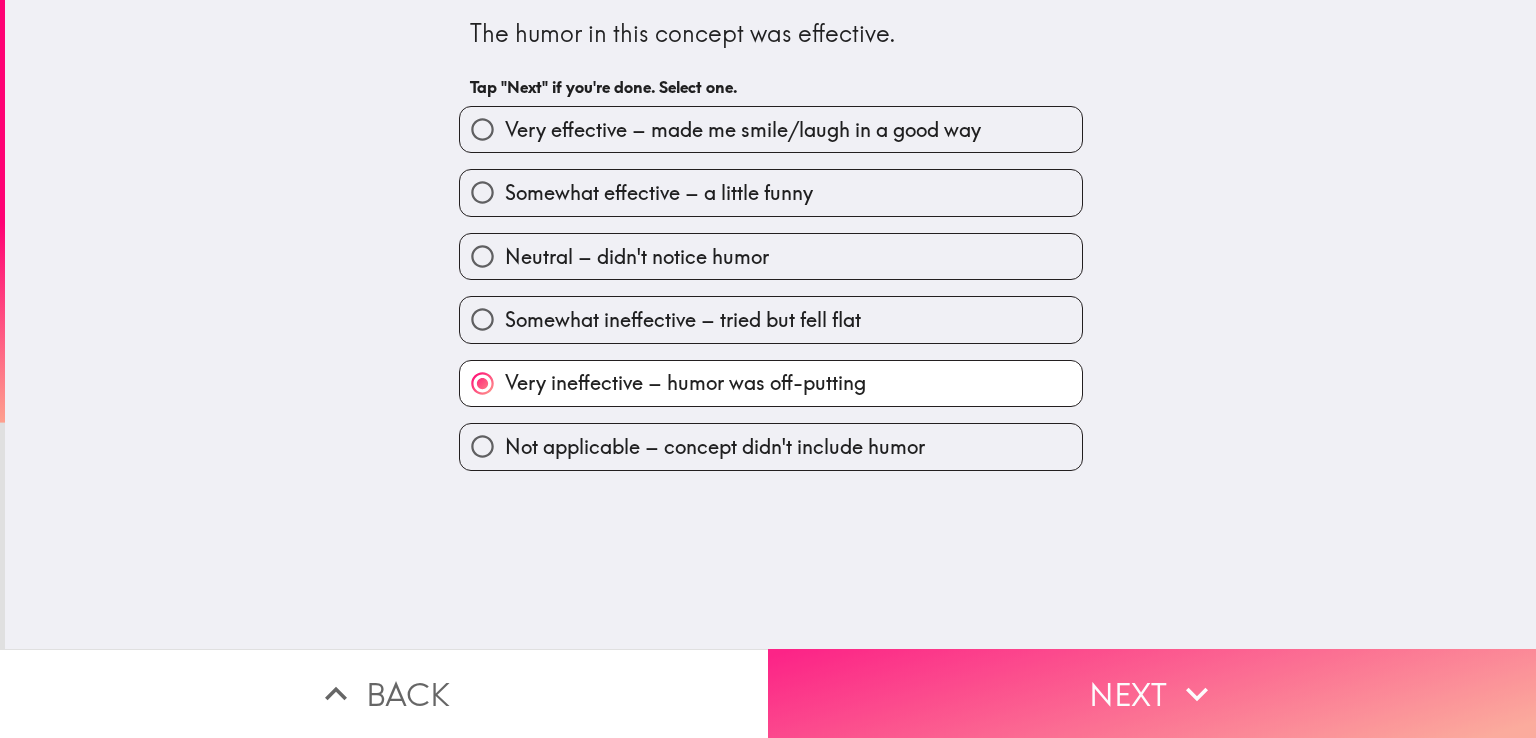 click on "Next" at bounding box center [1152, 693] 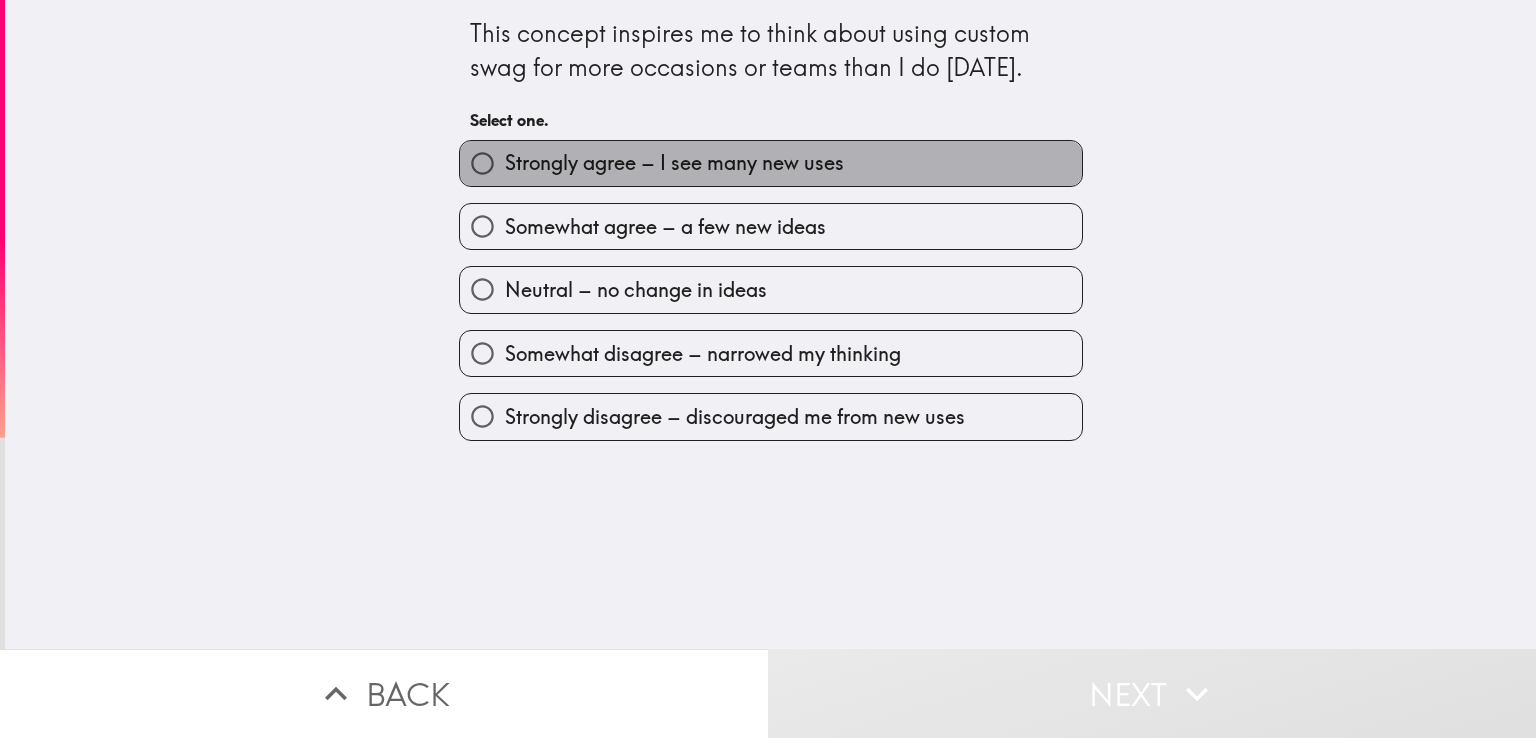 click on "Strongly agree – I see many new uses" at bounding box center (674, 163) 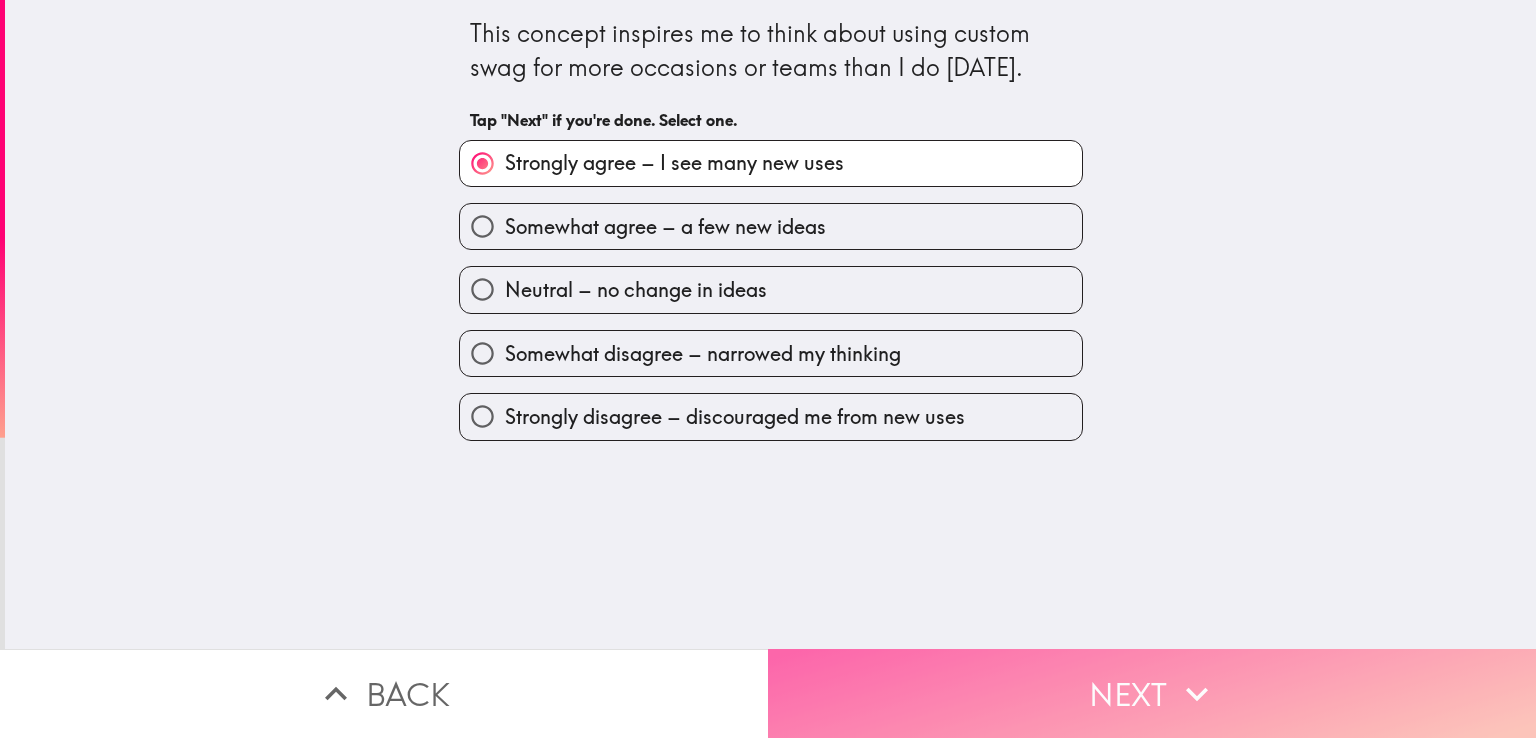 click on "Next" at bounding box center [1152, 693] 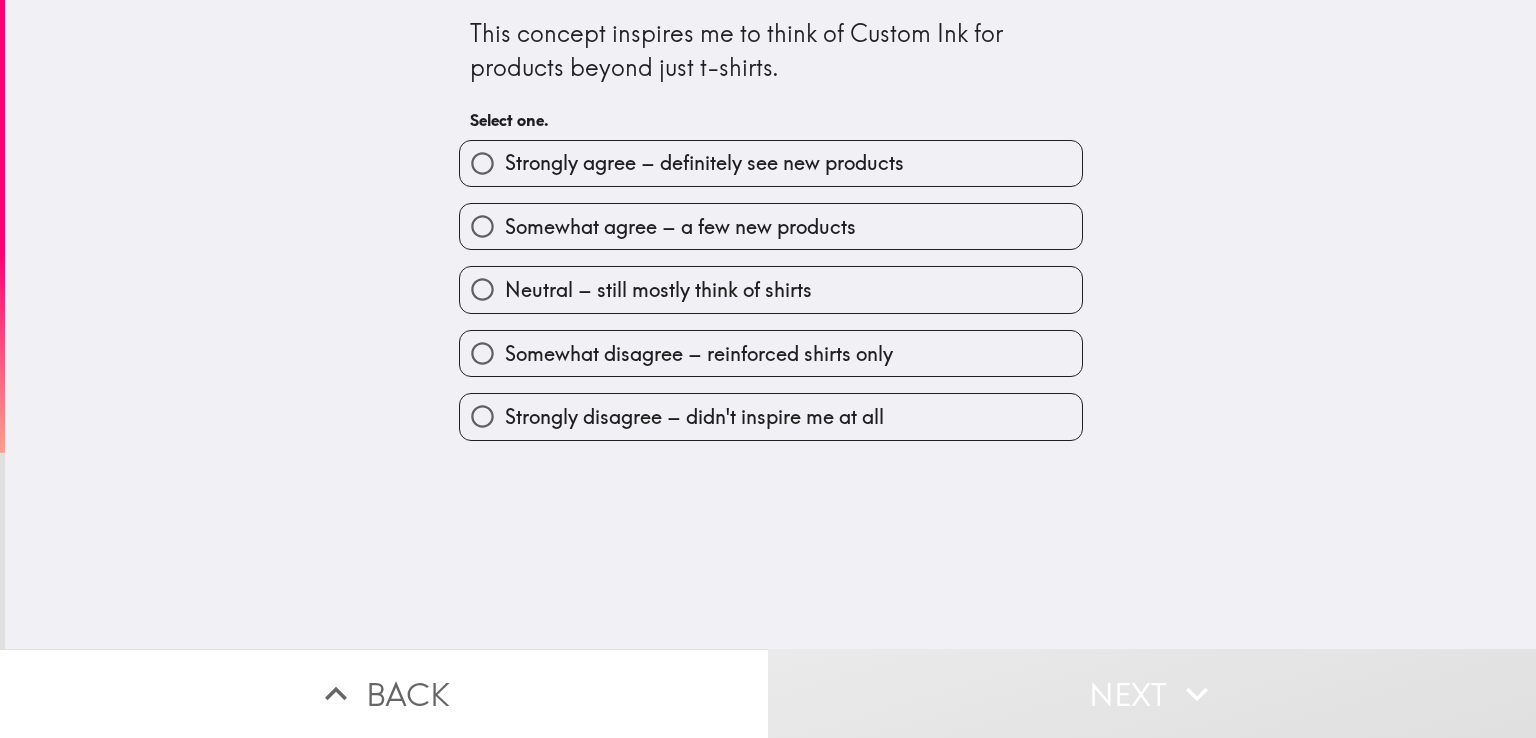 click on "Somewhat agree – a few new products" at bounding box center (680, 227) 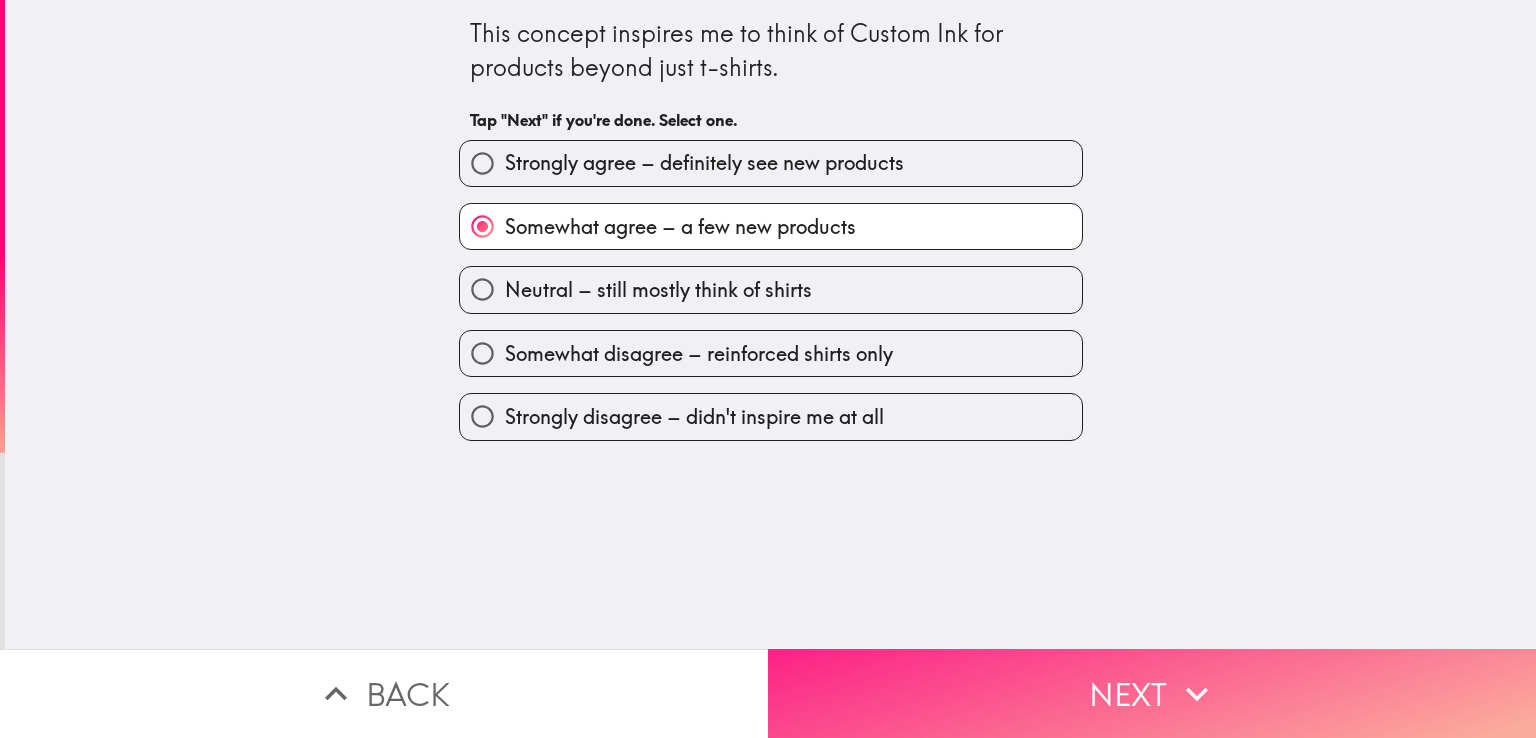 click on "Next" at bounding box center [1152, 693] 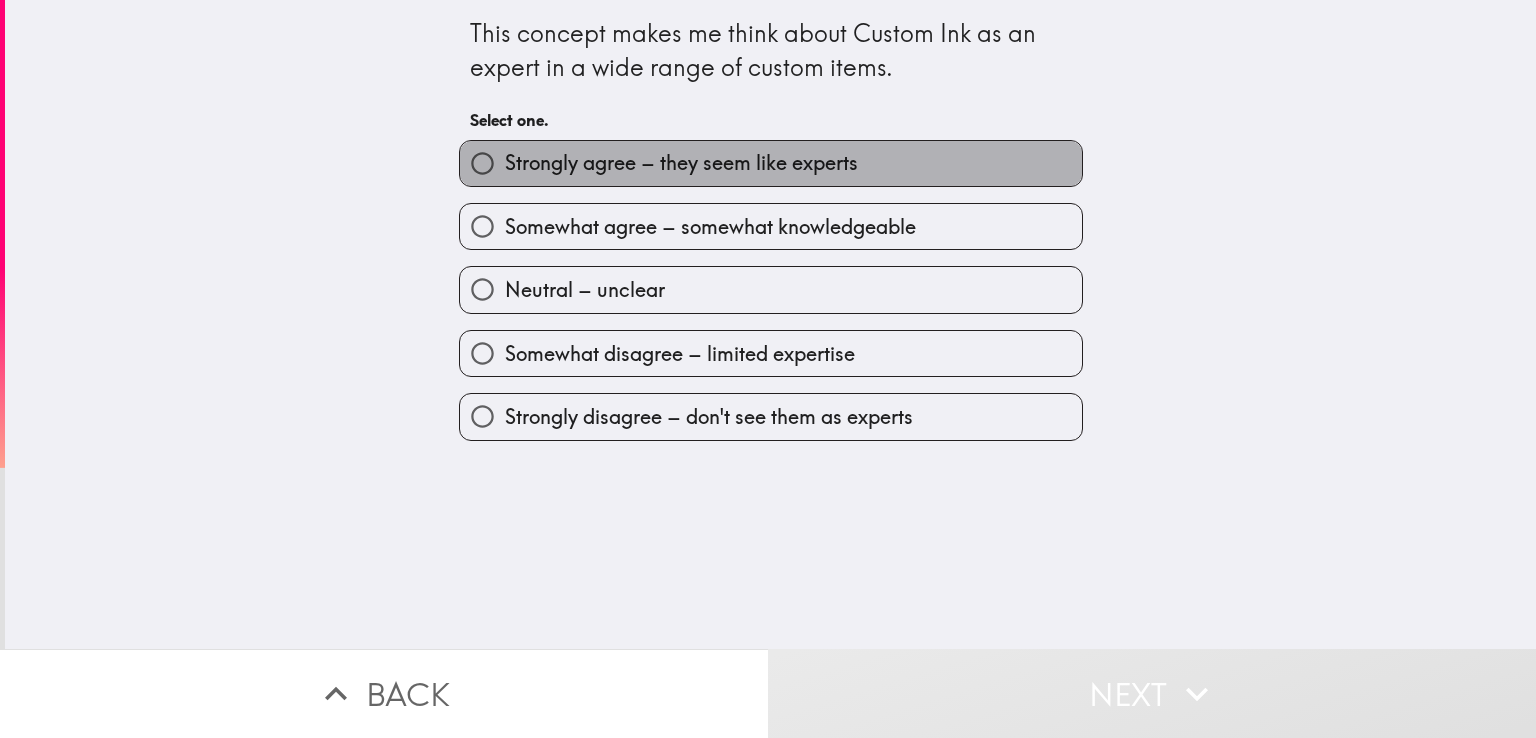 click on "Strongly agree – they seem like experts" at bounding box center (681, 163) 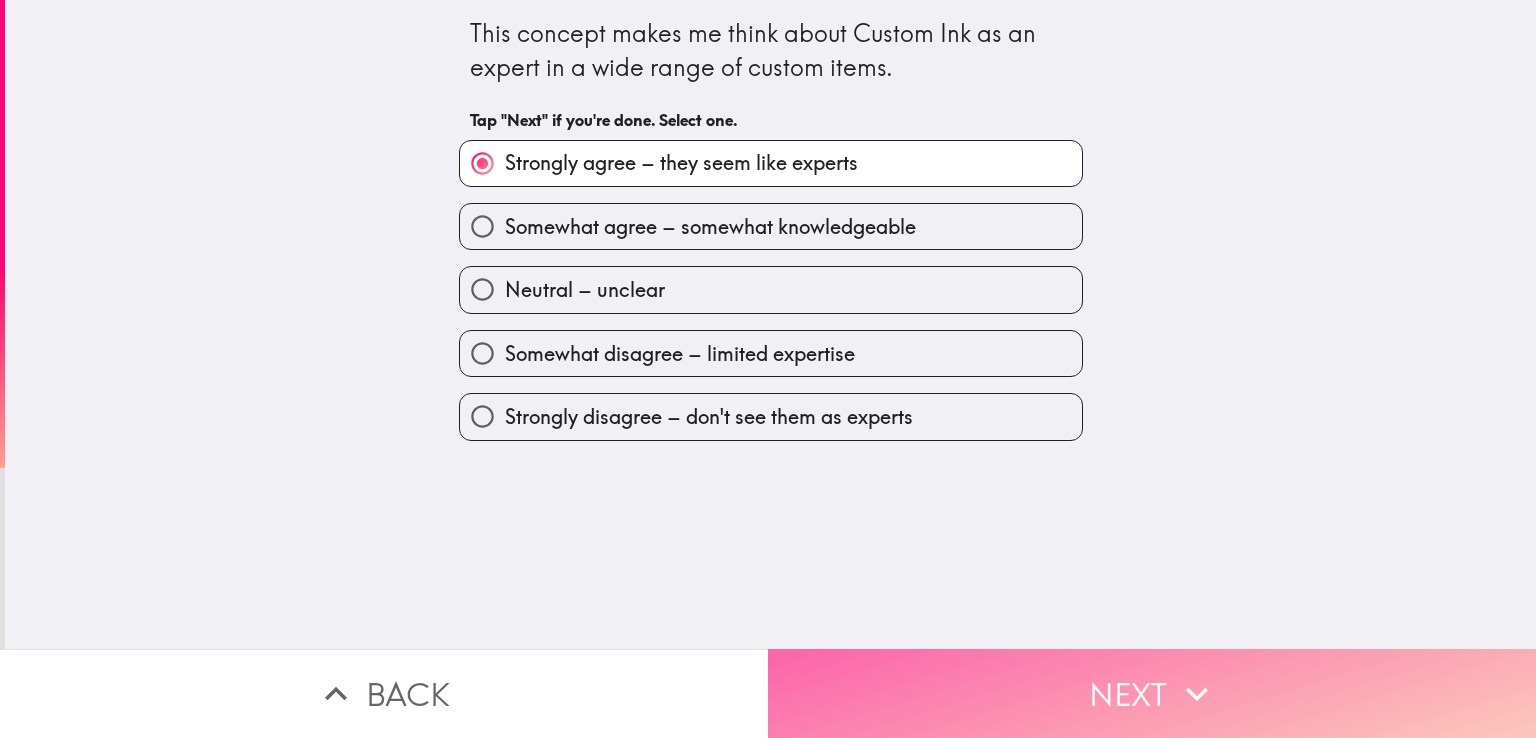 click on "Next" at bounding box center [1152, 693] 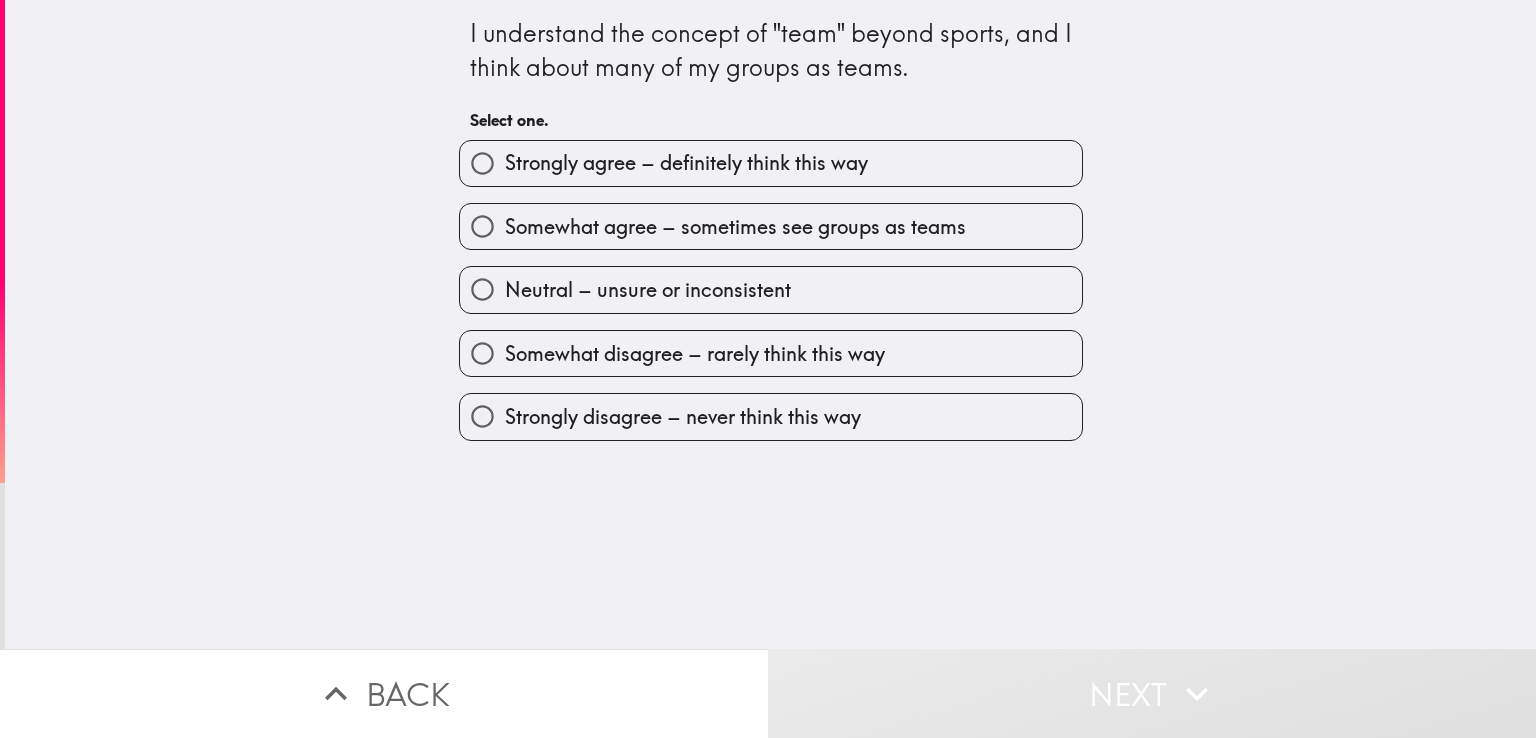 click on "Strongly agree – definitely think this way" at bounding box center (686, 163) 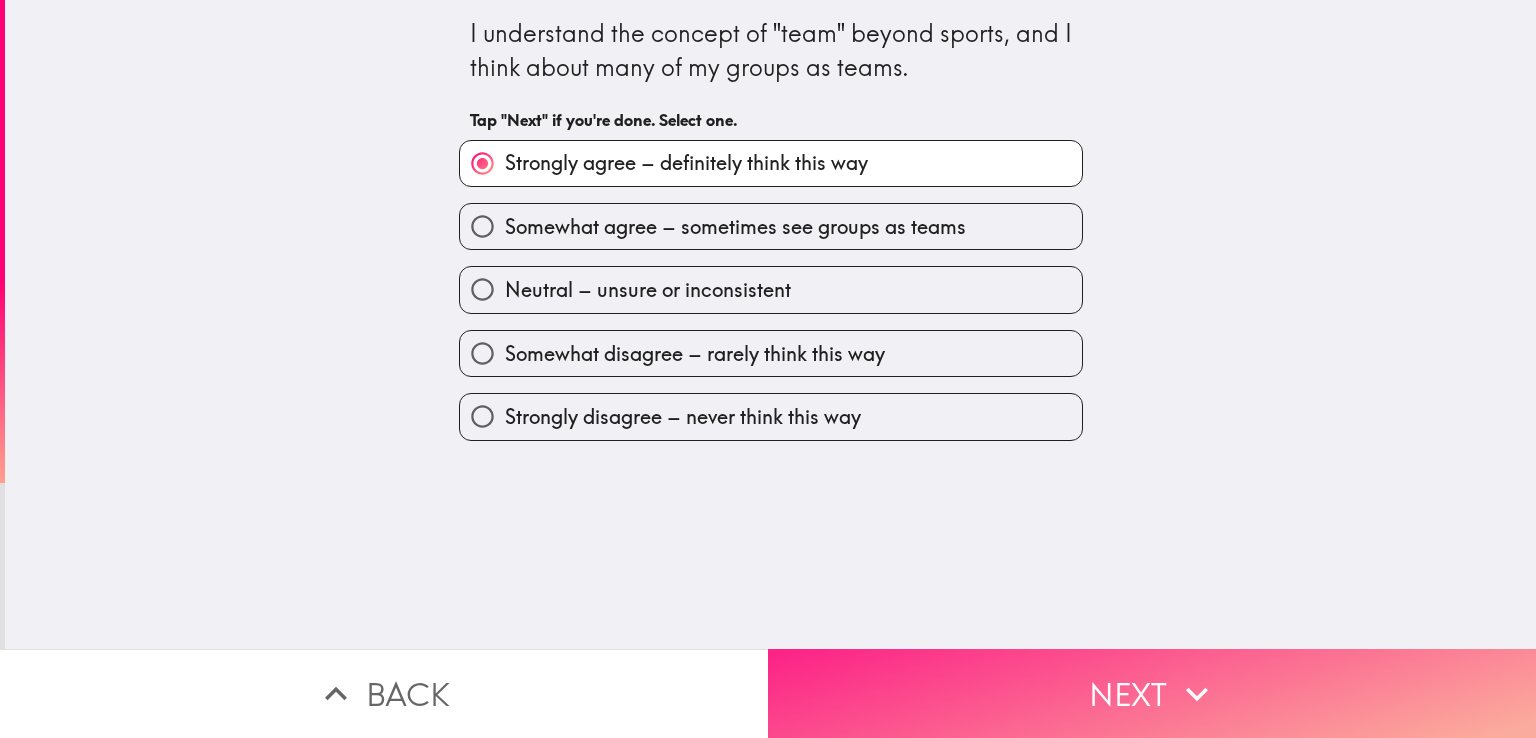 click on "Next" at bounding box center (1152, 693) 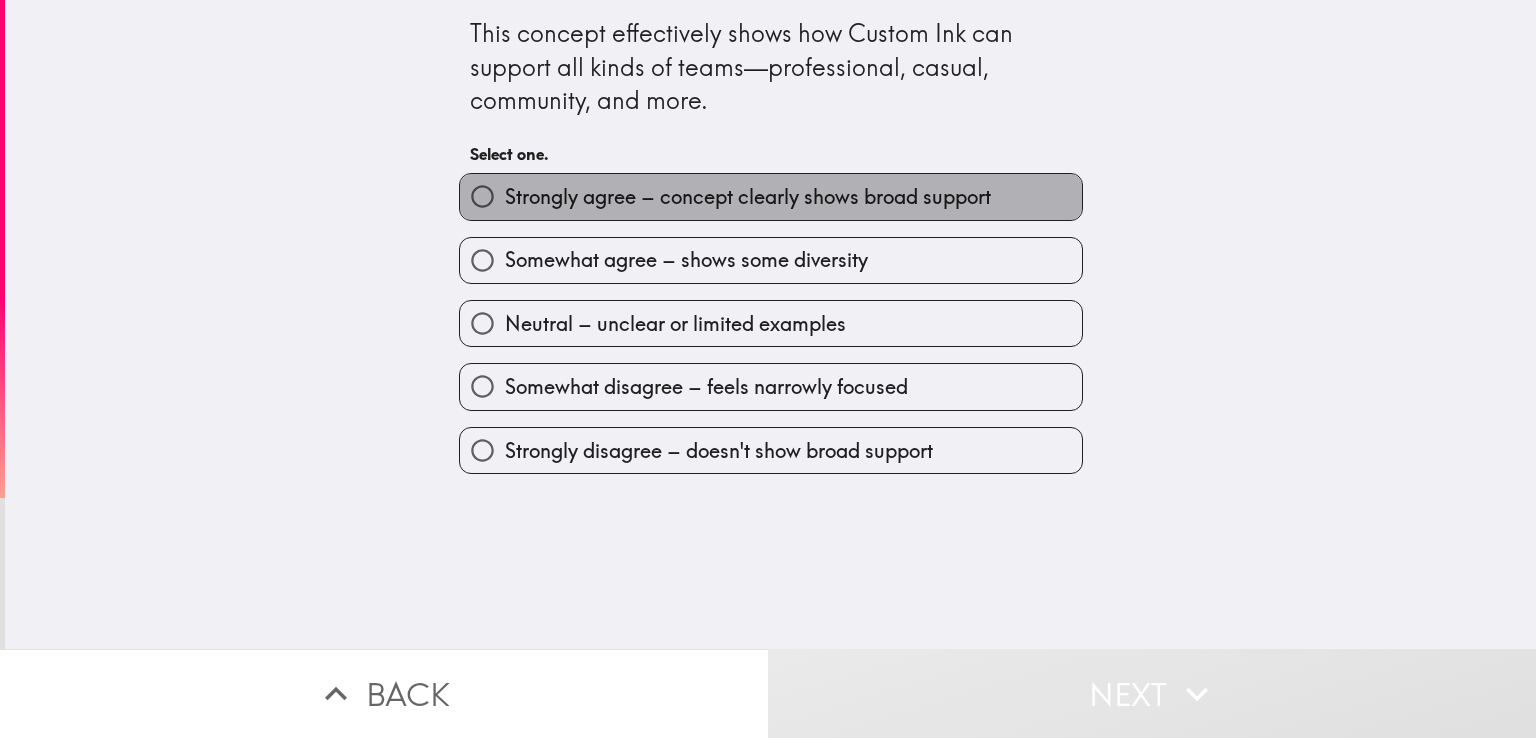 click on "Strongly agree – concept clearly shows broad support" at bounding box center (748, 197) 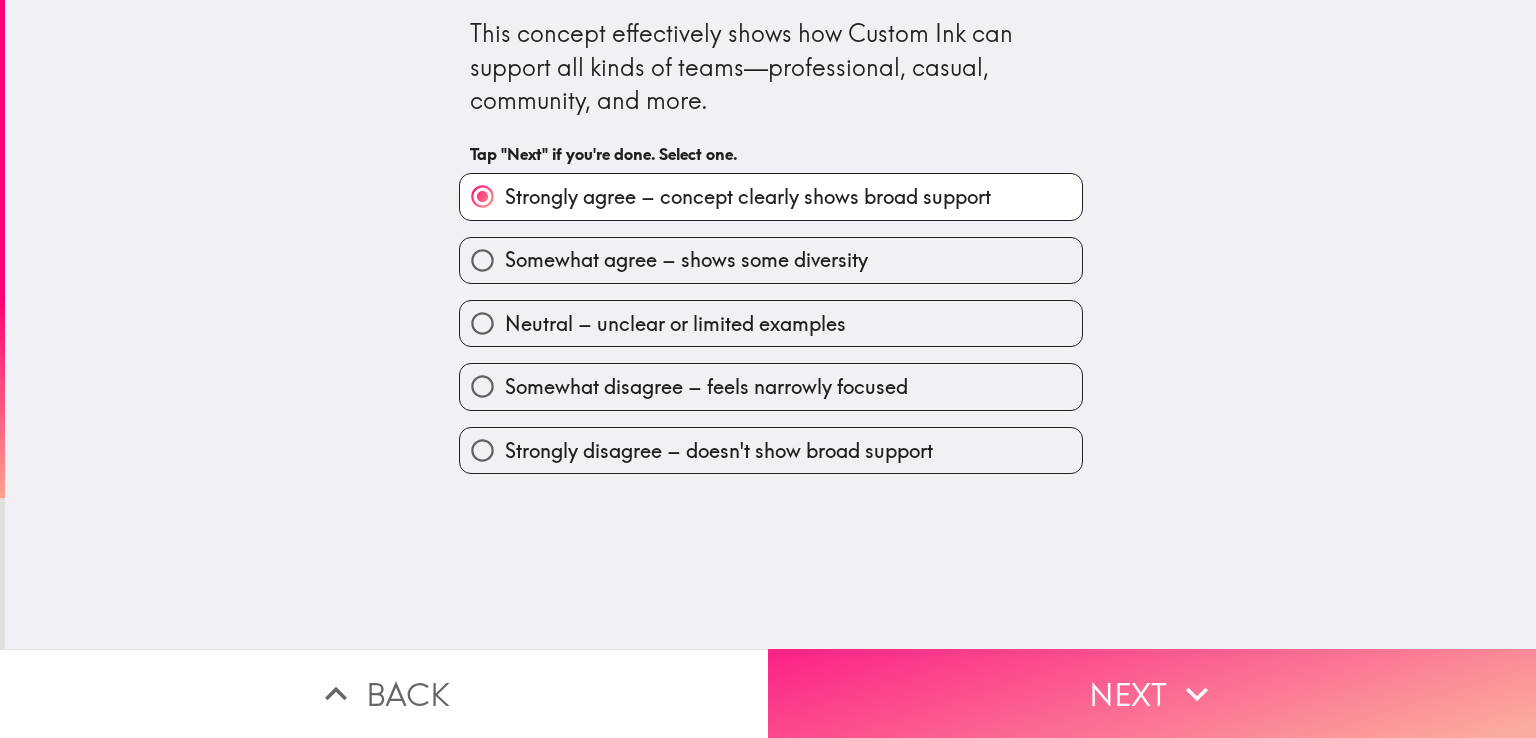 click on "Next" at bounding box center [1152, 693] 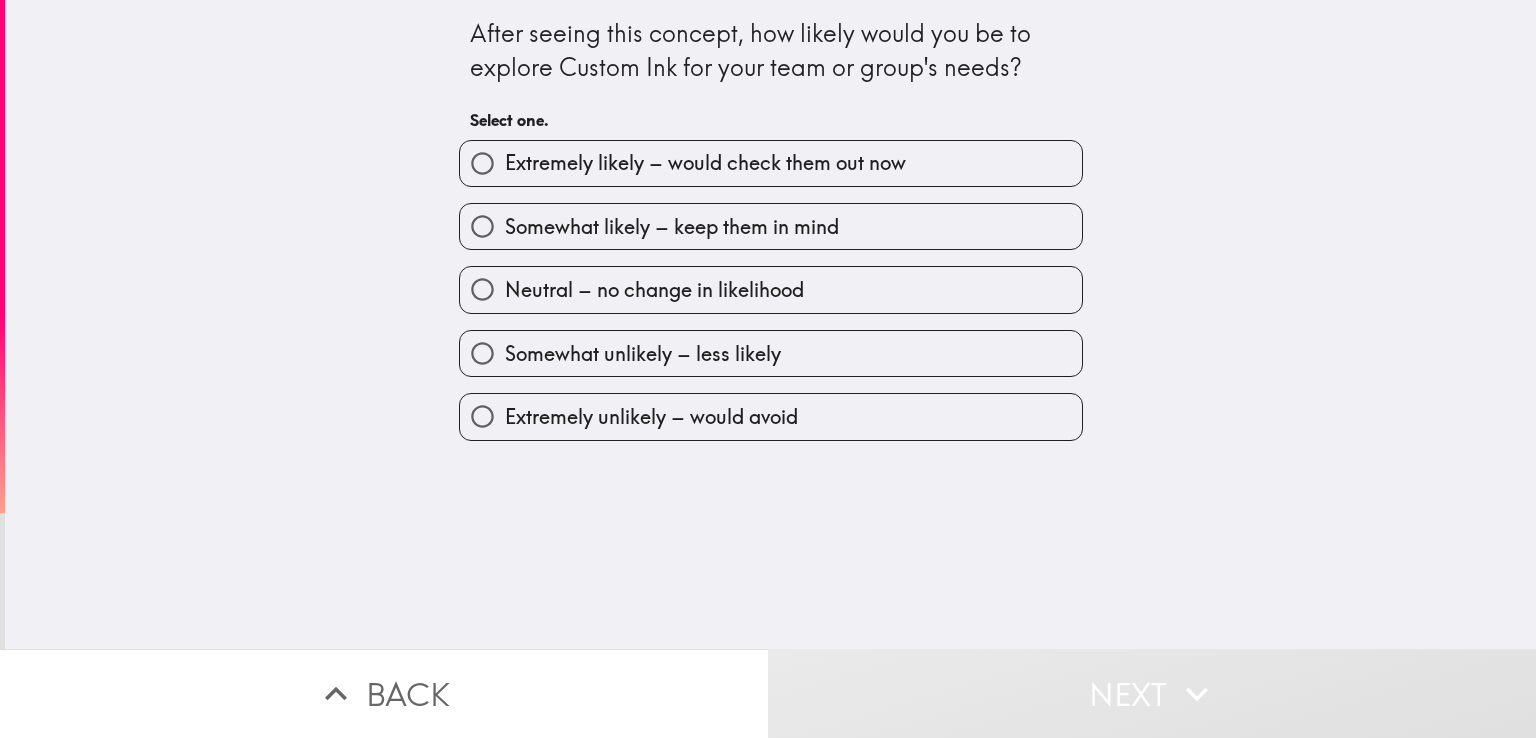 click on "Extremely likely – would check them out now" at bounding box center [705, 163] 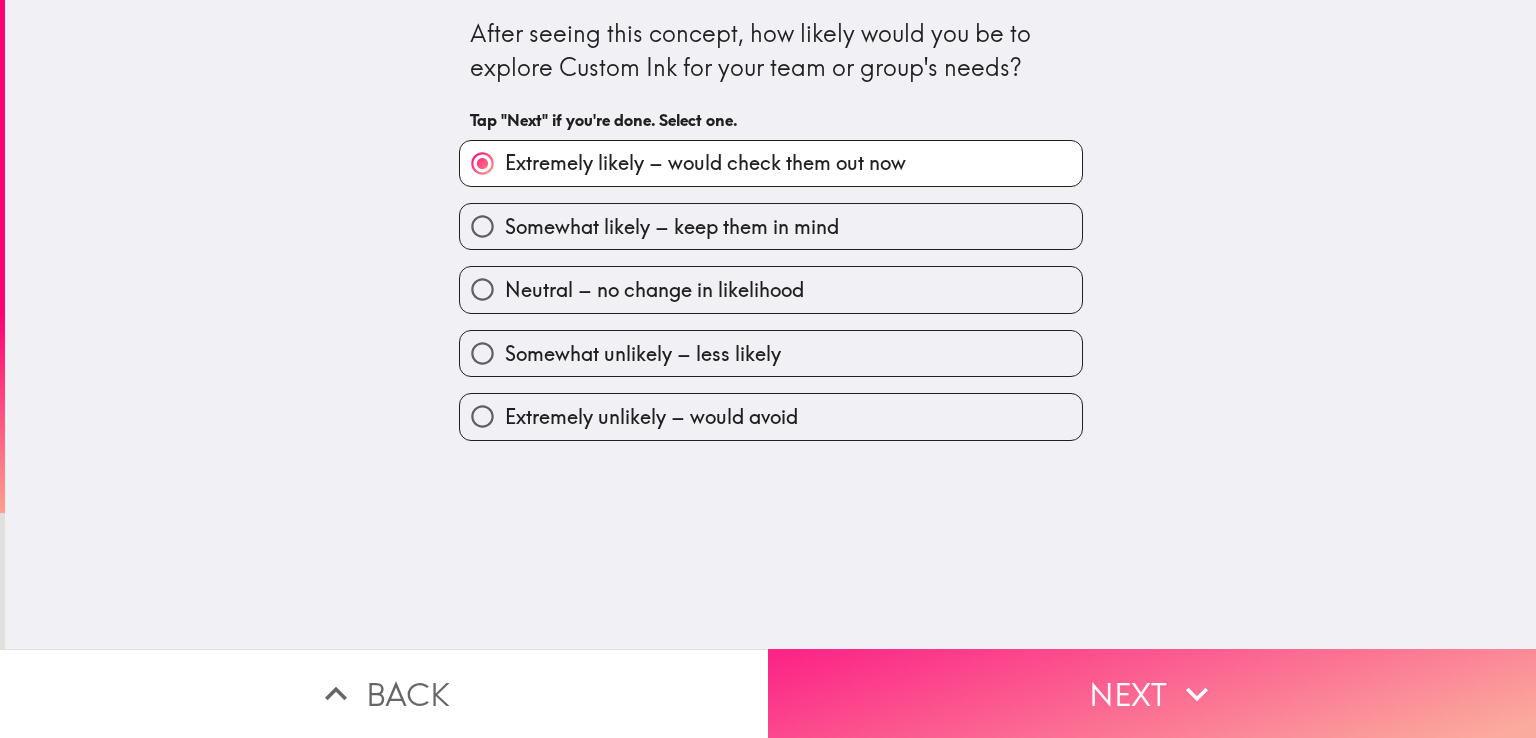 click on "Next" at bounding box center [1152, 693] 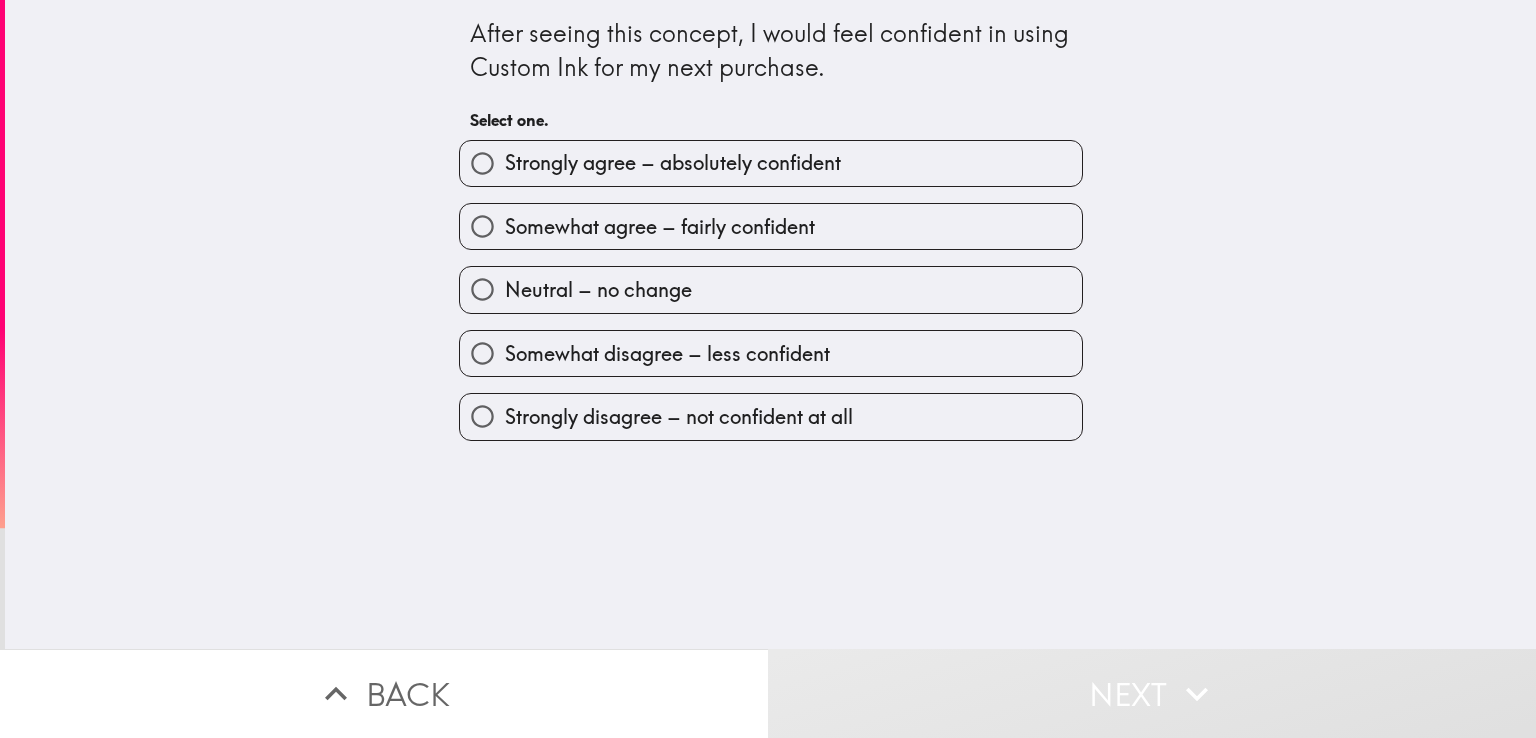 click on "Strongly agree – absolutely confident" at bounding box center (673, 163) 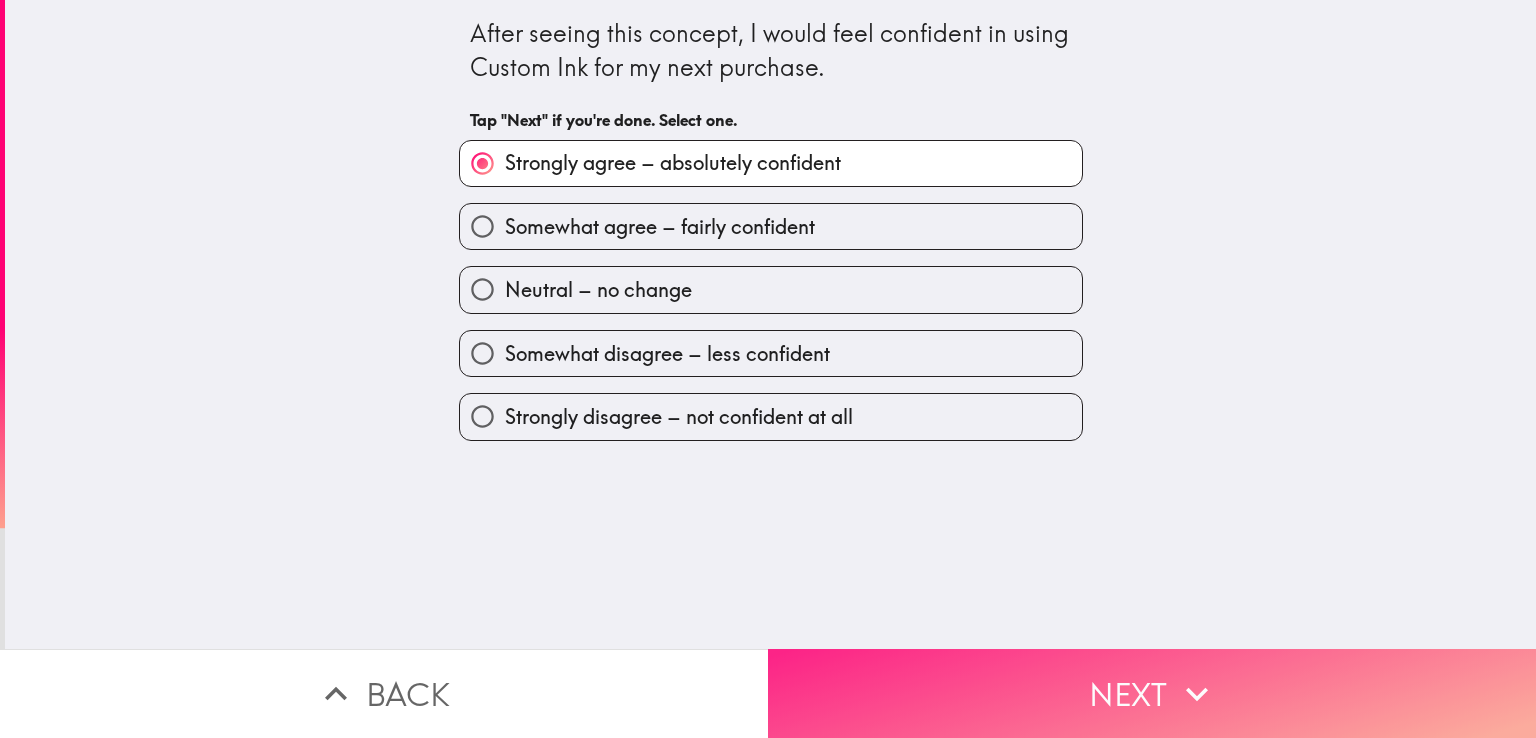 click on "Next" at bounding box center (1152, 693) 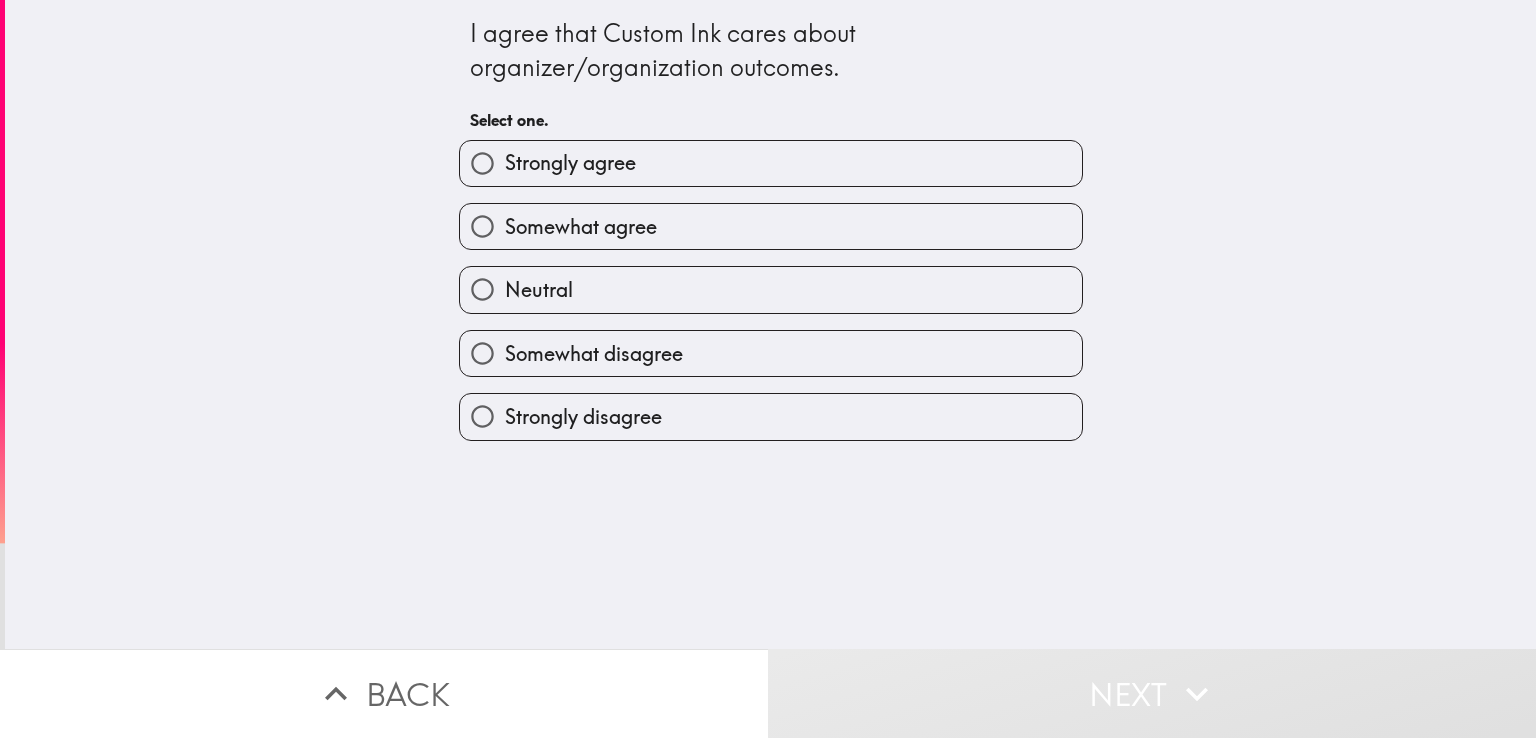 click on "Somewhat agree" at bounding box center [763, 218] 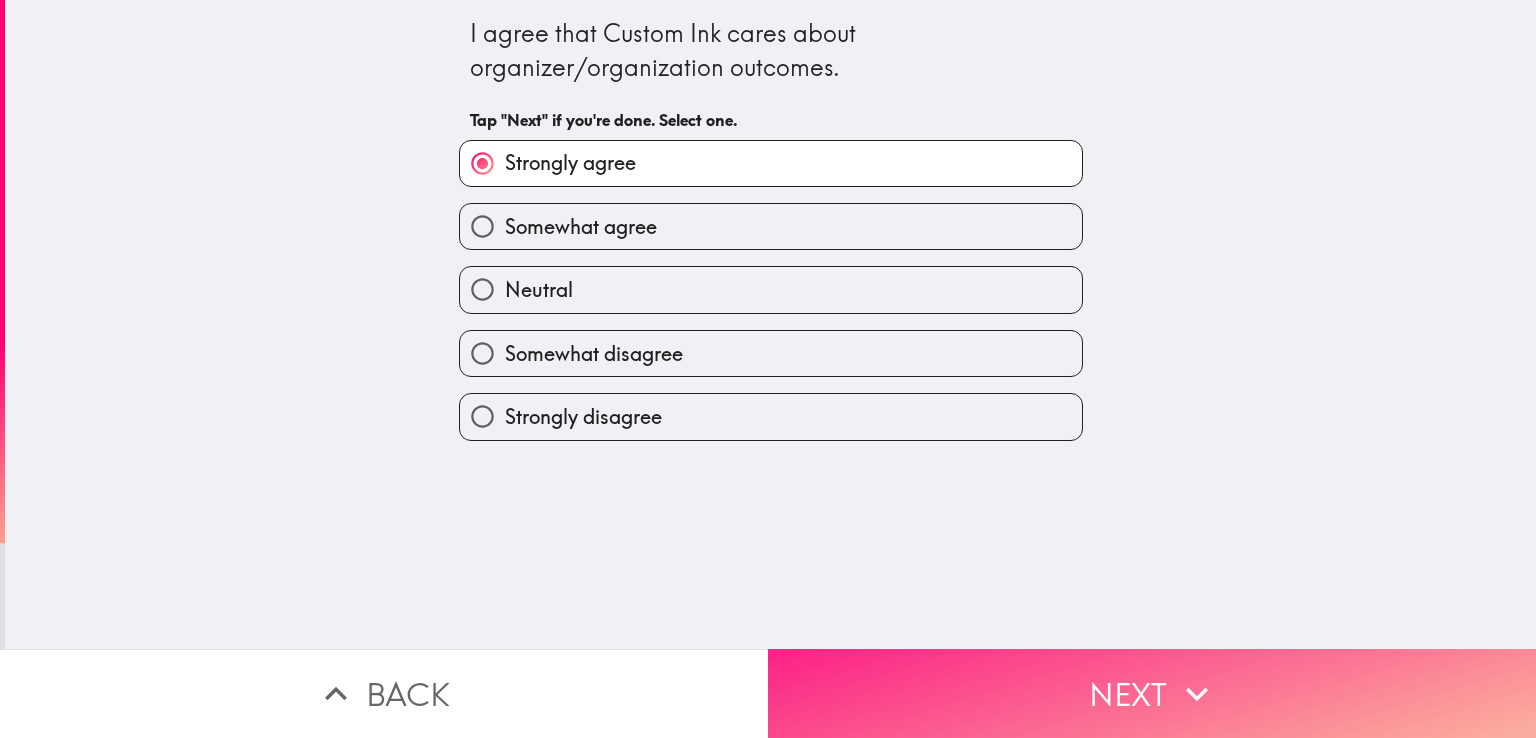 click on "Next" at bounding box center (1152, 693) 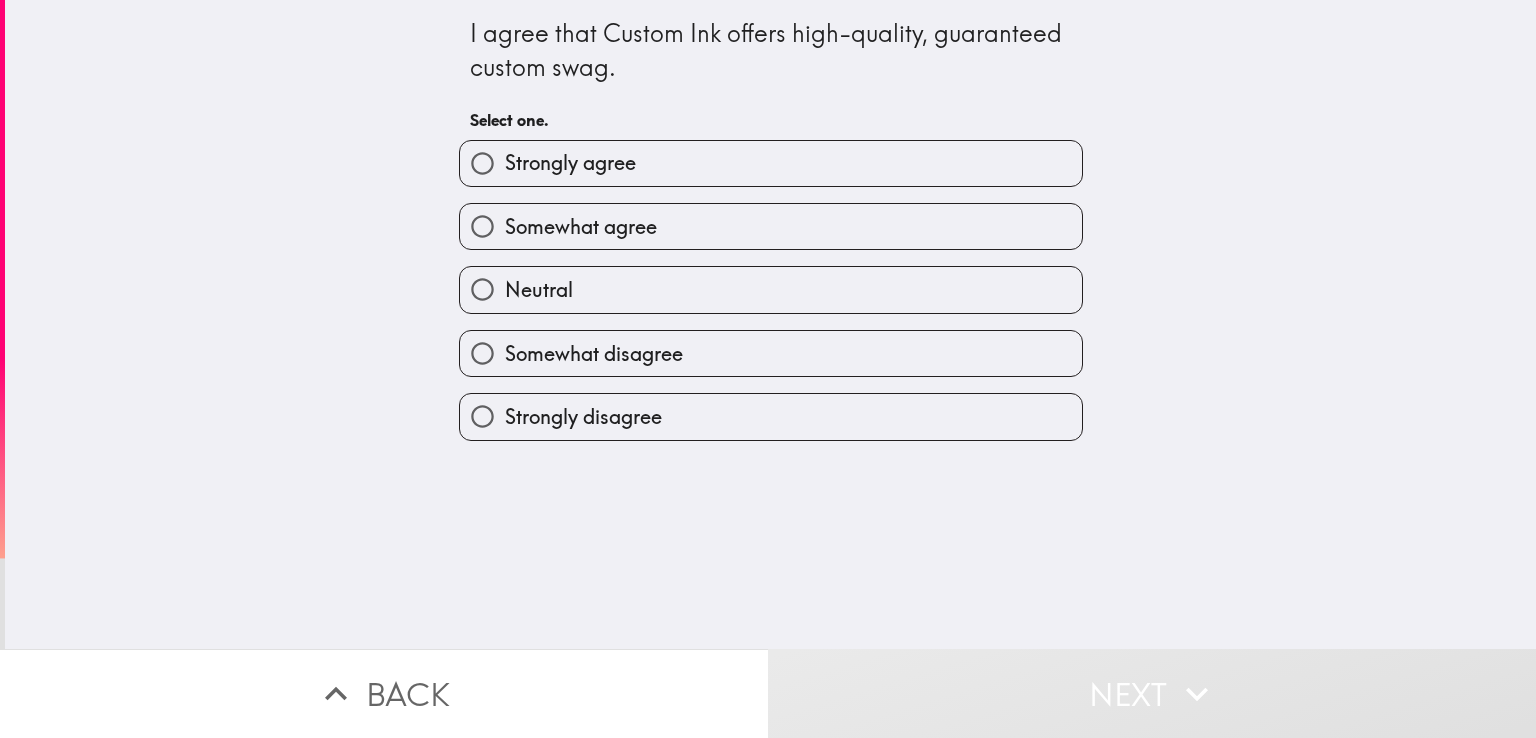 click on "Strongly agree" at bounding box center (771, 163) 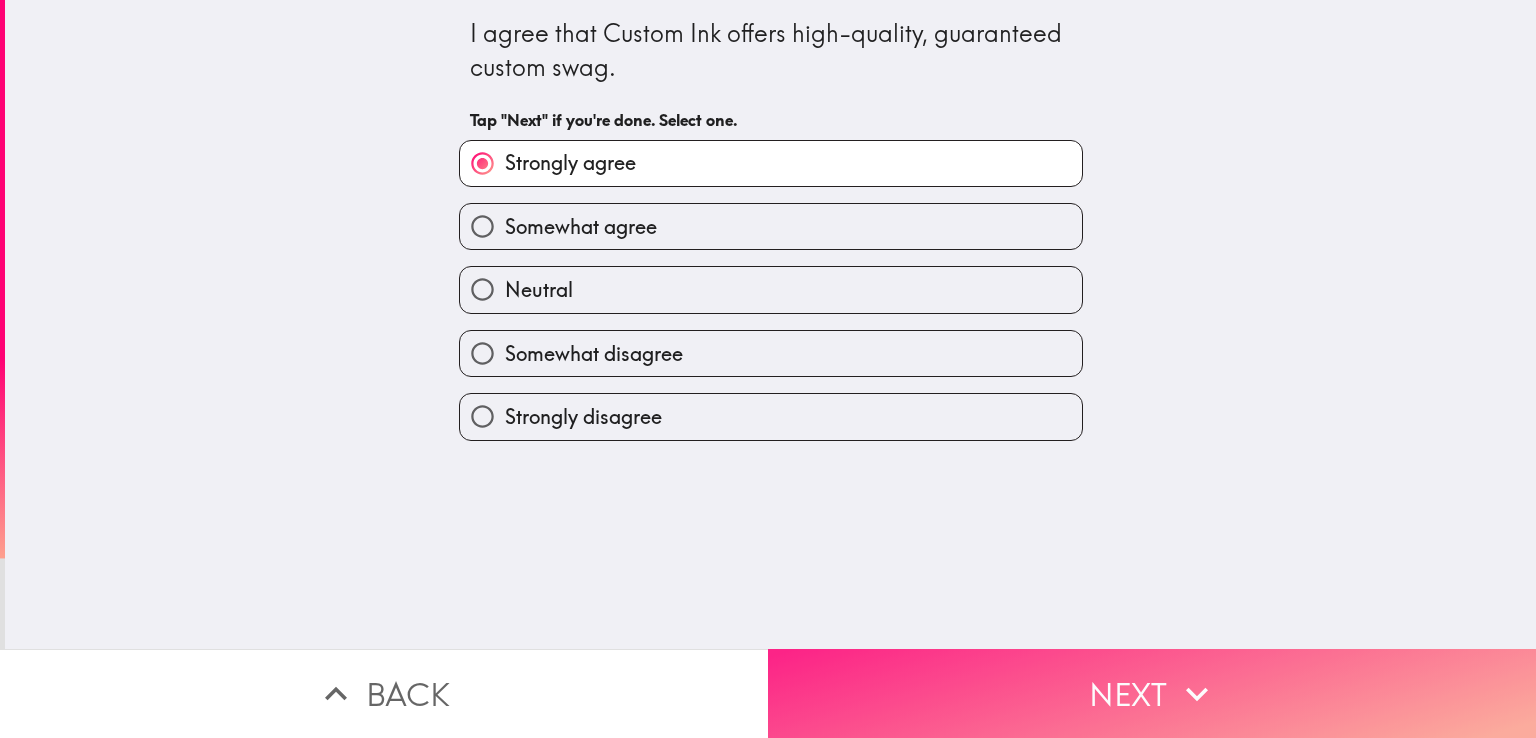 click on "Next" at bounding box center [1152, 693] 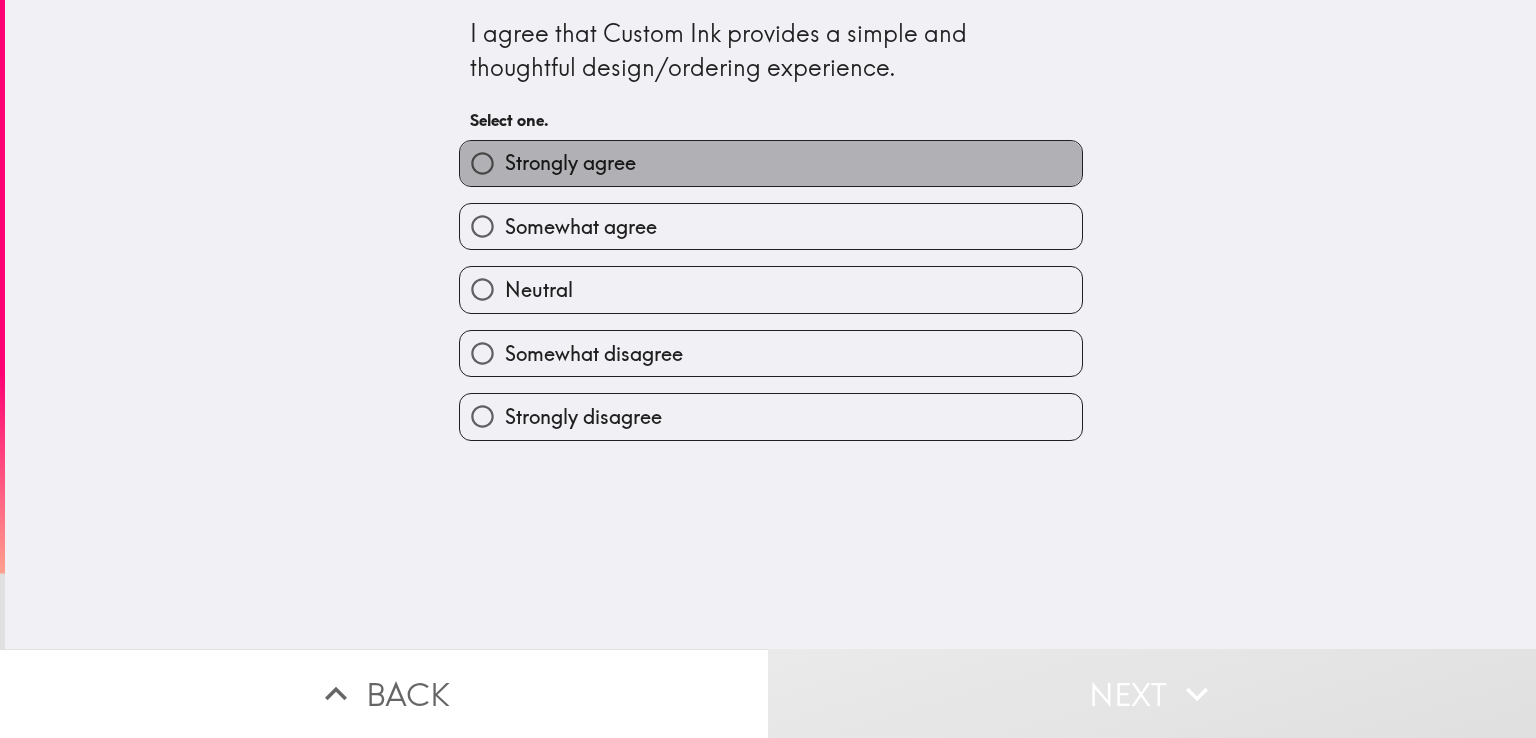 click on "Strongly agree" at bounding box center (771, 163) 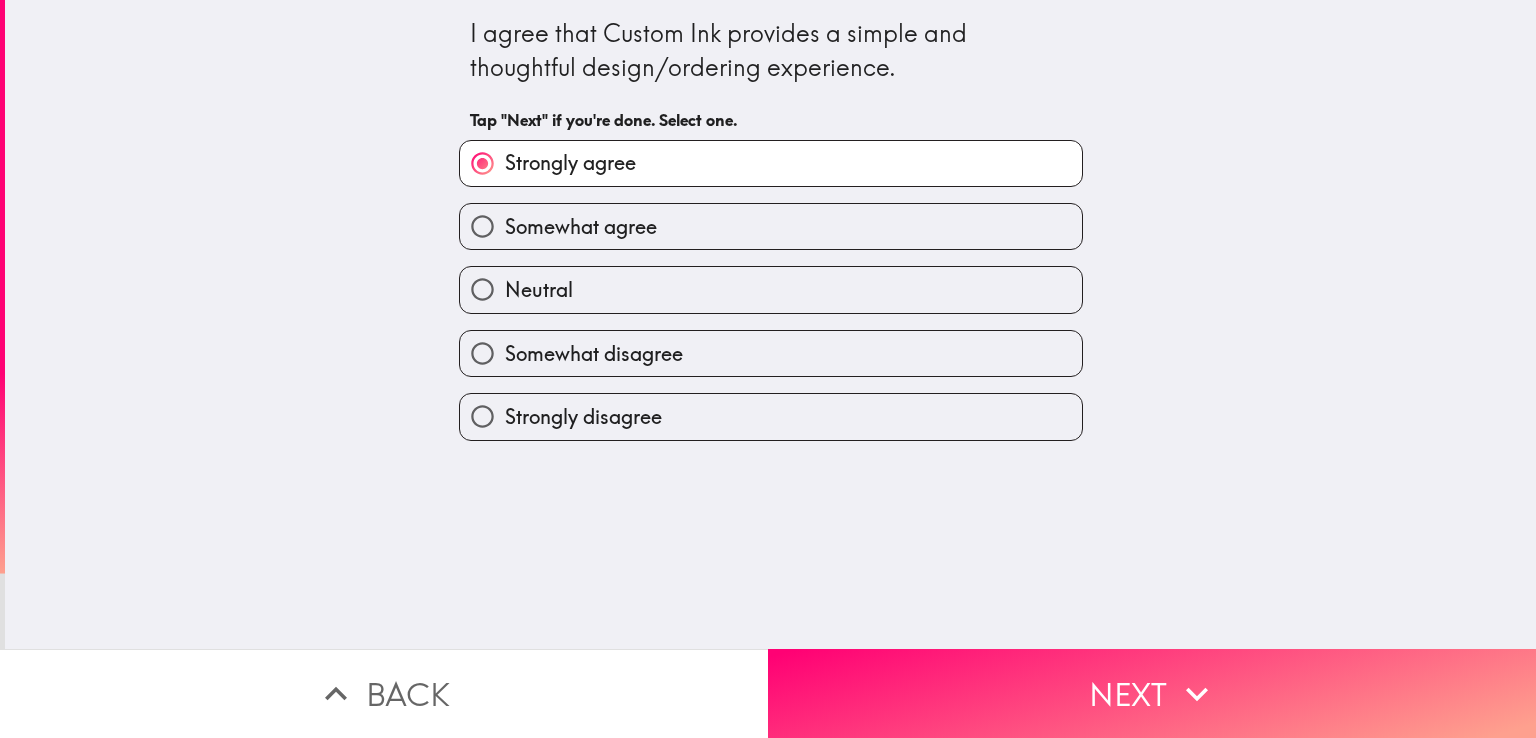 click on "Somewhat agree" at bounding box center (771, 226) 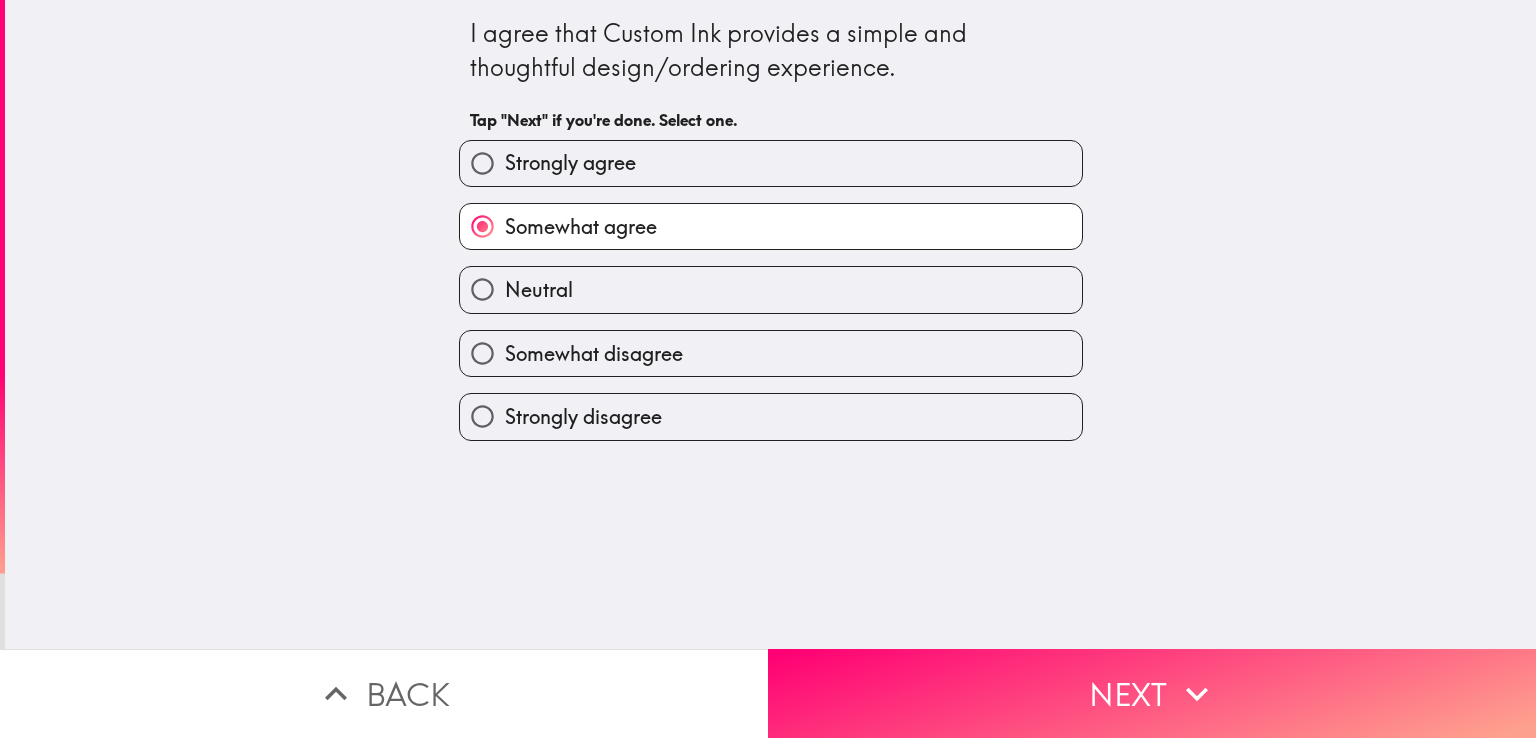 click on "Strongly agree" at bounding box center (570, 163) 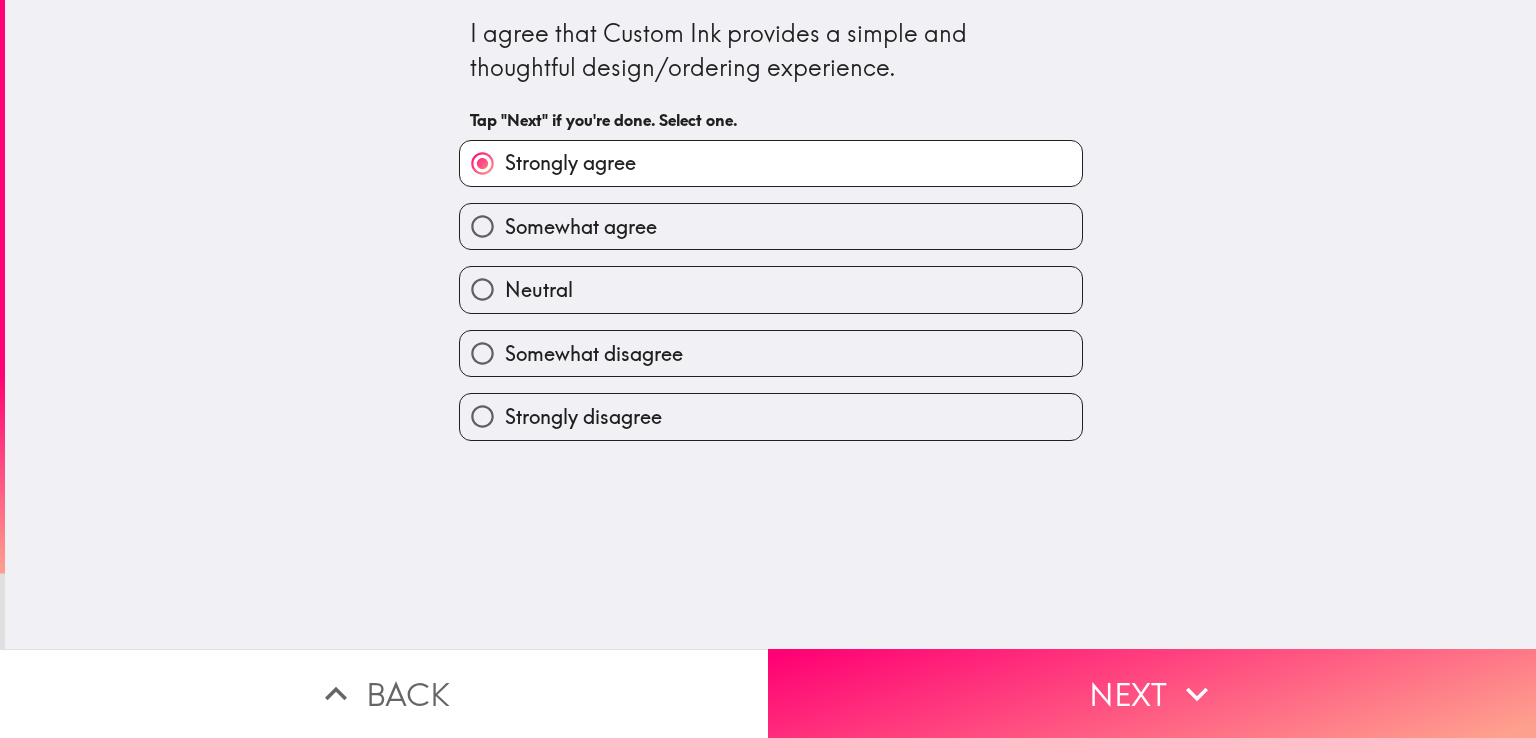 click on "Somewhat agree" at bounding box center [581, 227] 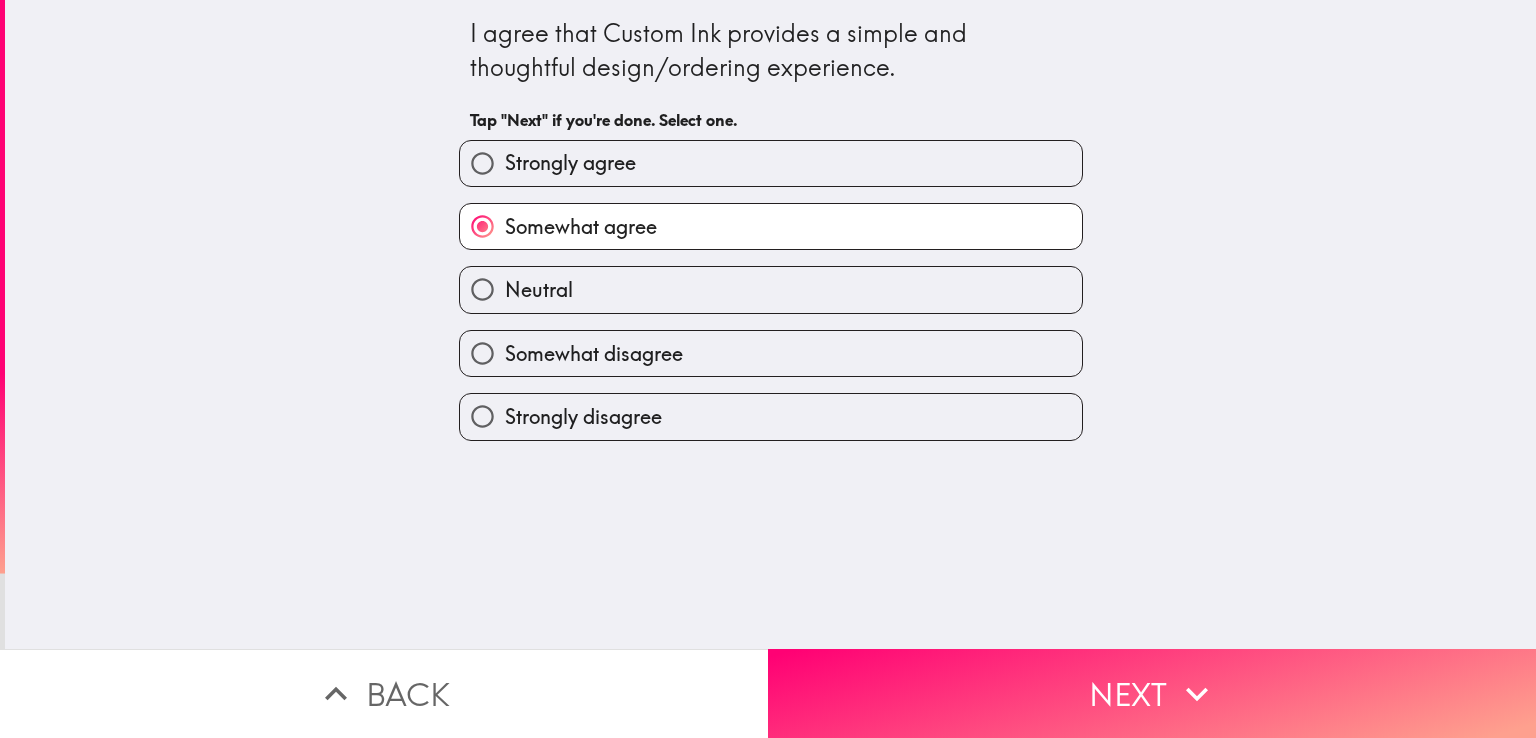 click on "Somewhat agree" at bounding box center [581, 227] 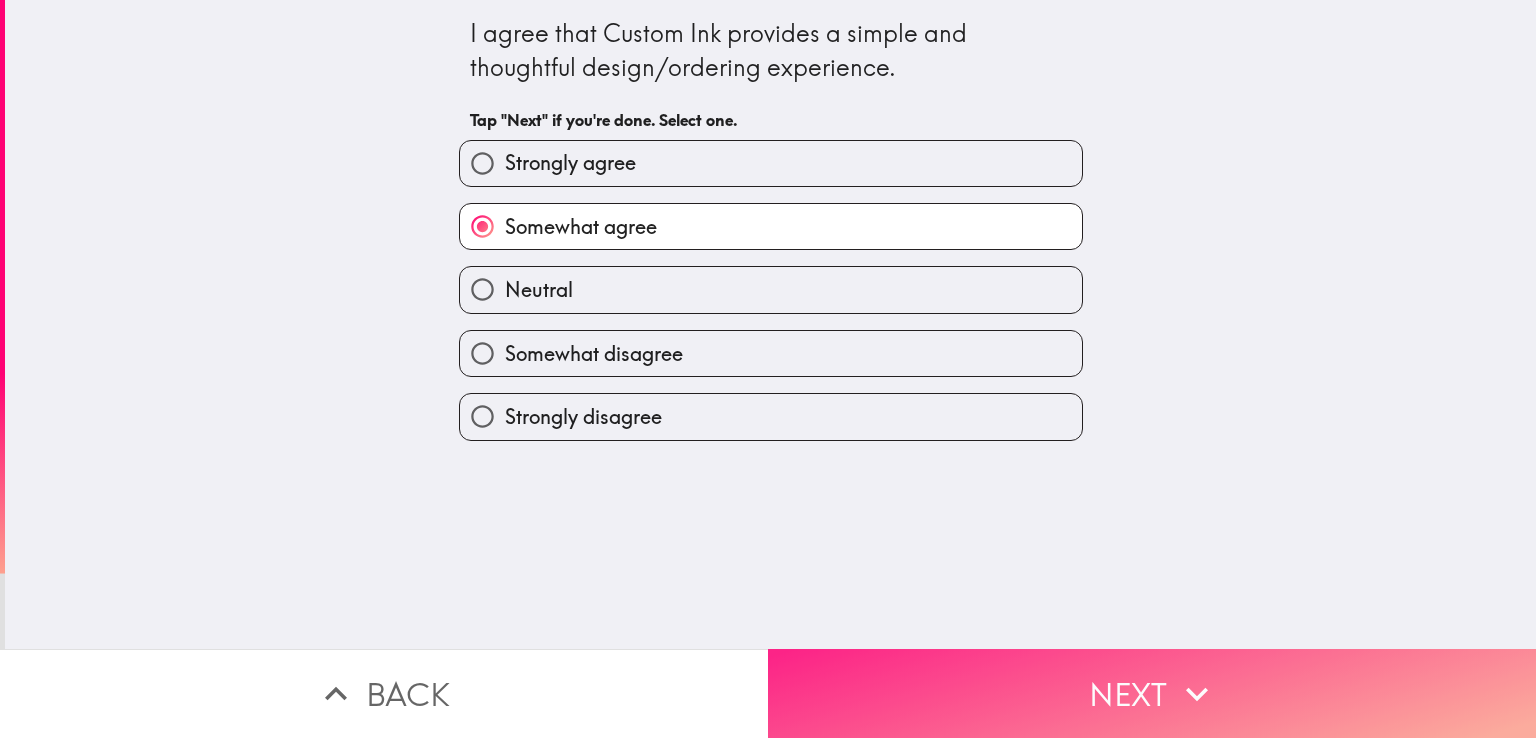 click on "Next" at bounding box center (1152, 693) 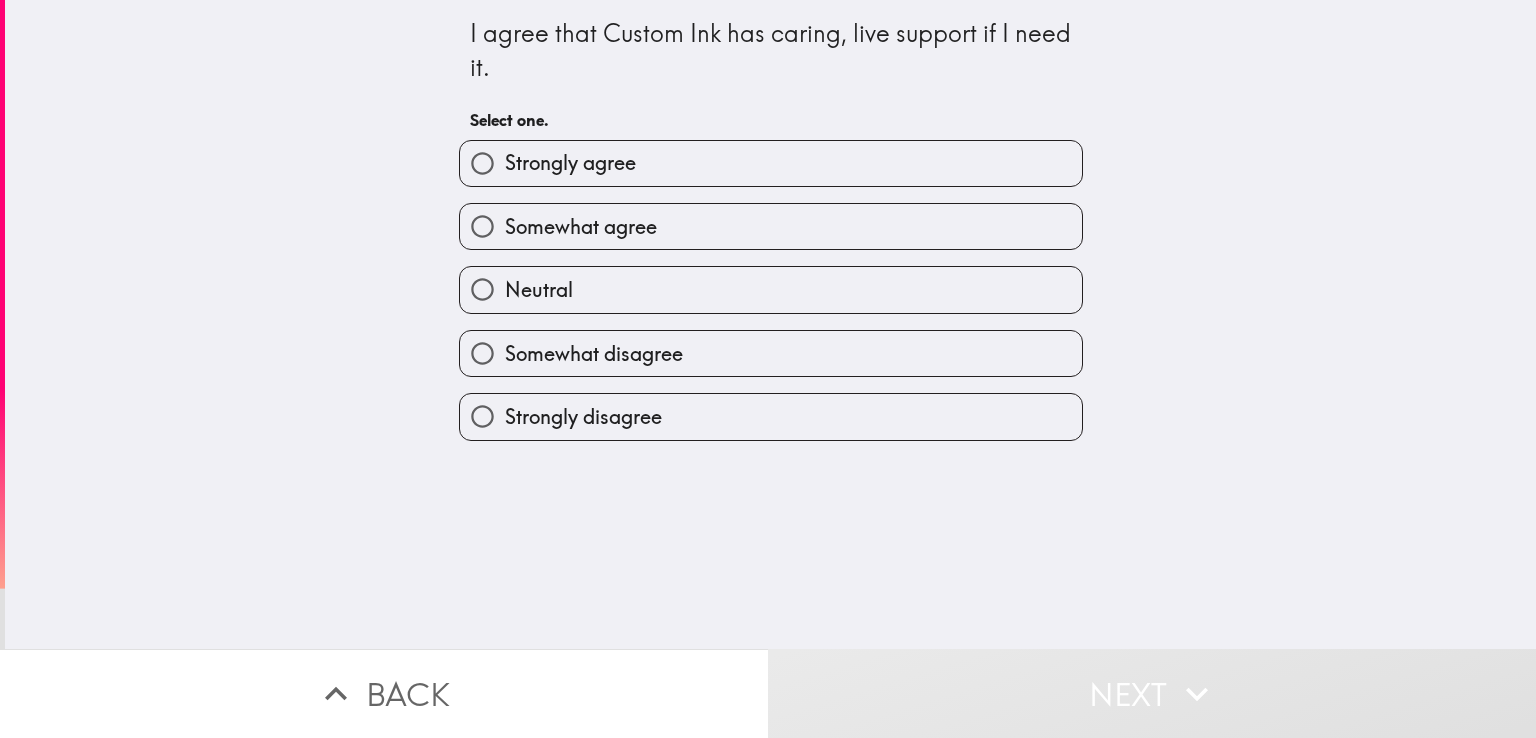 click on "Strongly agree" at bounding box center (771, 163) 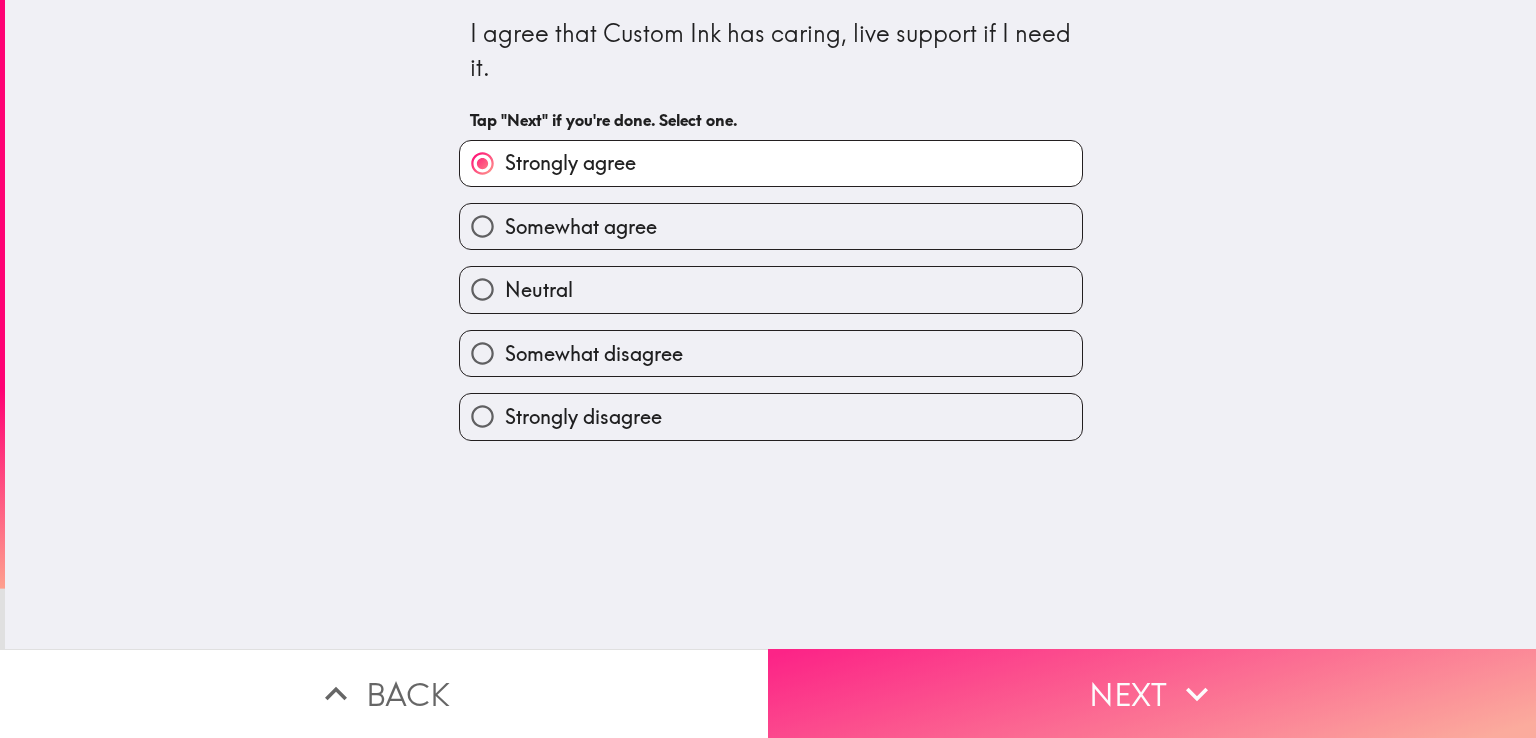 click on "Next" at bounding box center [1152, 693] 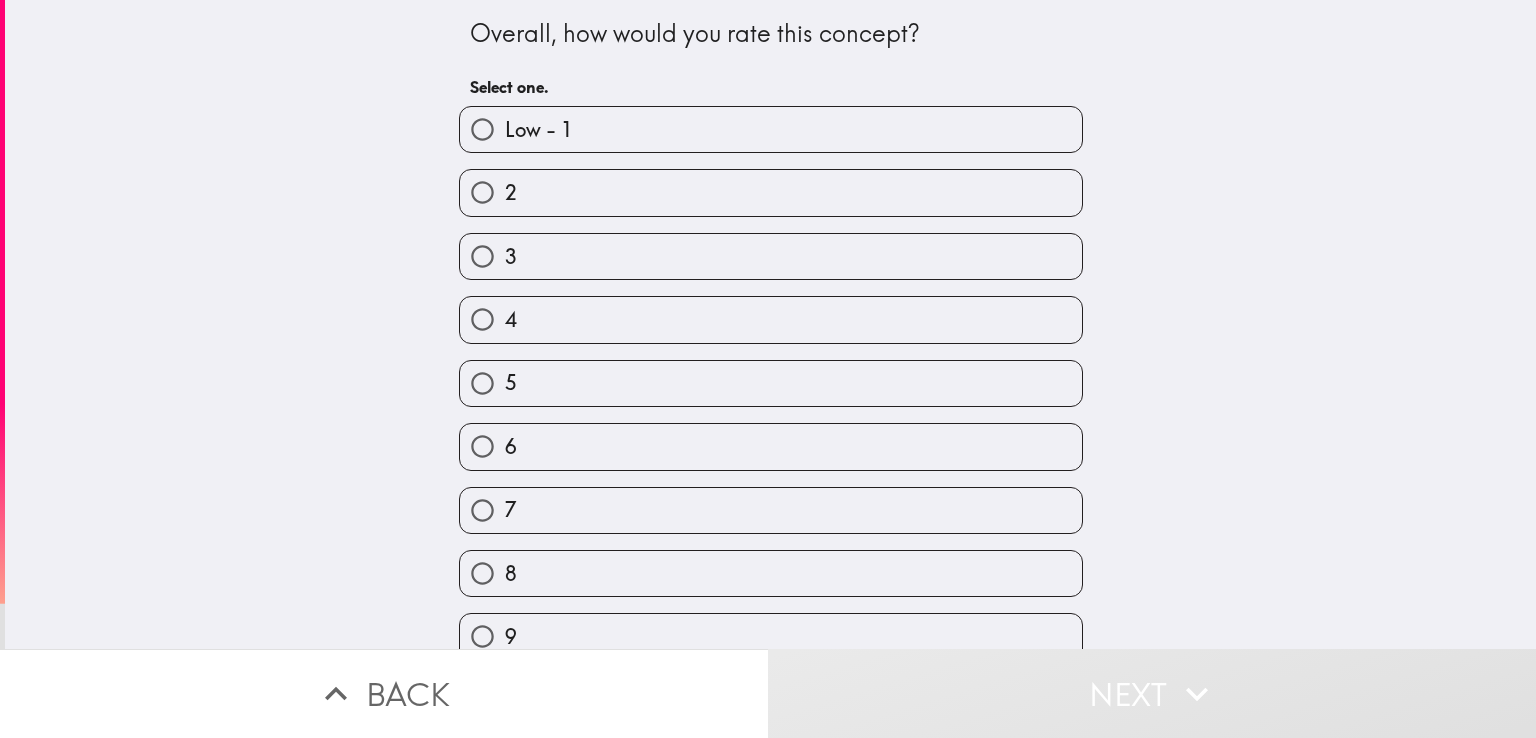 click on "7" at bounding box center [771, 510] 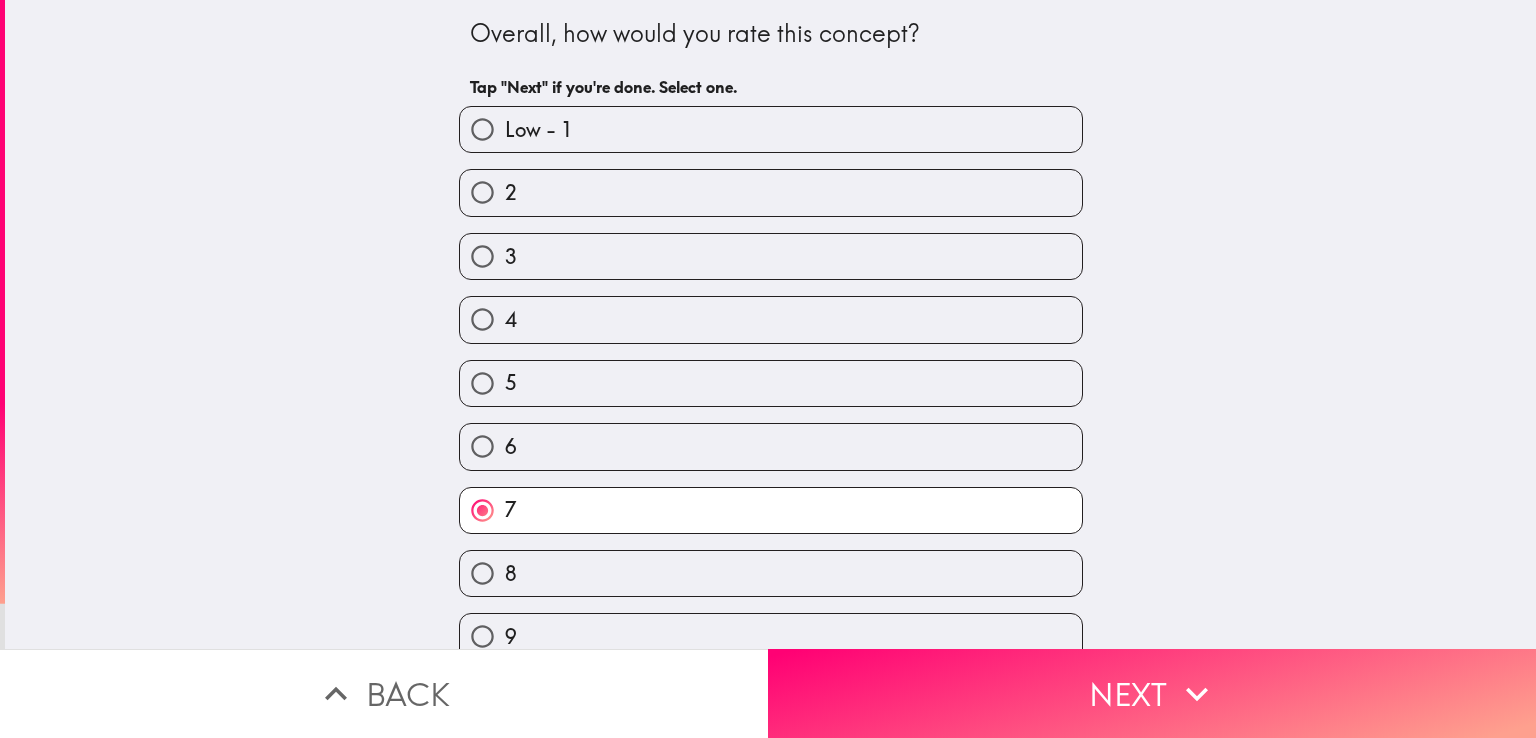 scroll, scrollTop: 86, scrollLeft: 0, axis: vertical 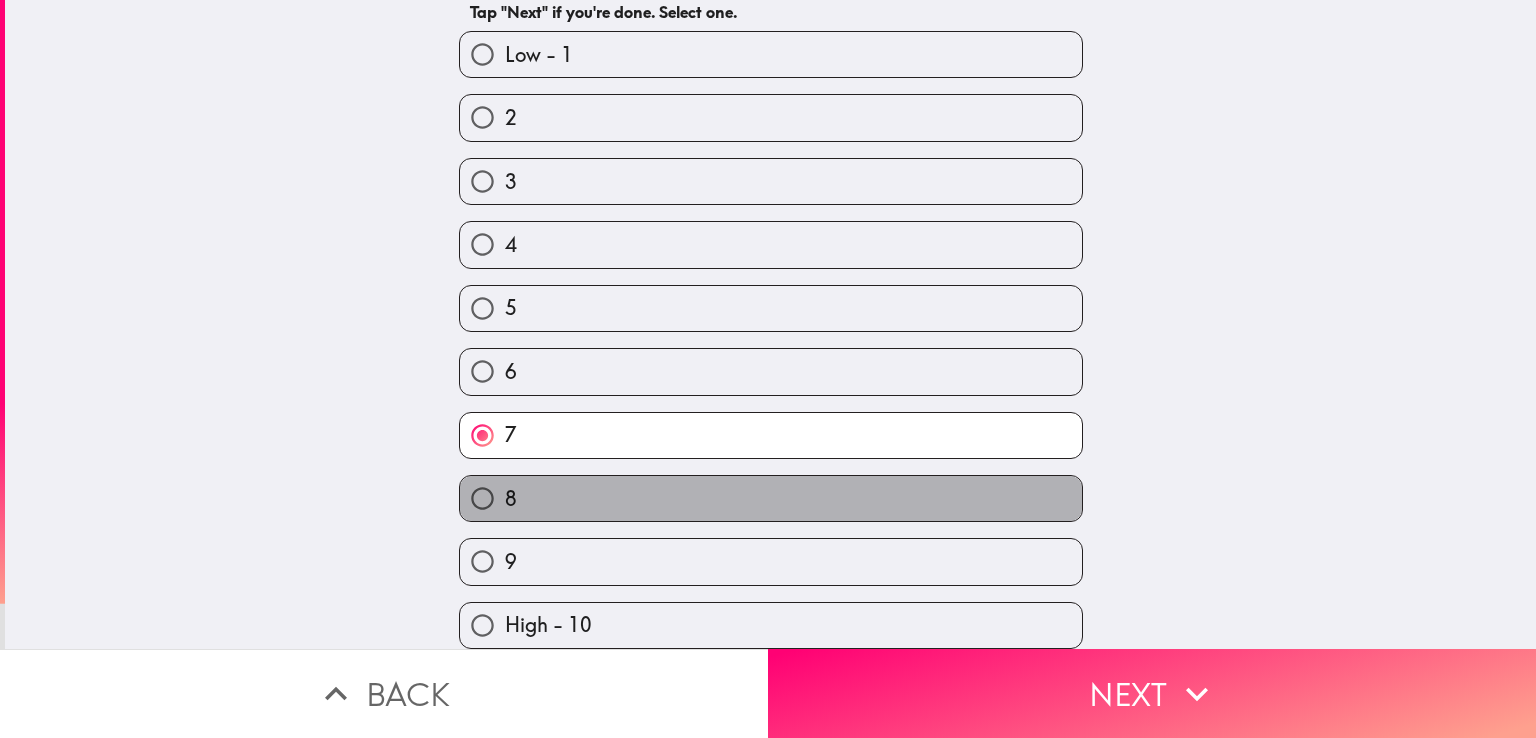 click on "8" at bounding box center (771, 498) 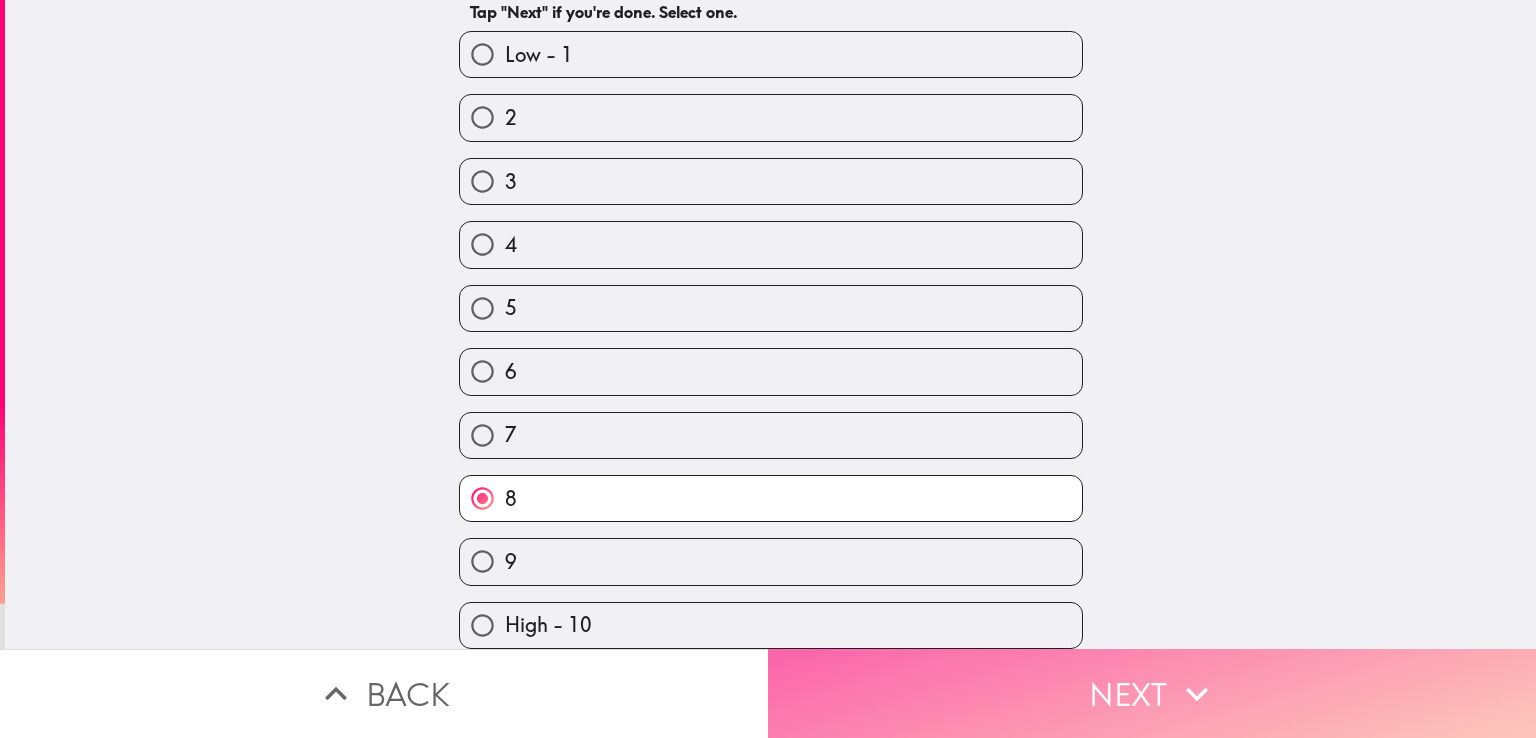 click on "Next" at bounding box center [1152, 693] 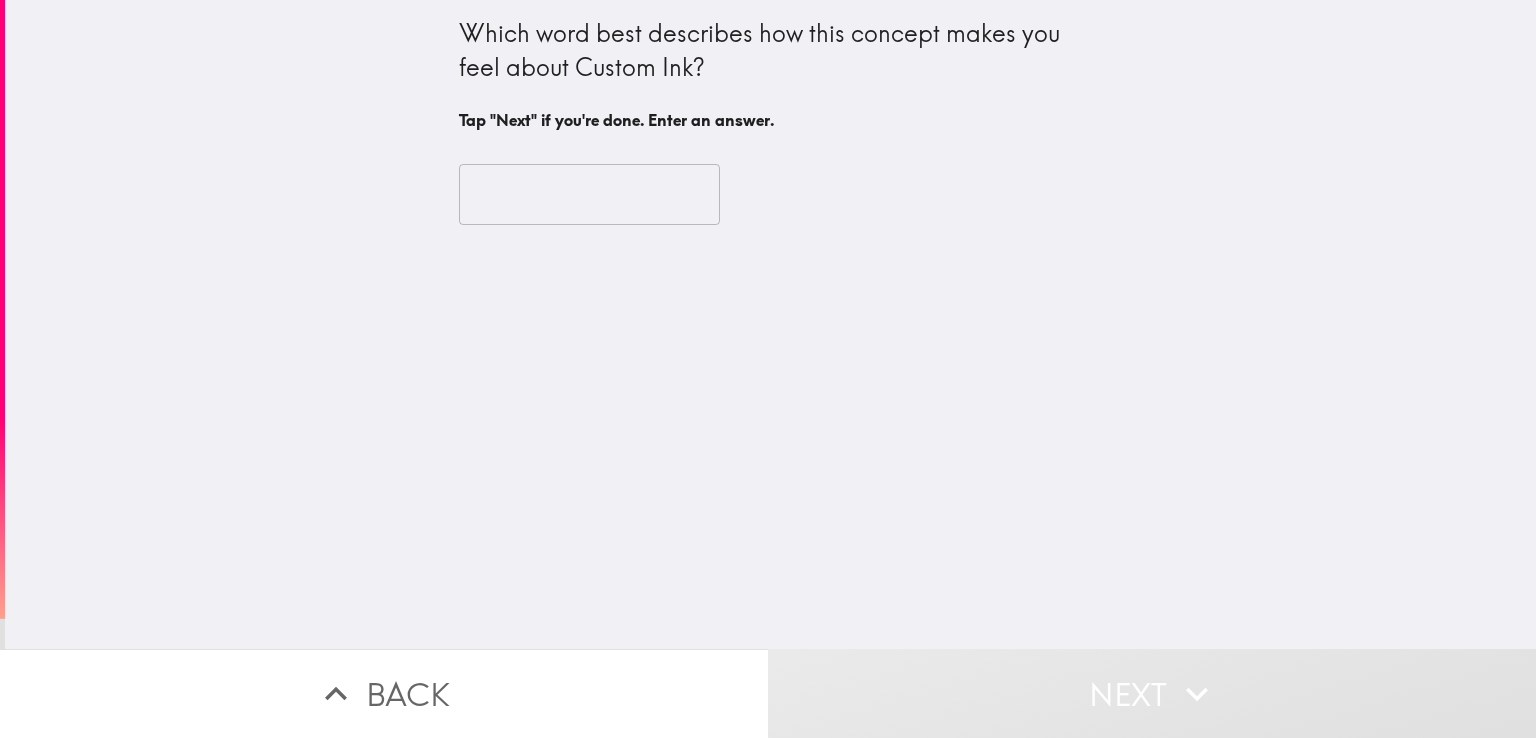 scroll, scrollTop: 0, scrollLeft: 0, axis: both 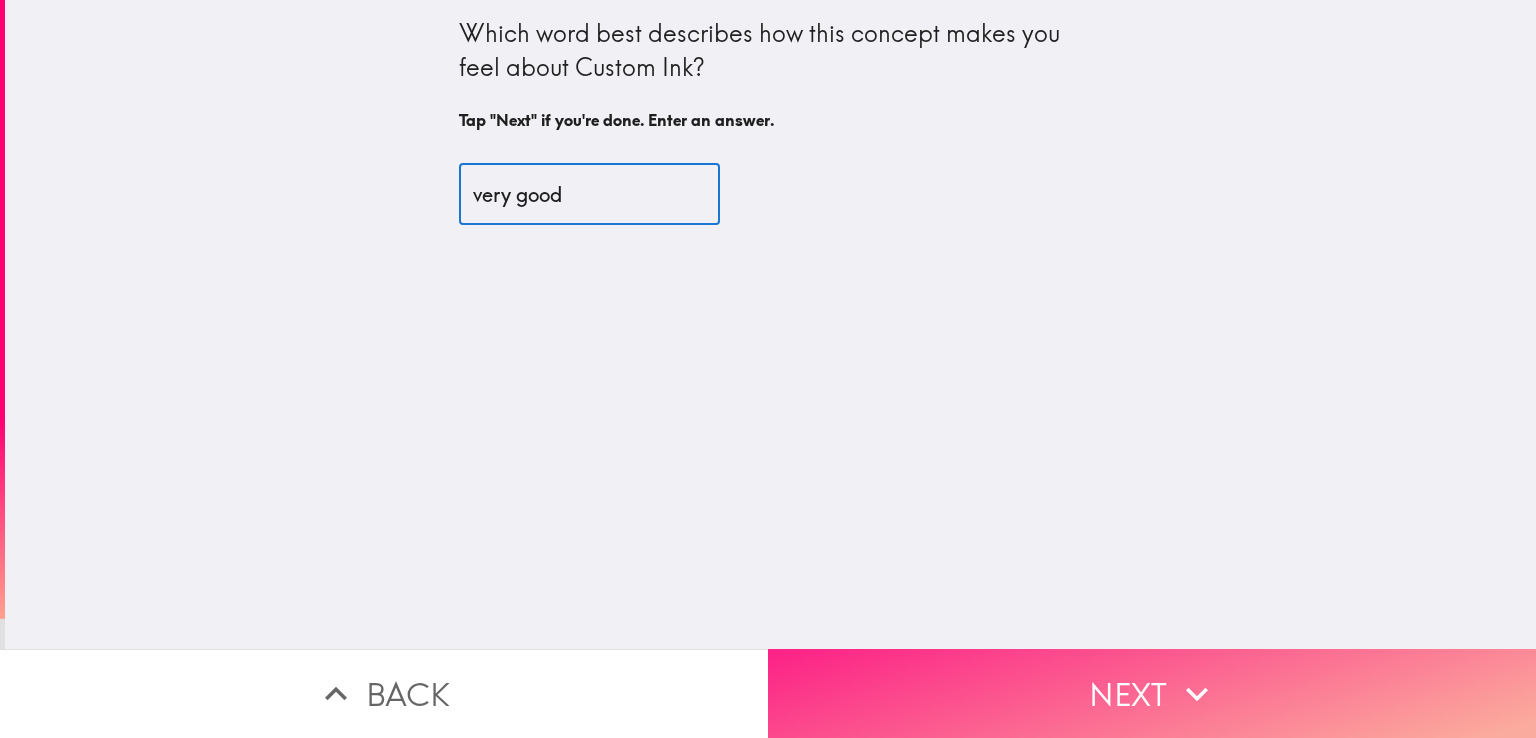 type on "very good" 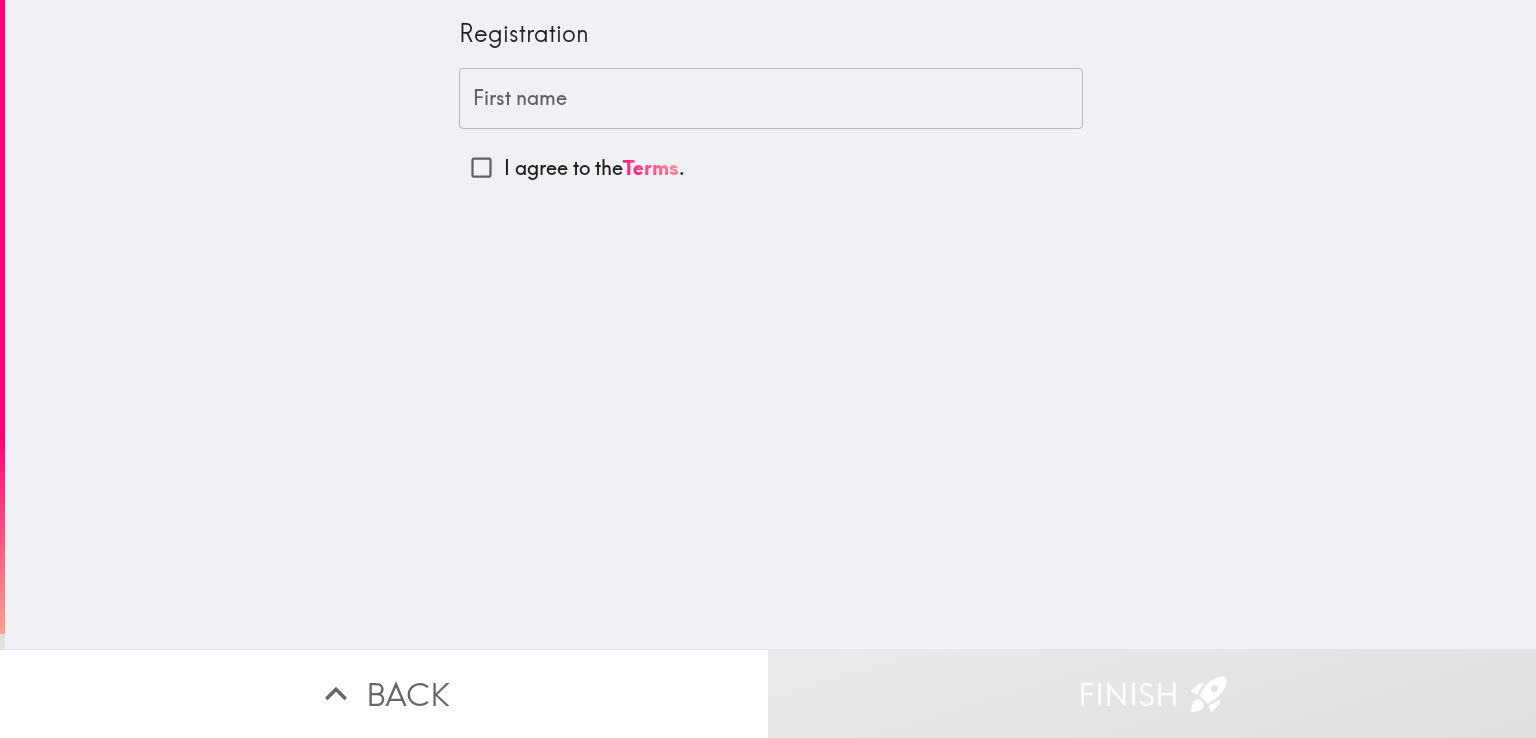 click on "I agree to the  Terms ." at bounding box center [594, 168] 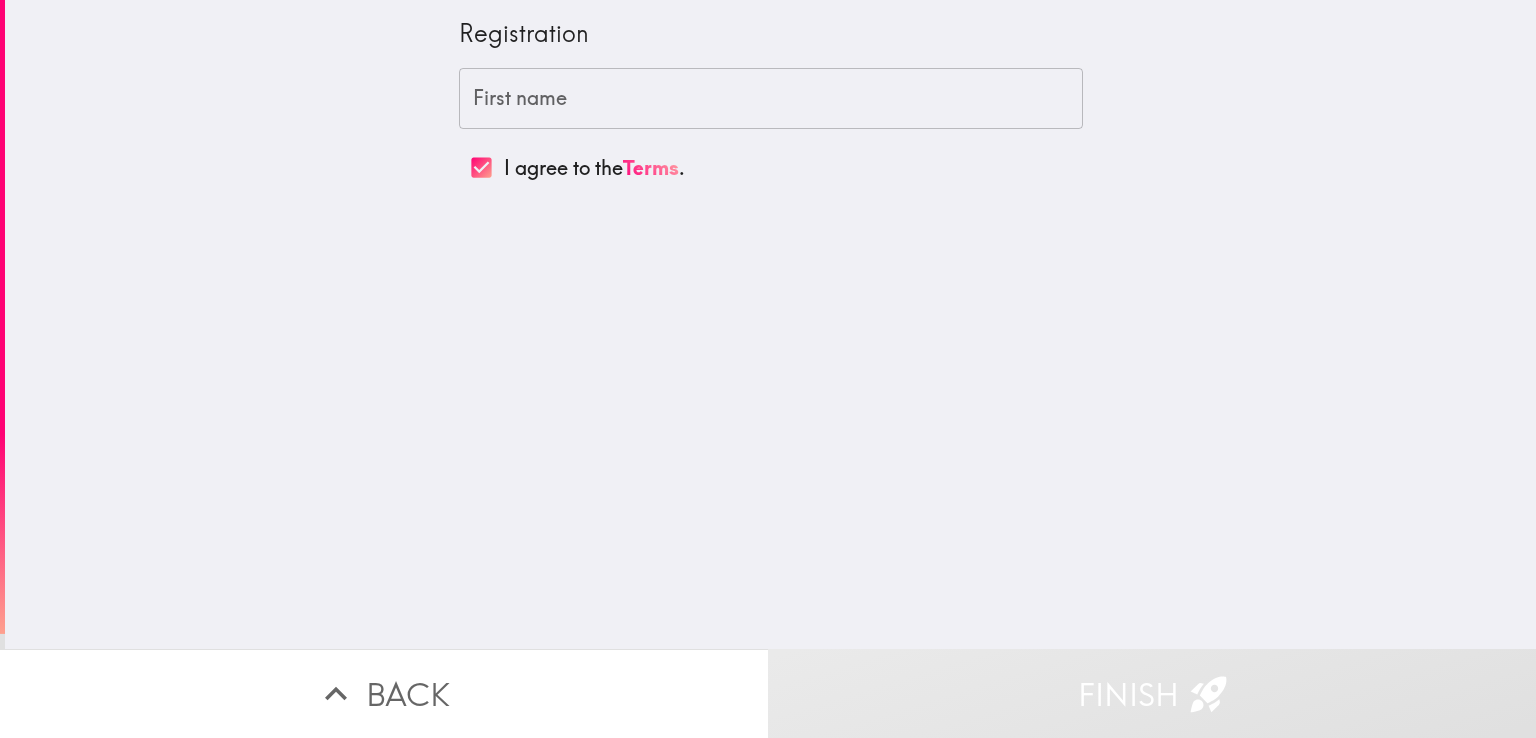 click on "First name" at bounding box center [771, 99] 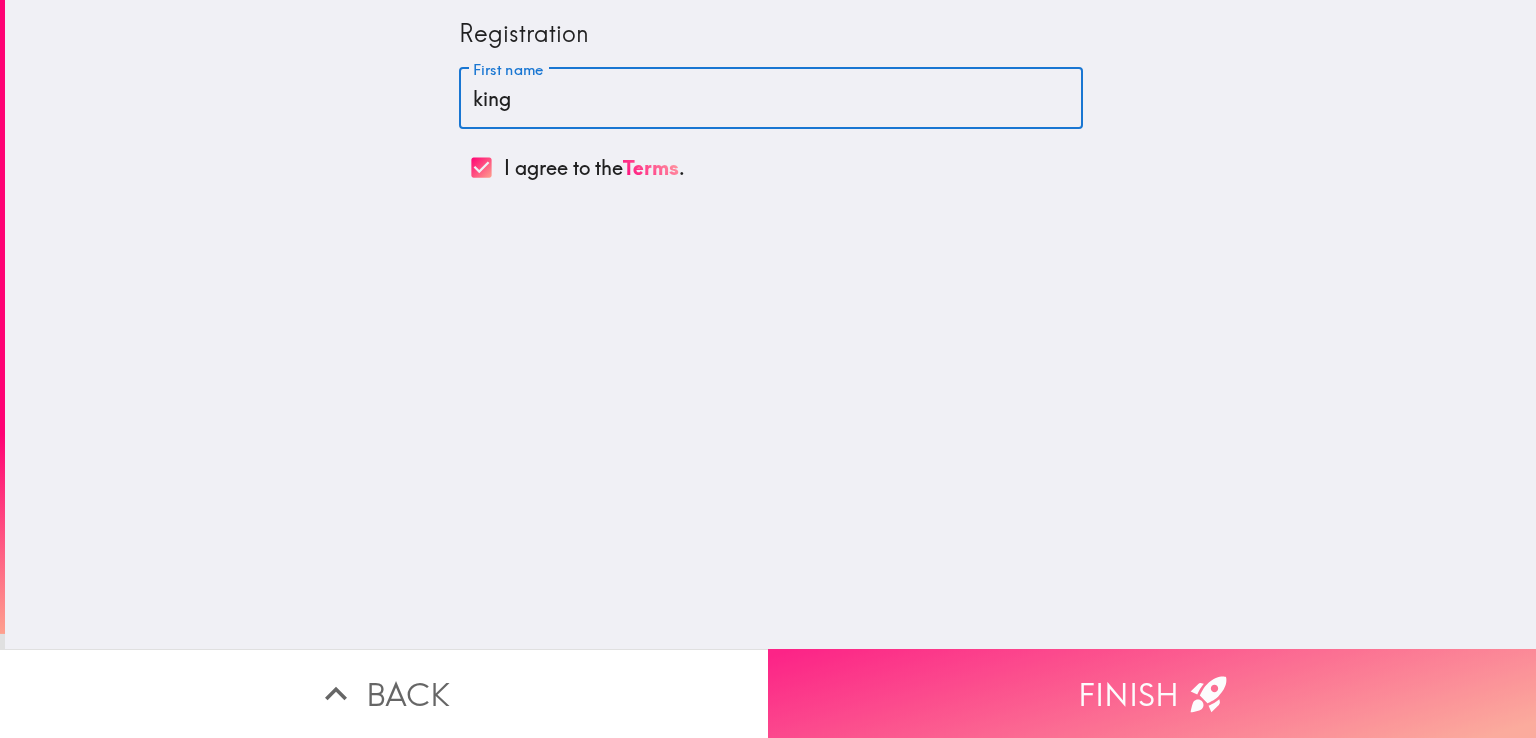 type on "king" 